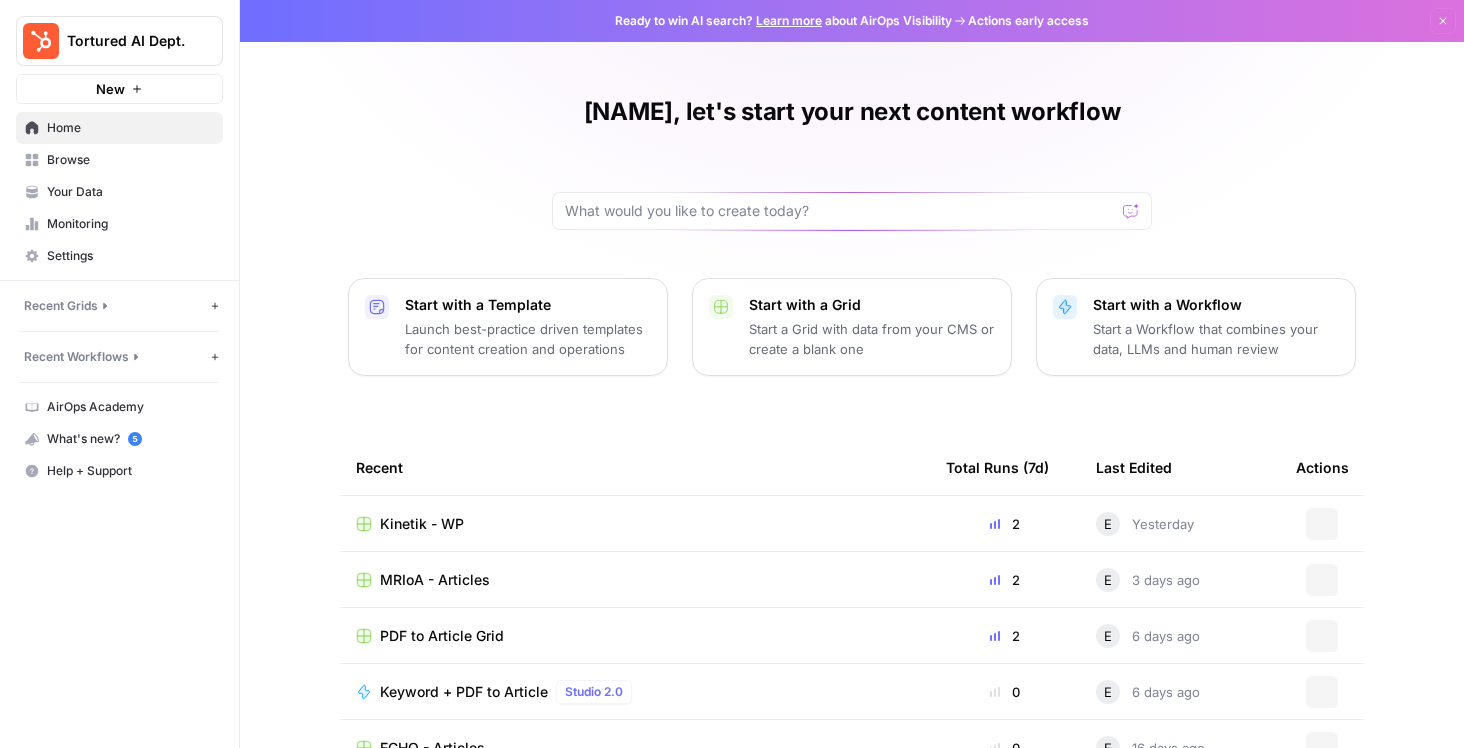 scroll, scrollTop: 0, scrollLeft: 0, axis: both 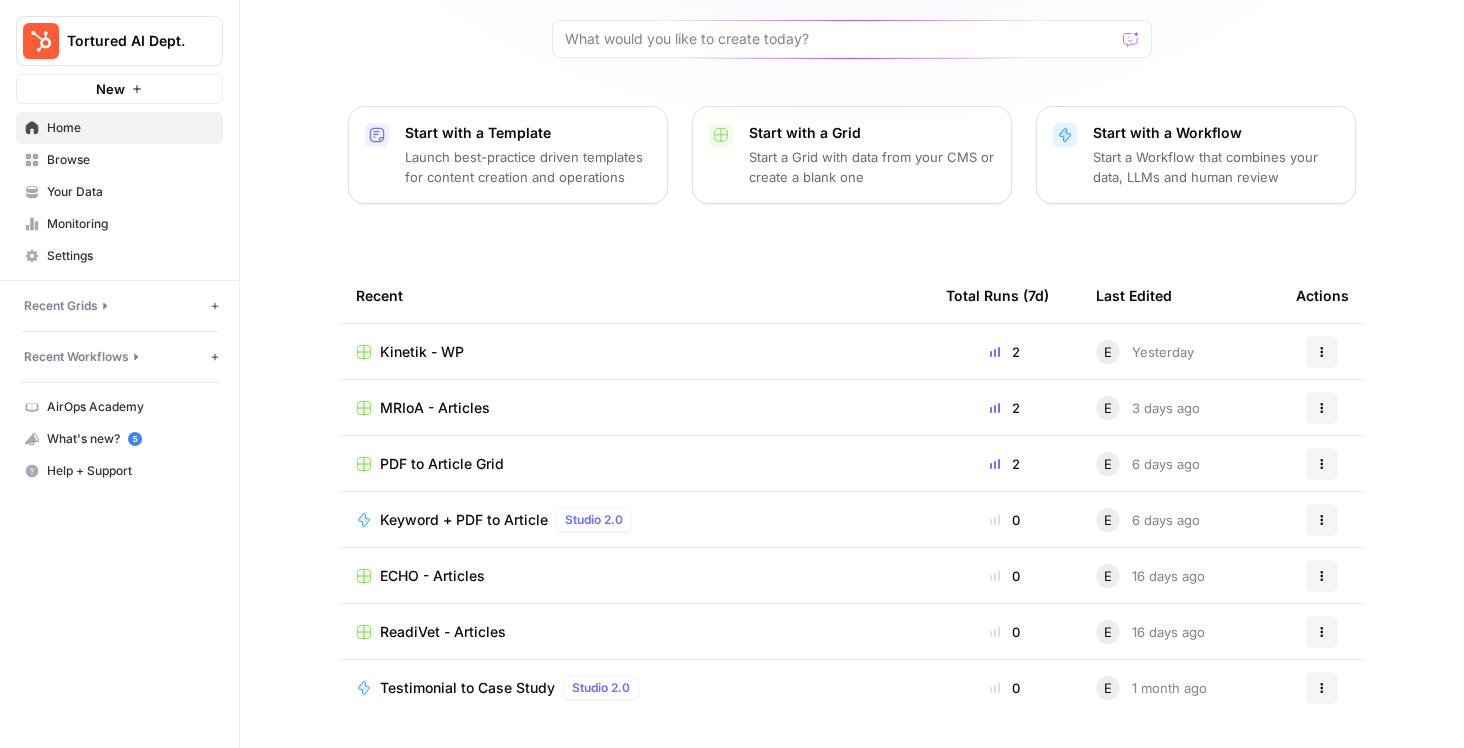 click on "Browse" at bounding box center [119, 160] 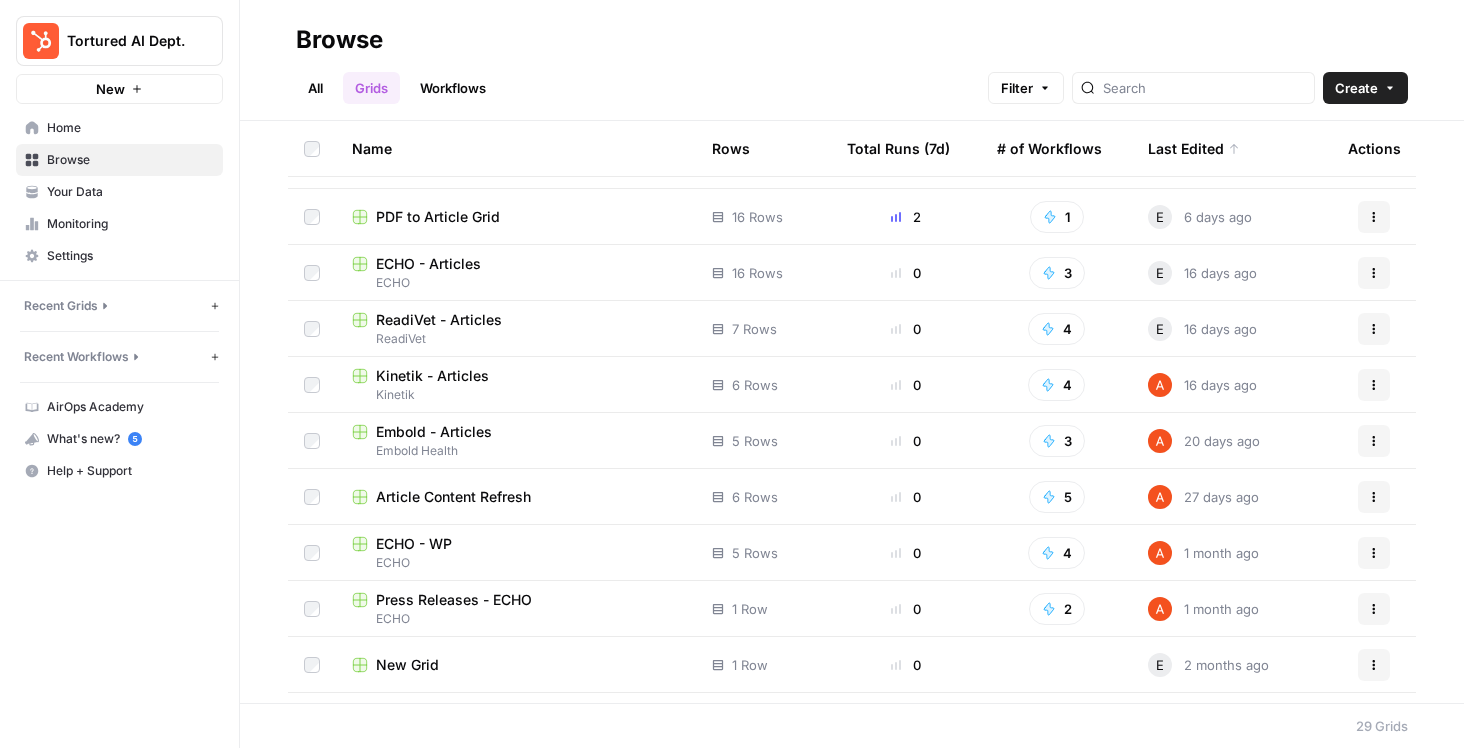 scroll, scrollTop: 125, scrollLeft: 0, axis: vertical 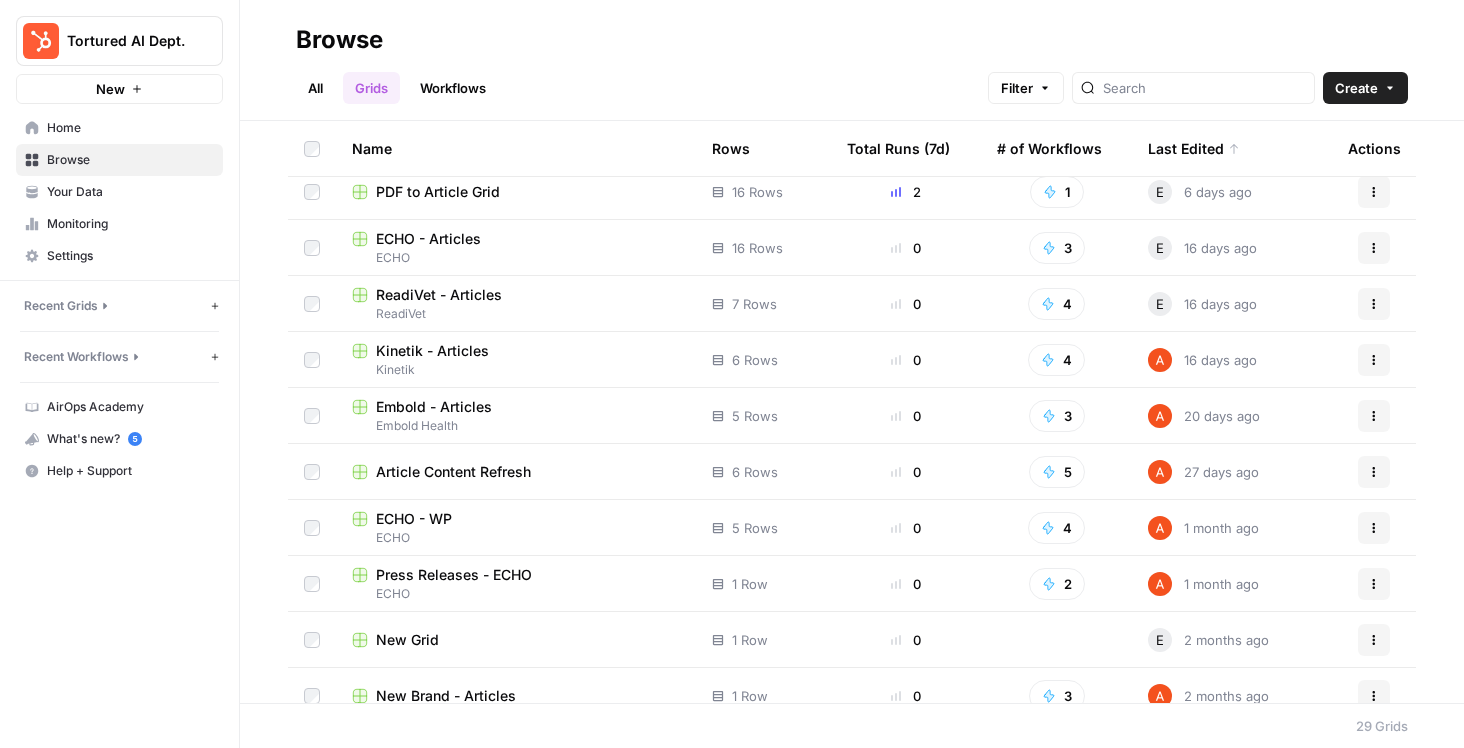 click on "Embold - Articles" at bounding box center [434, 407] 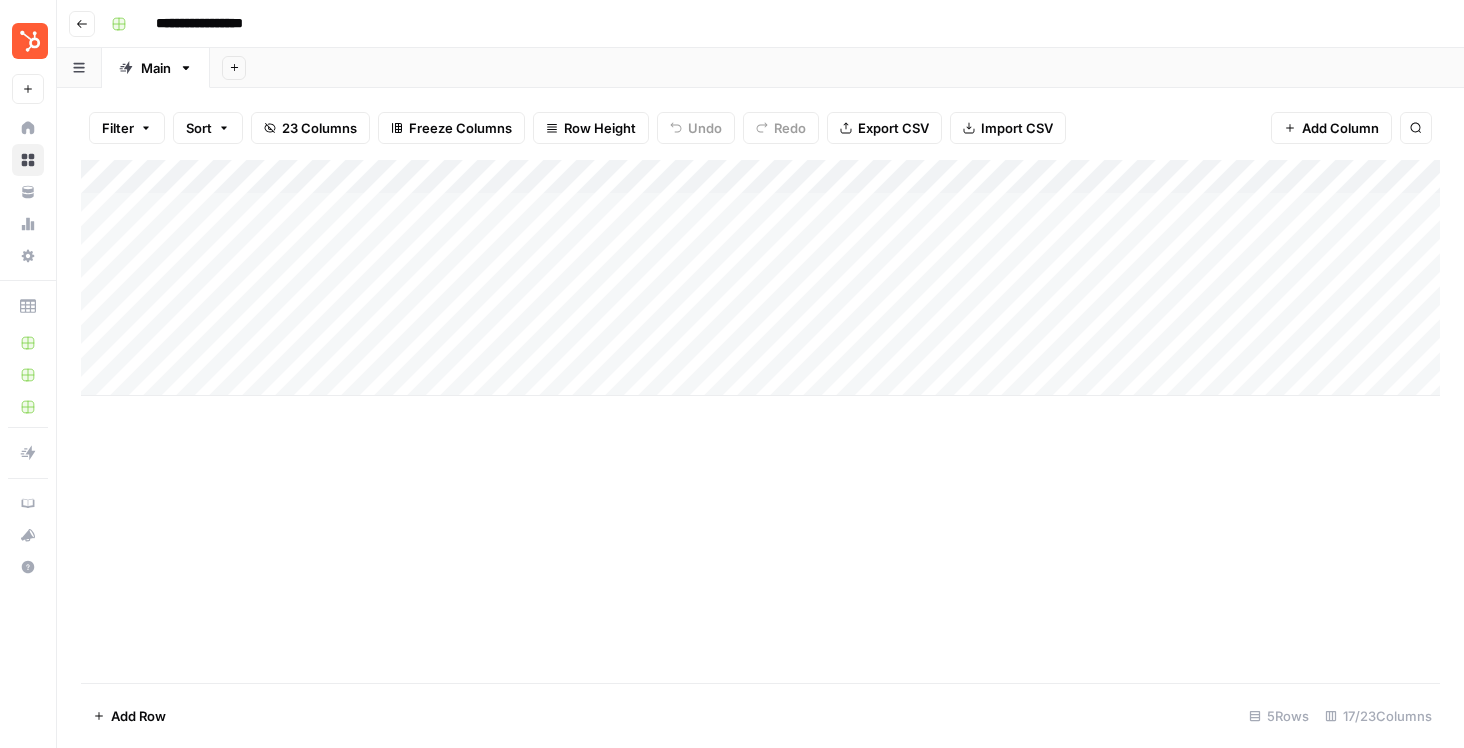click on "Go back" at bounding box center (82, 24) 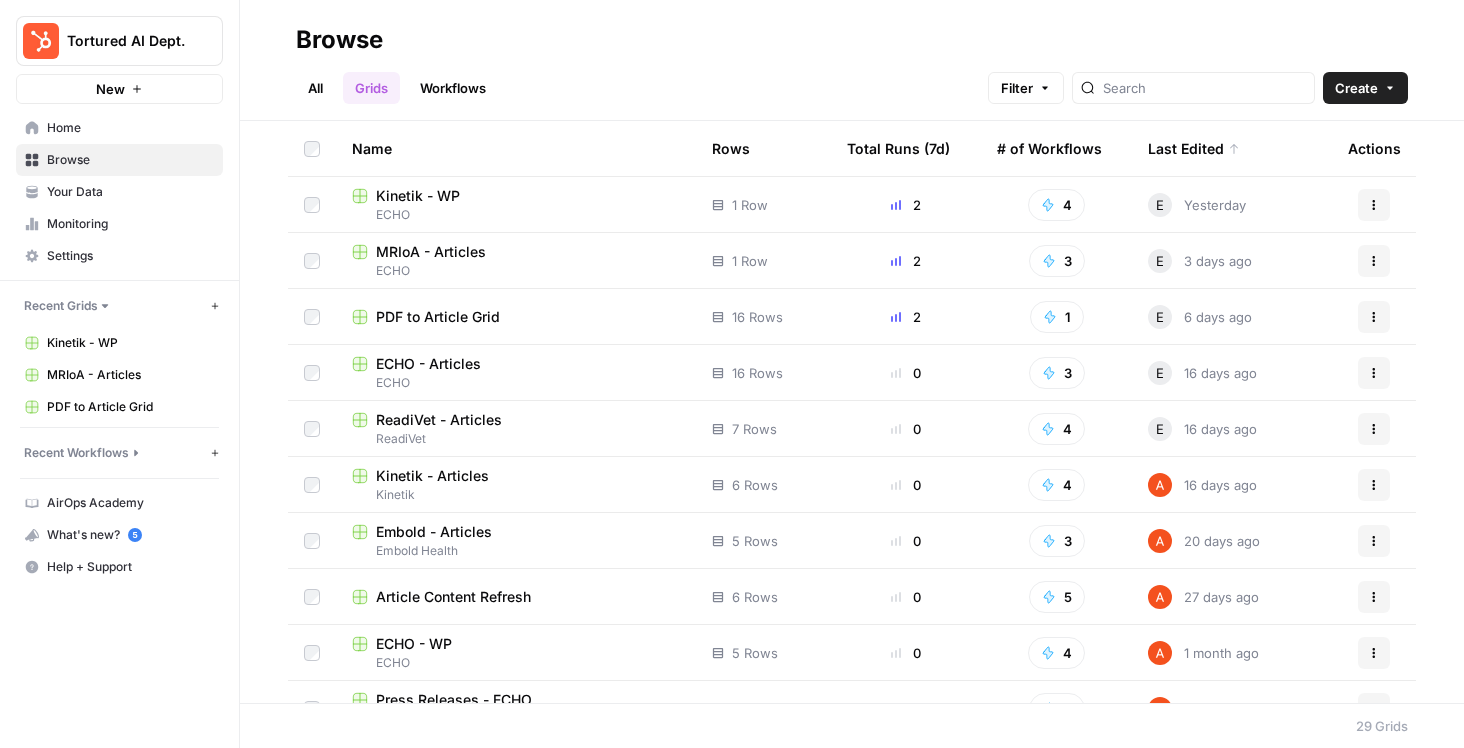 click on "Workflows" at bounding box center (453, 88) 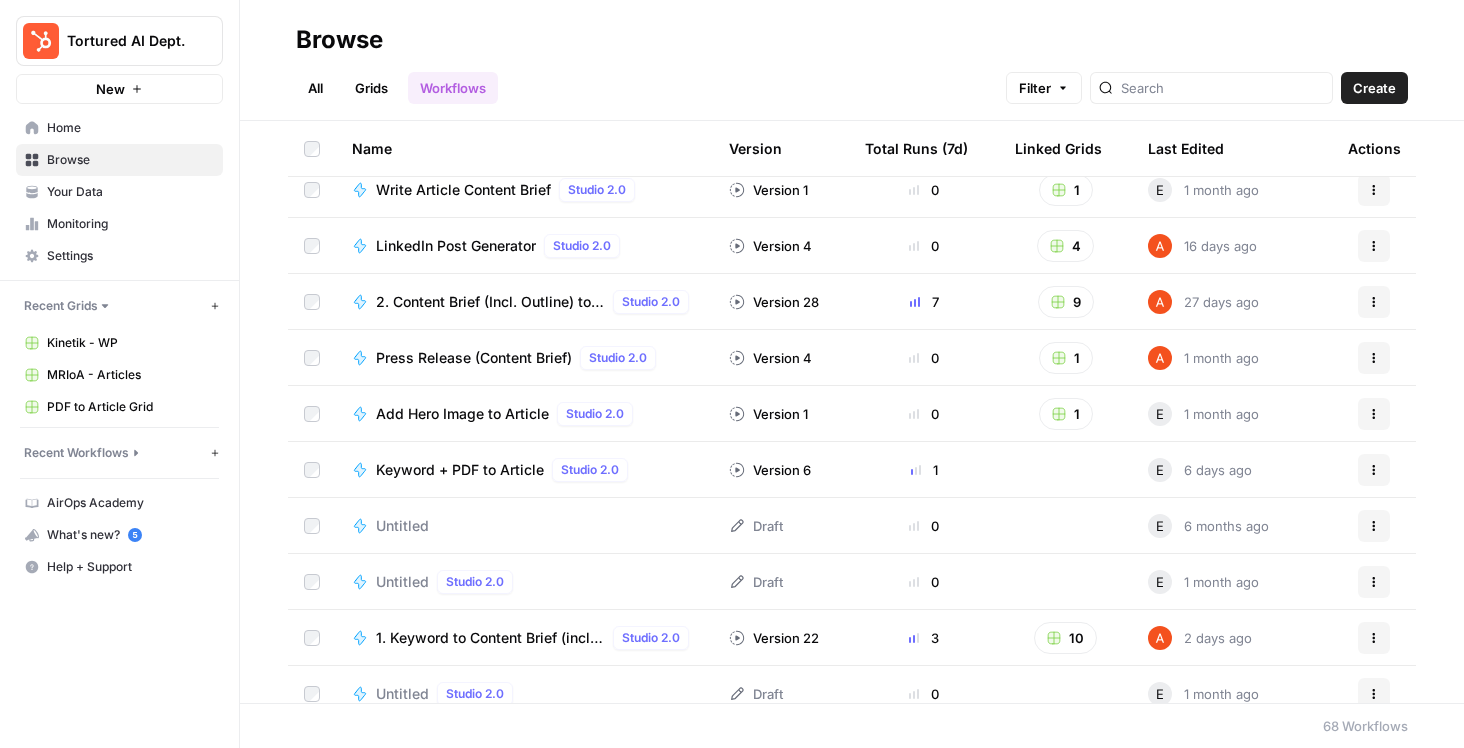 scroll, scrollTop: 863, scrollLeft: 0, axis: vertical 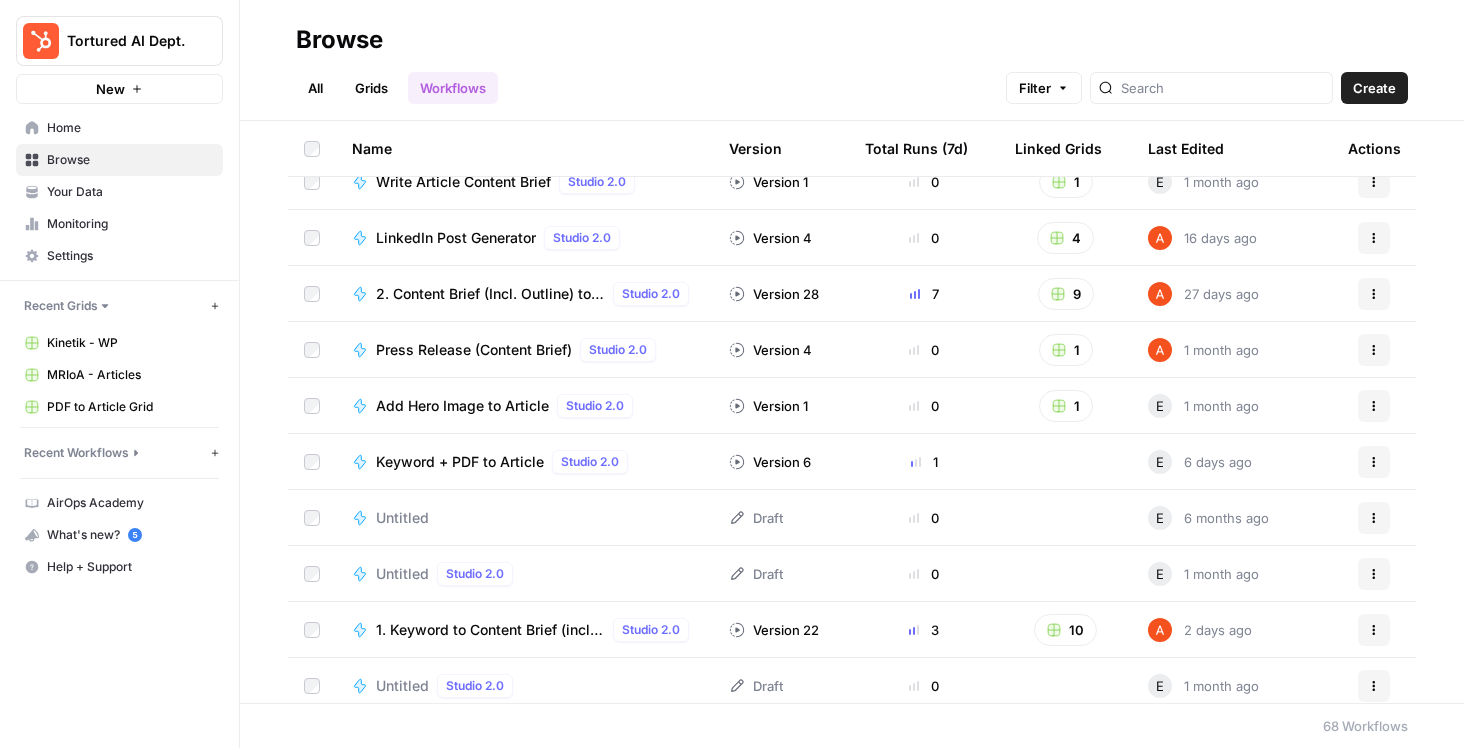 click on "Keyword + PDF to Article" at bounding box center [460, 462] 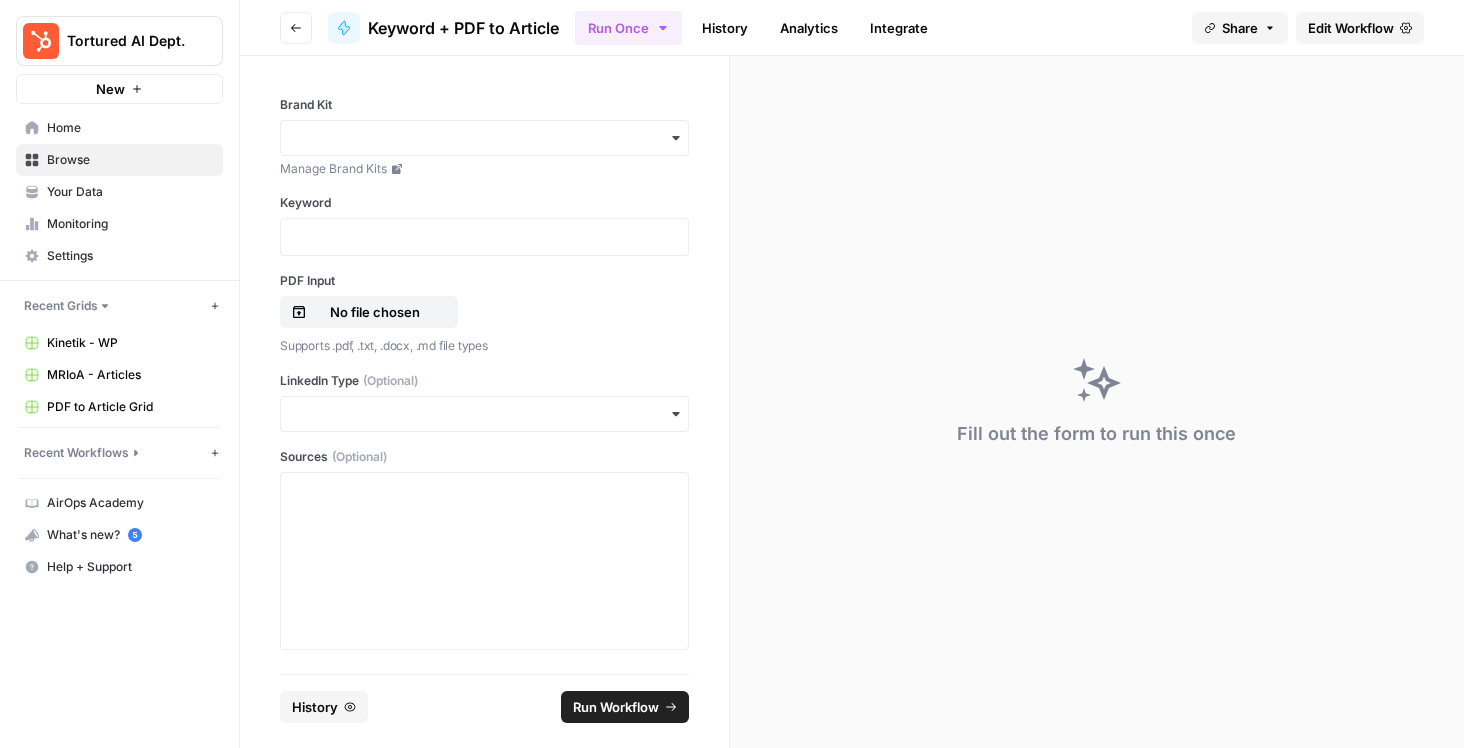 click at bounding box center (484, 138) 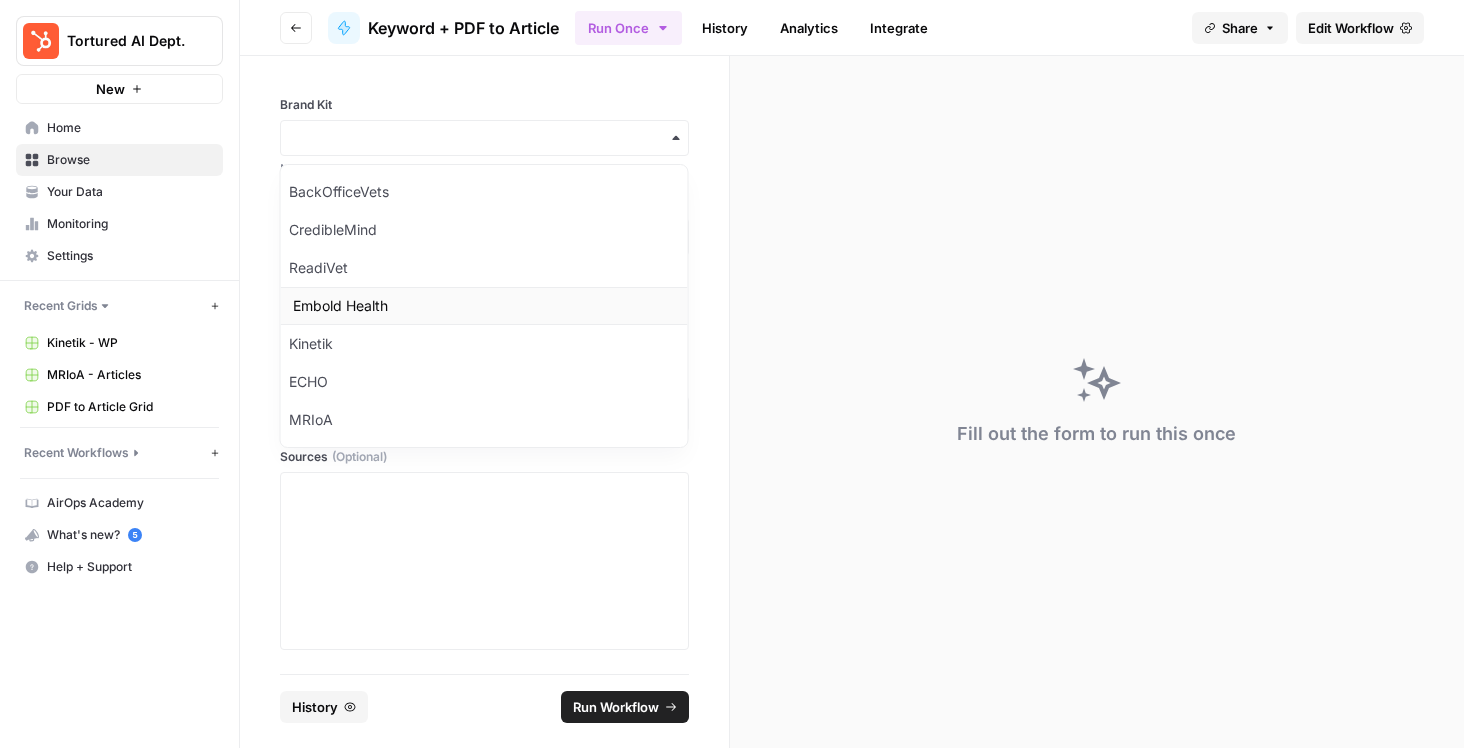 click on "Embold Health" at bounding box center [484, 306] 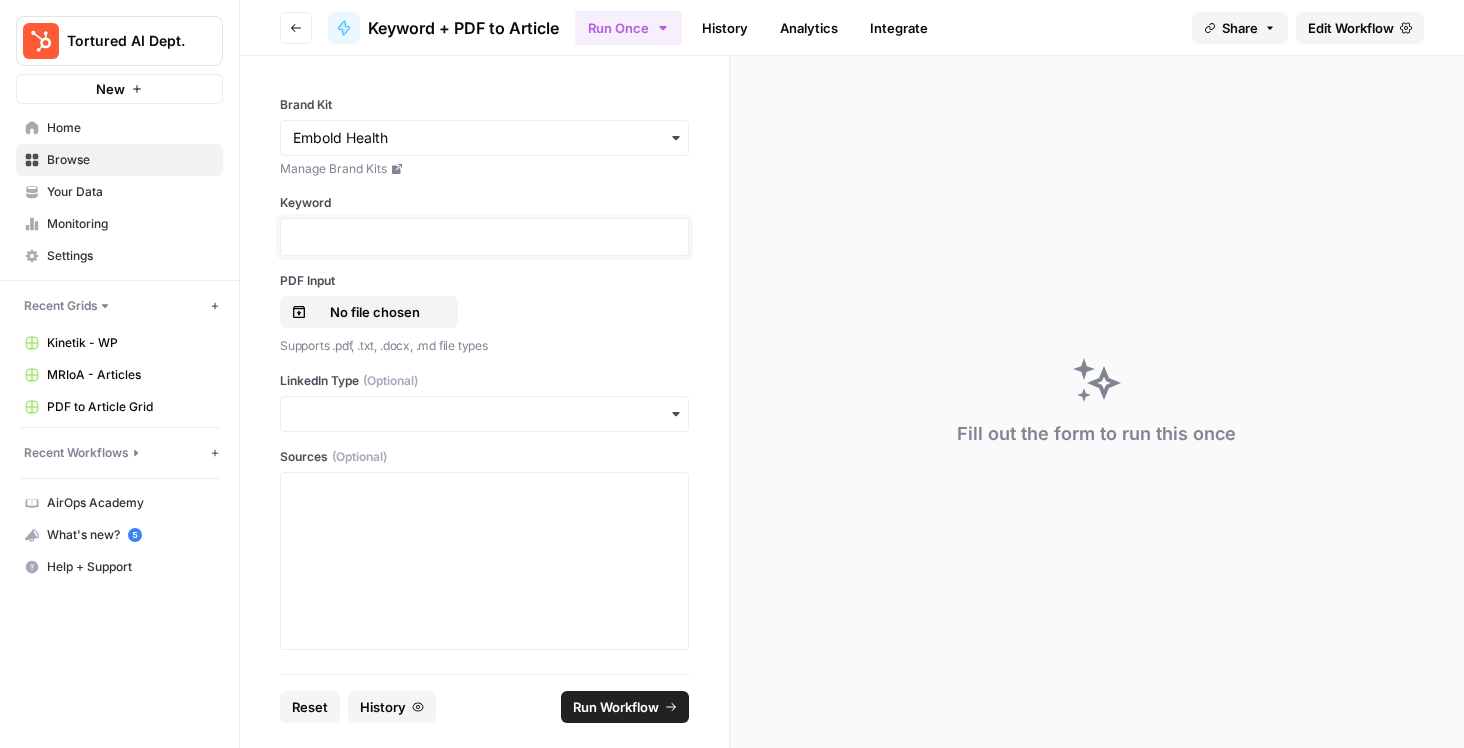click at bounding box center [484, 237] 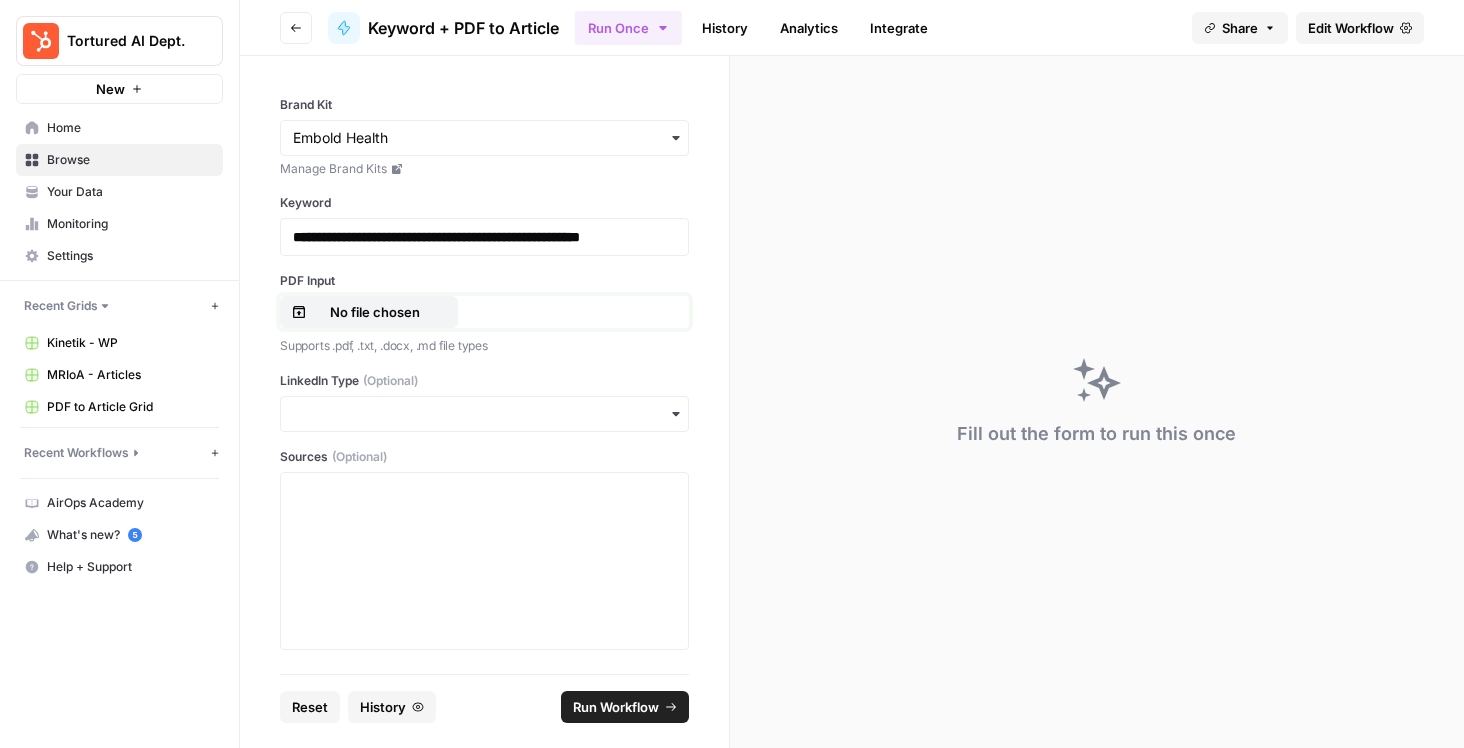 click on "No file chosen" at bounding box center (375, 312) 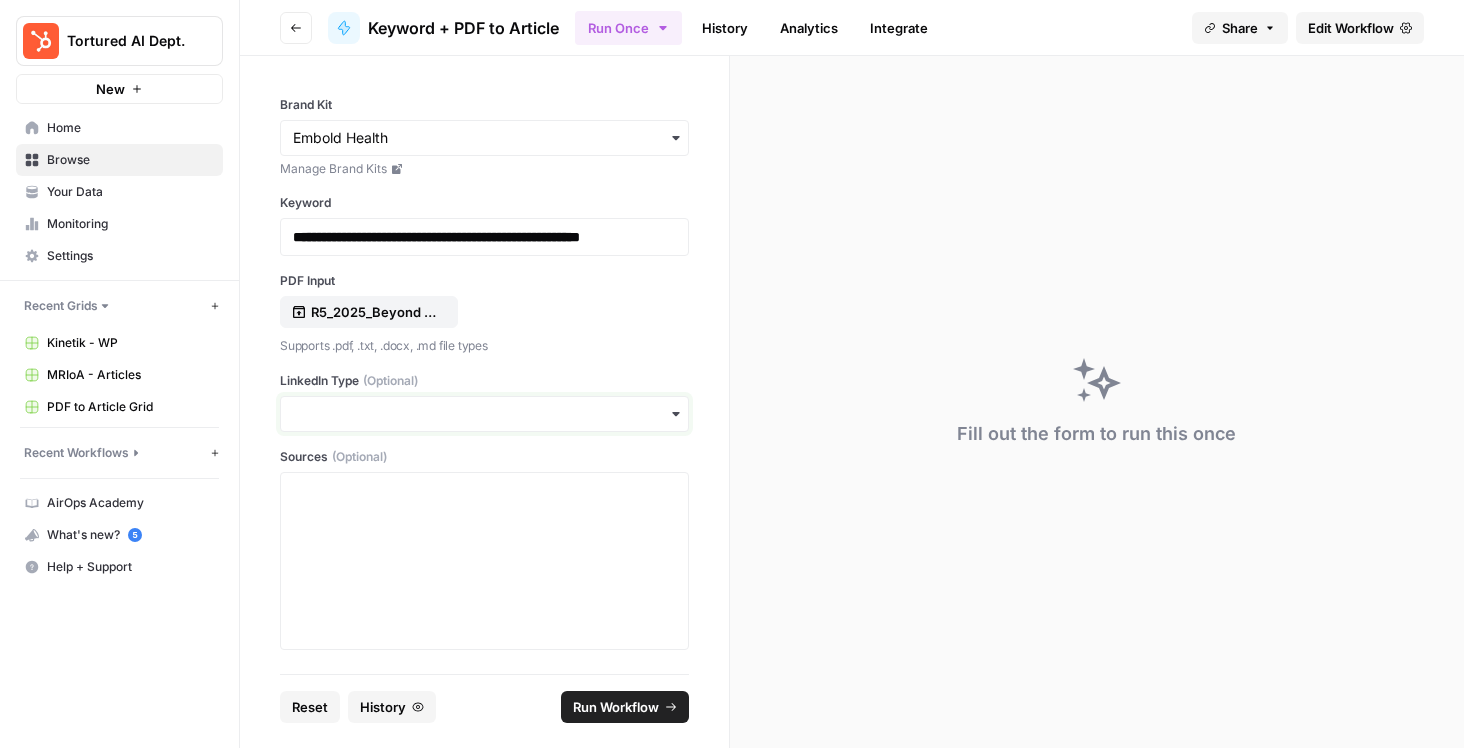 click on "LinkedIn Type (Optional)" at bounding box center (484, 414) 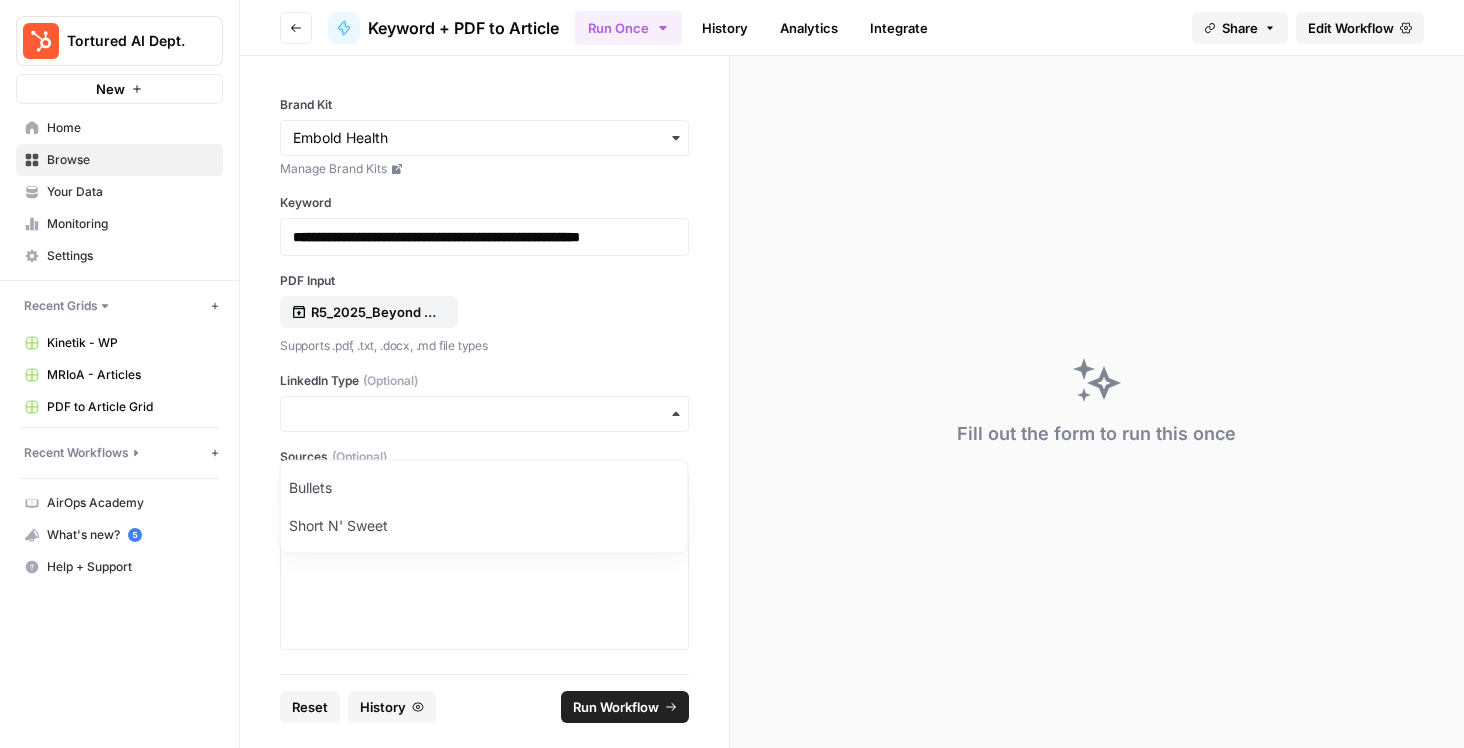 click on "R5_2025_Beyond The Portal-How Generative AI Is Shifting Provider Selection_e-book.pdf" at bounding box center [484, 312] 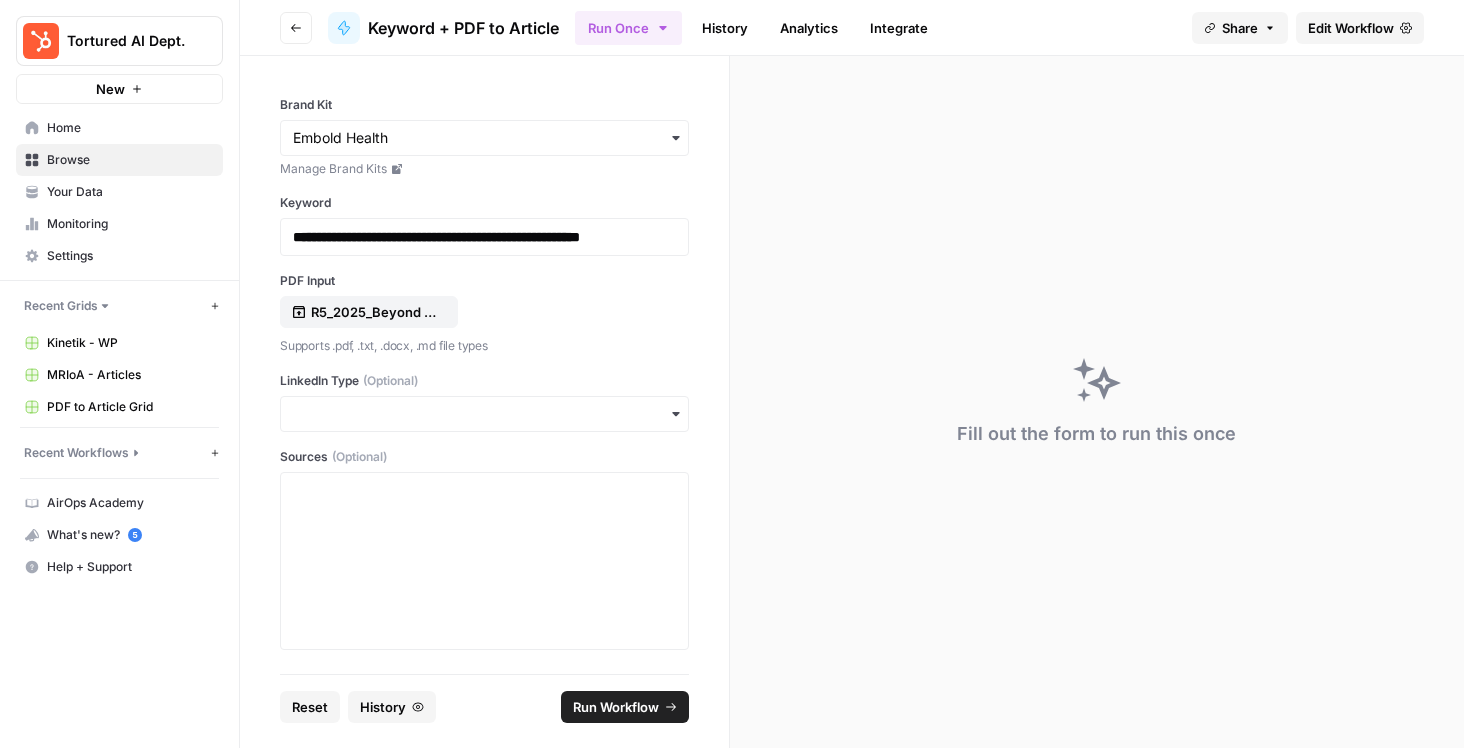 click on "Run Workflow" at bounding box center [616, 707] 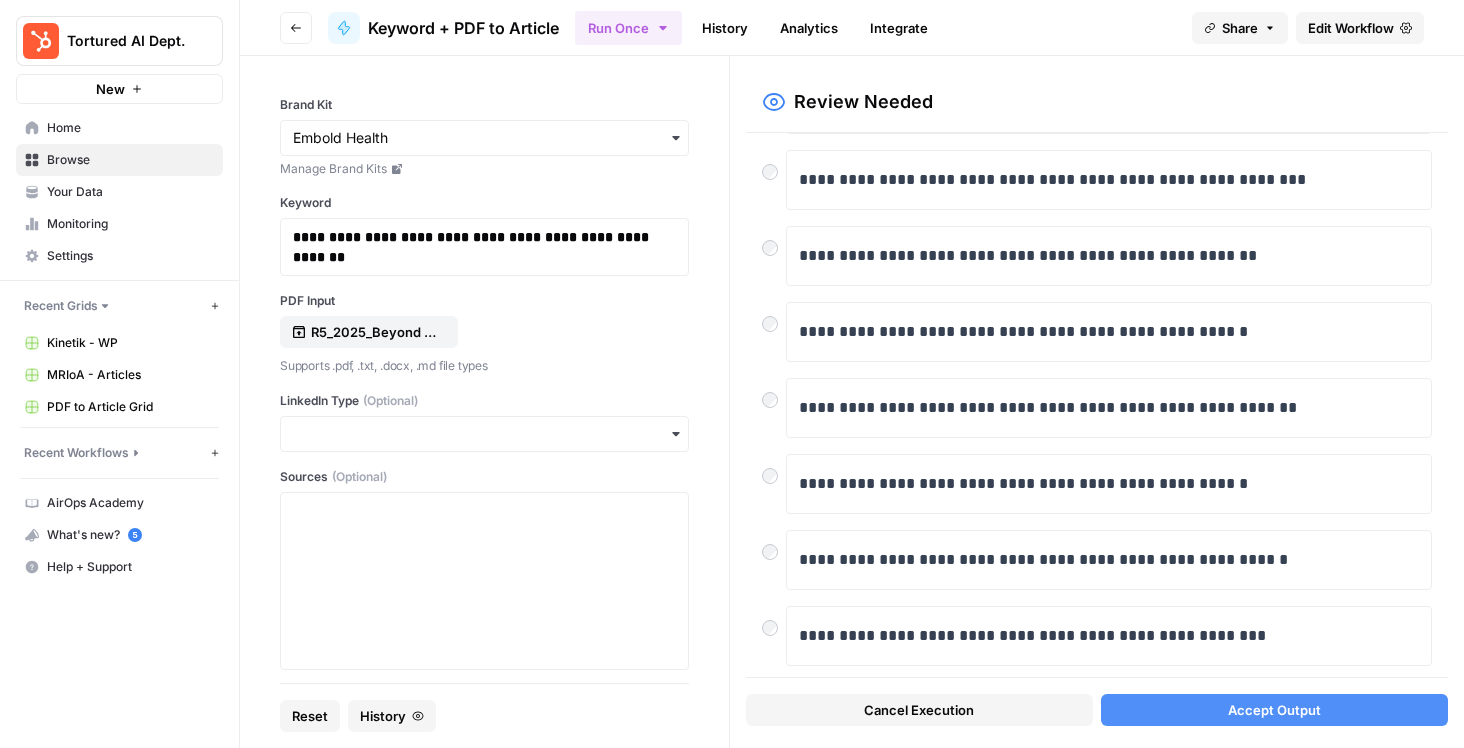 scroll, scrollTop: 134, scrollLeft: 0, axis: vertical 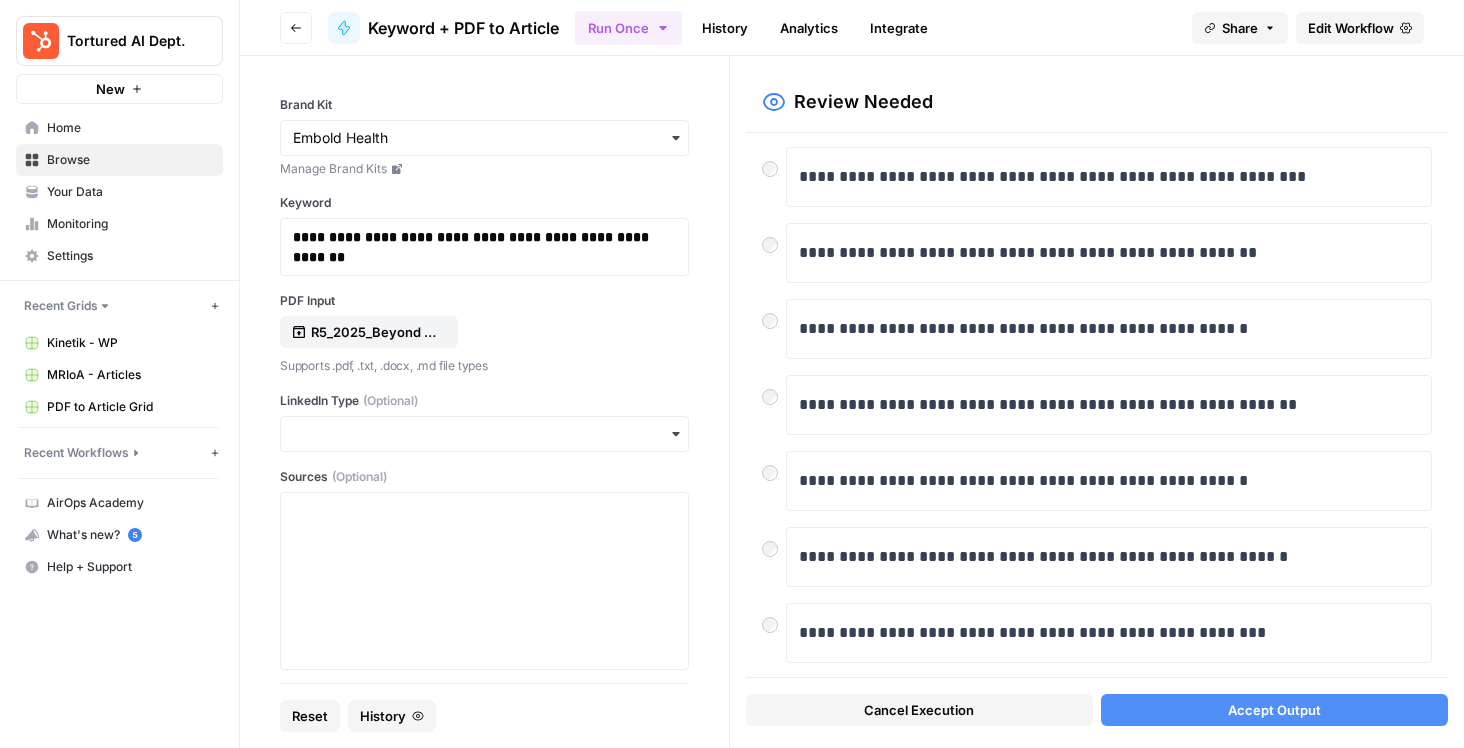 click on "**********" at bounding box center [1097, 405] 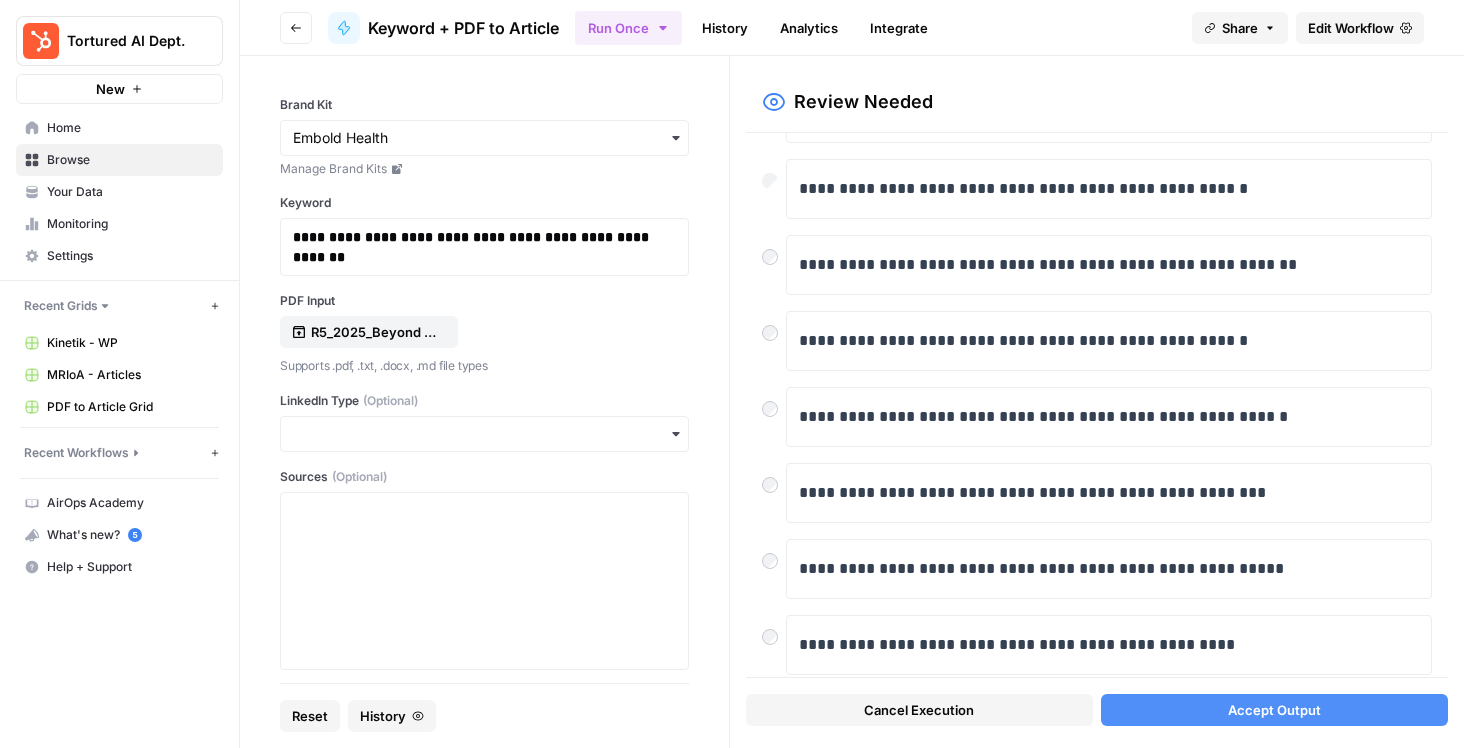 scroll, scrollTop: 288, scrollLeft: 0, axis: vertical 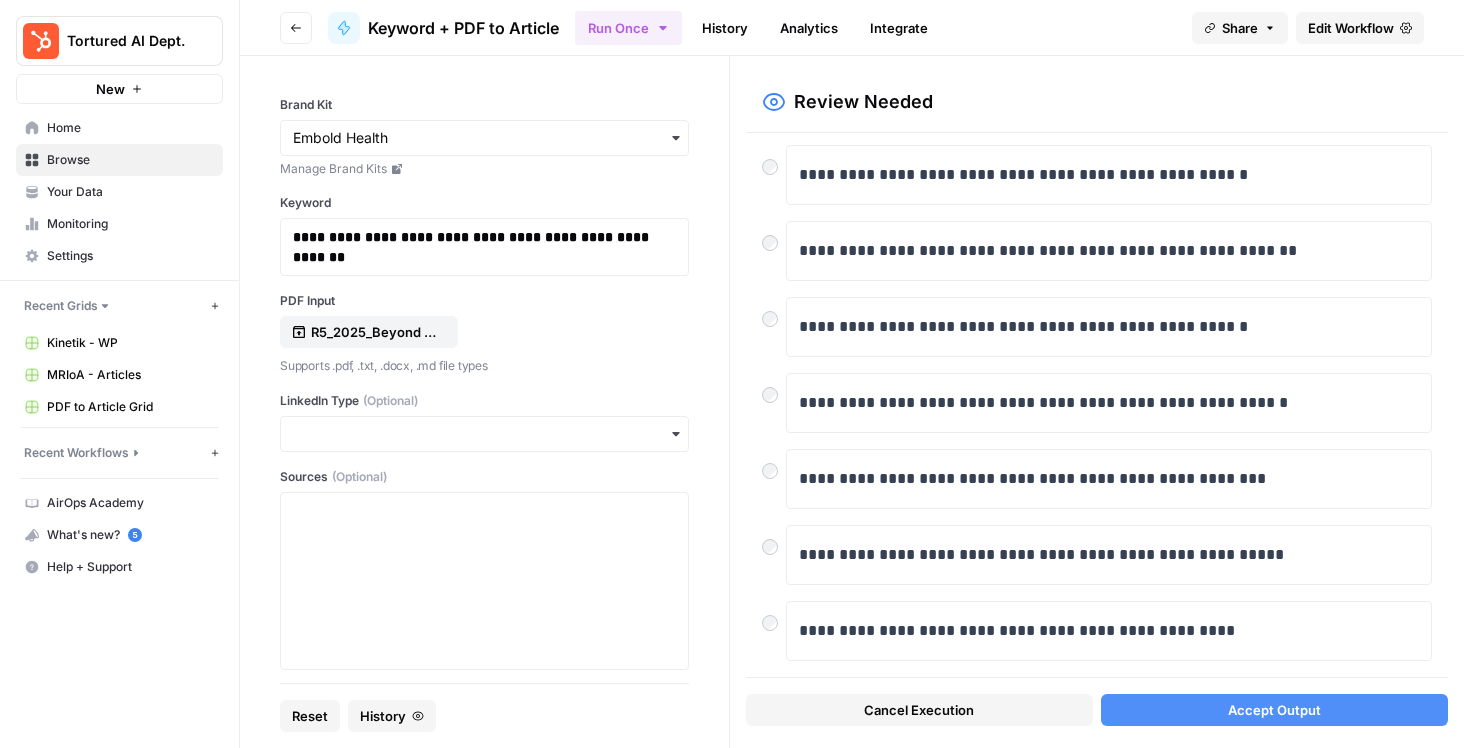 click on "Accept Output" at bounding box center (1274, 710) 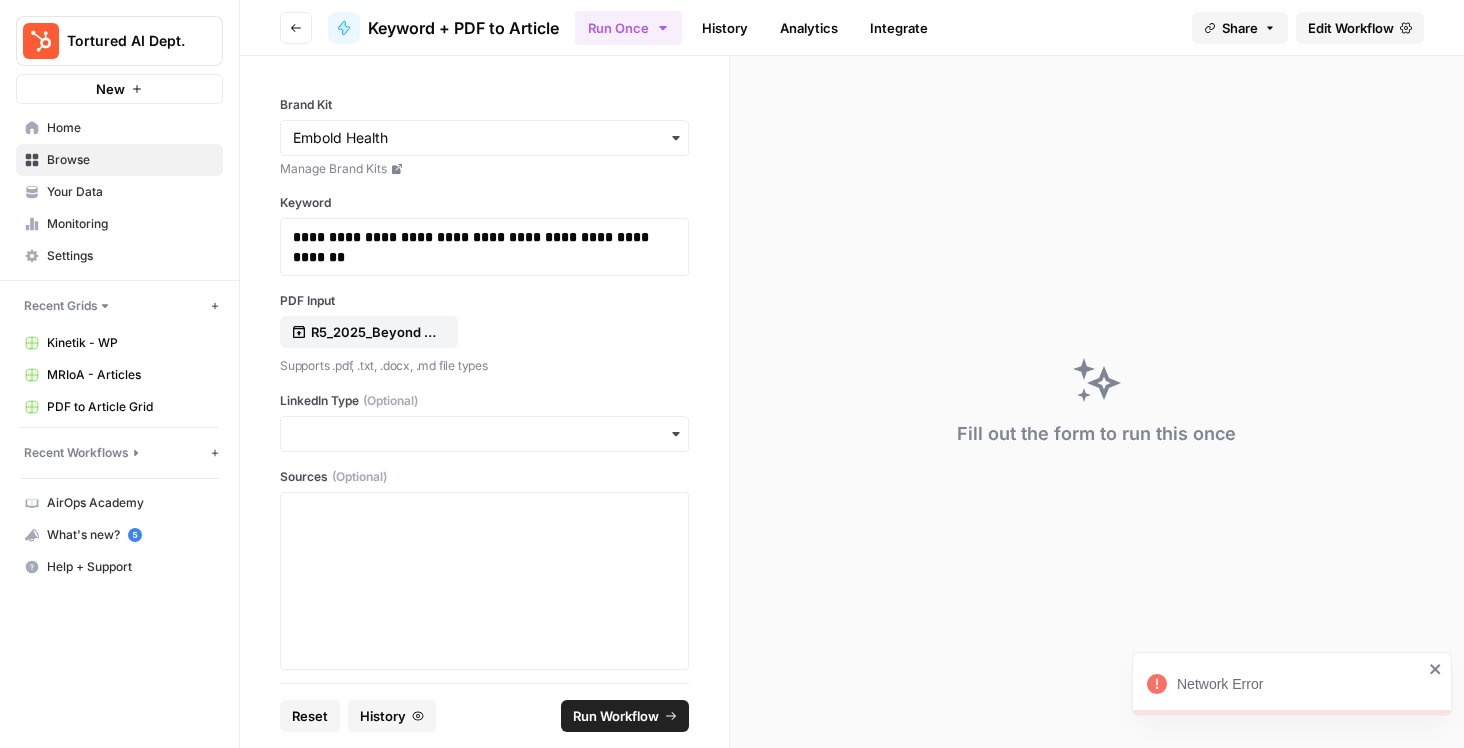 scroll, scrollTop: 0, scrollLeft: 0, axis: both 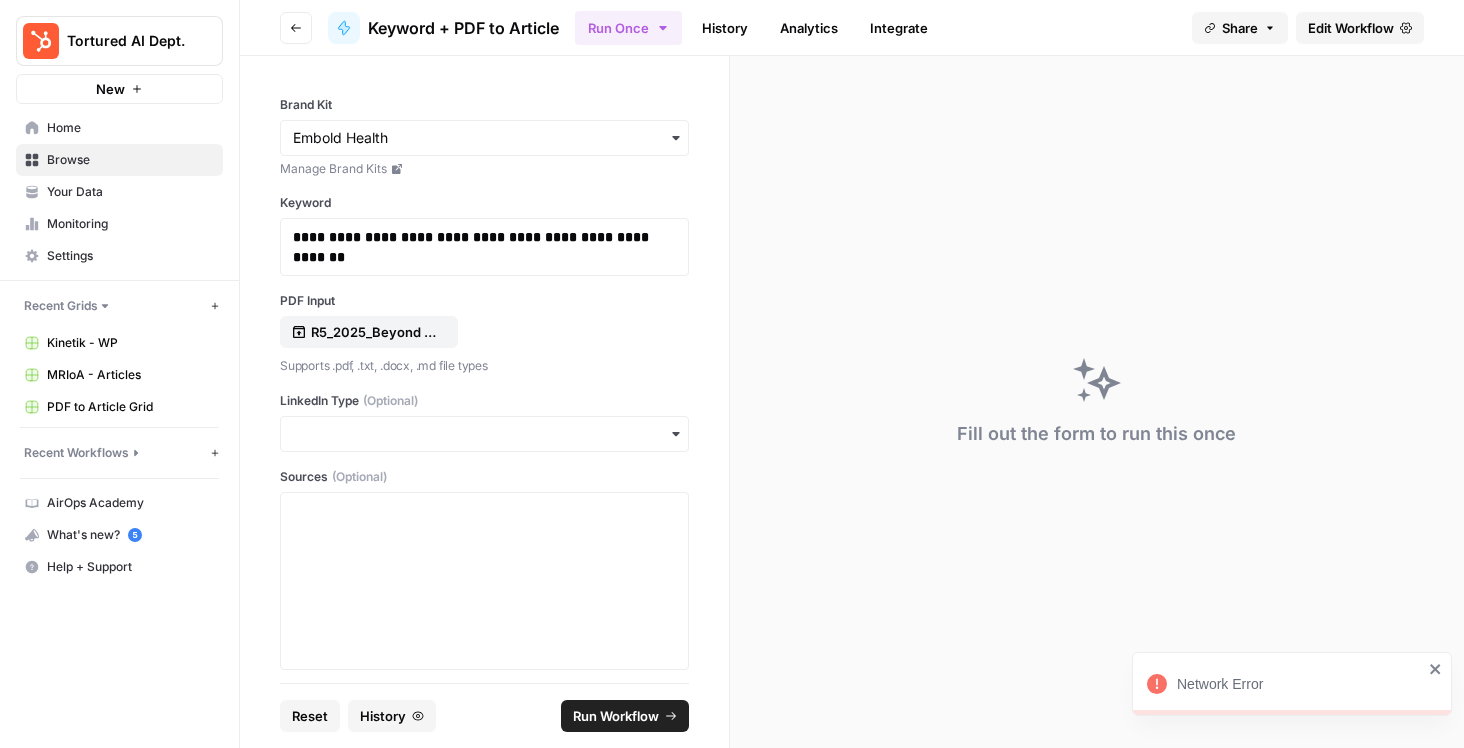 click 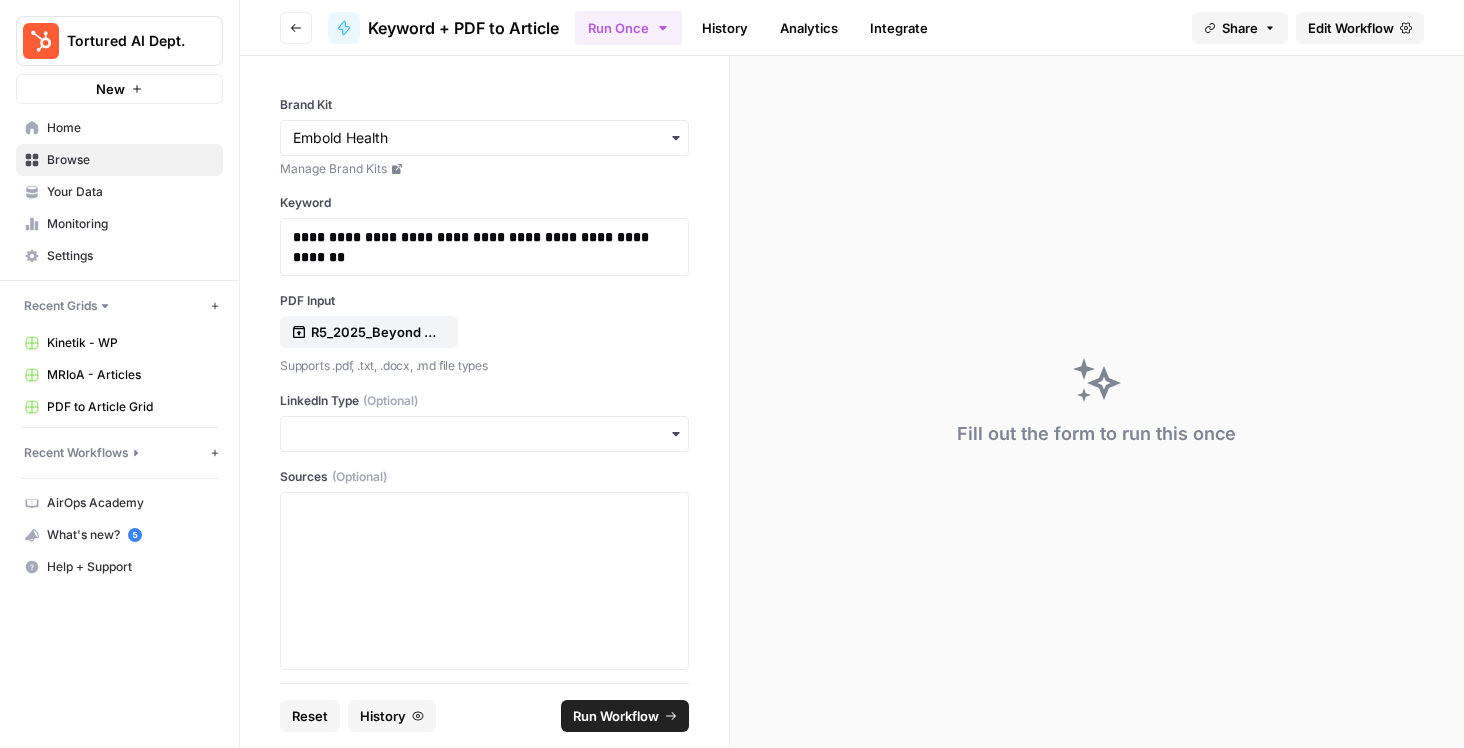 click on "Run Workflow" at bounding box center [616, 716] 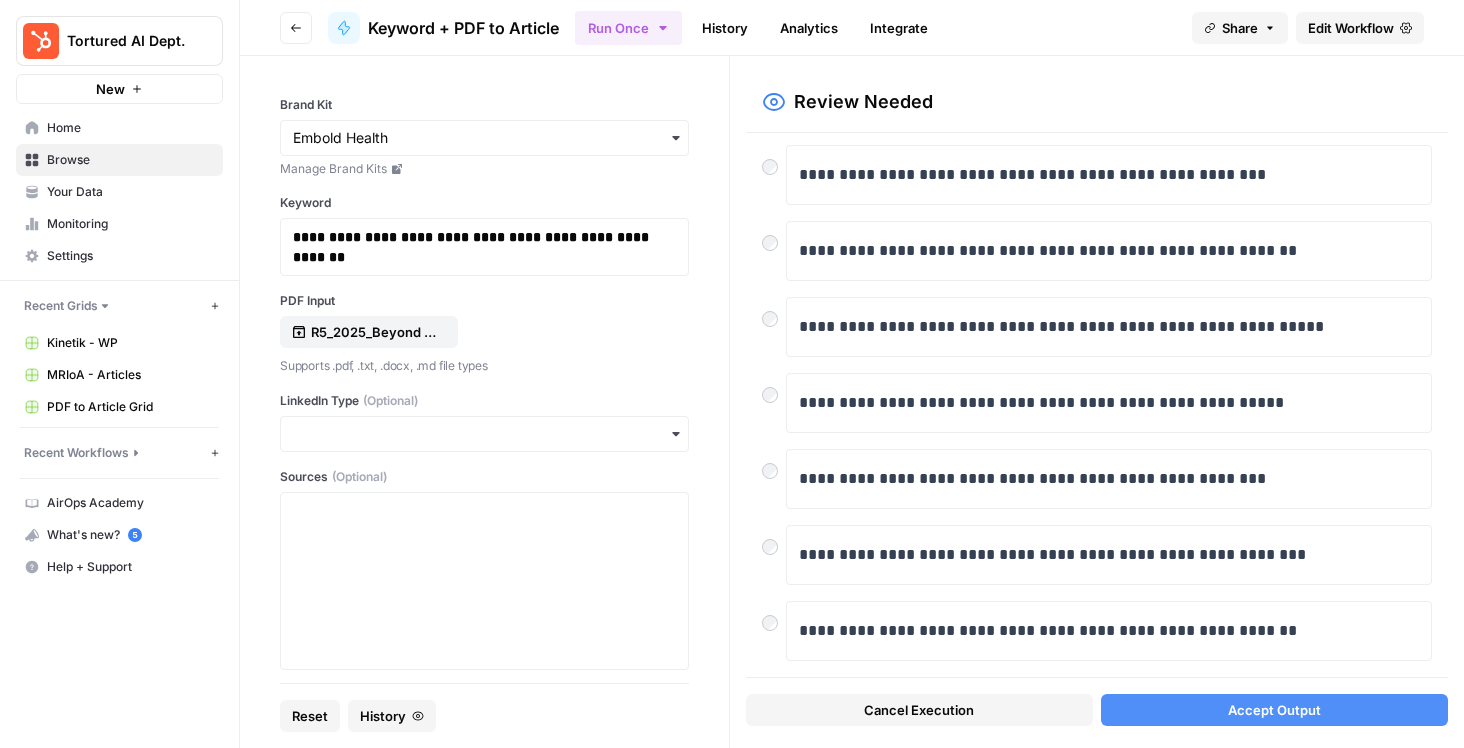 scroll, scrollTop: 0, scrollLeft: 0, axis: both 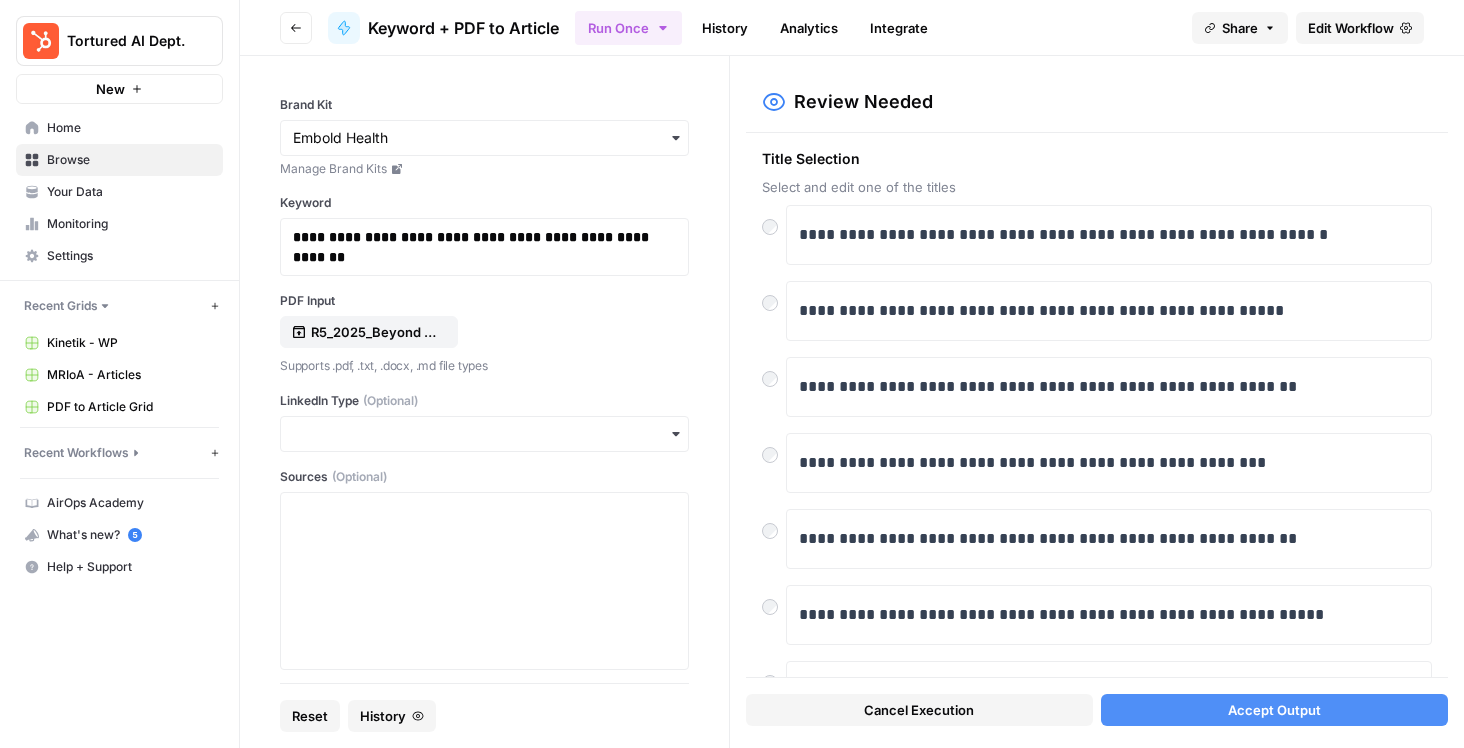 click on "Accept Output" at bounding box center [1274, 710] 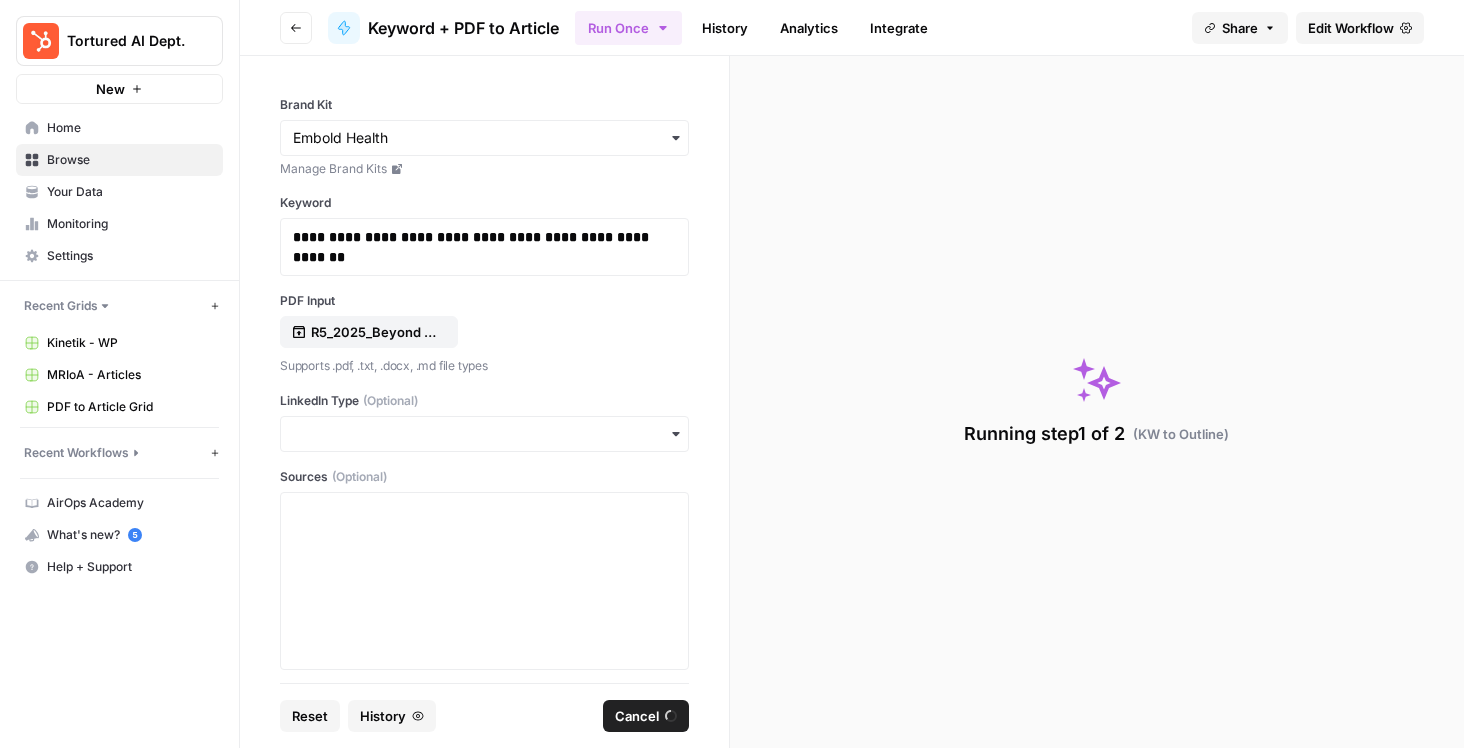 scroll, scrollTop: 0, scrollLeft: 0, axis: both 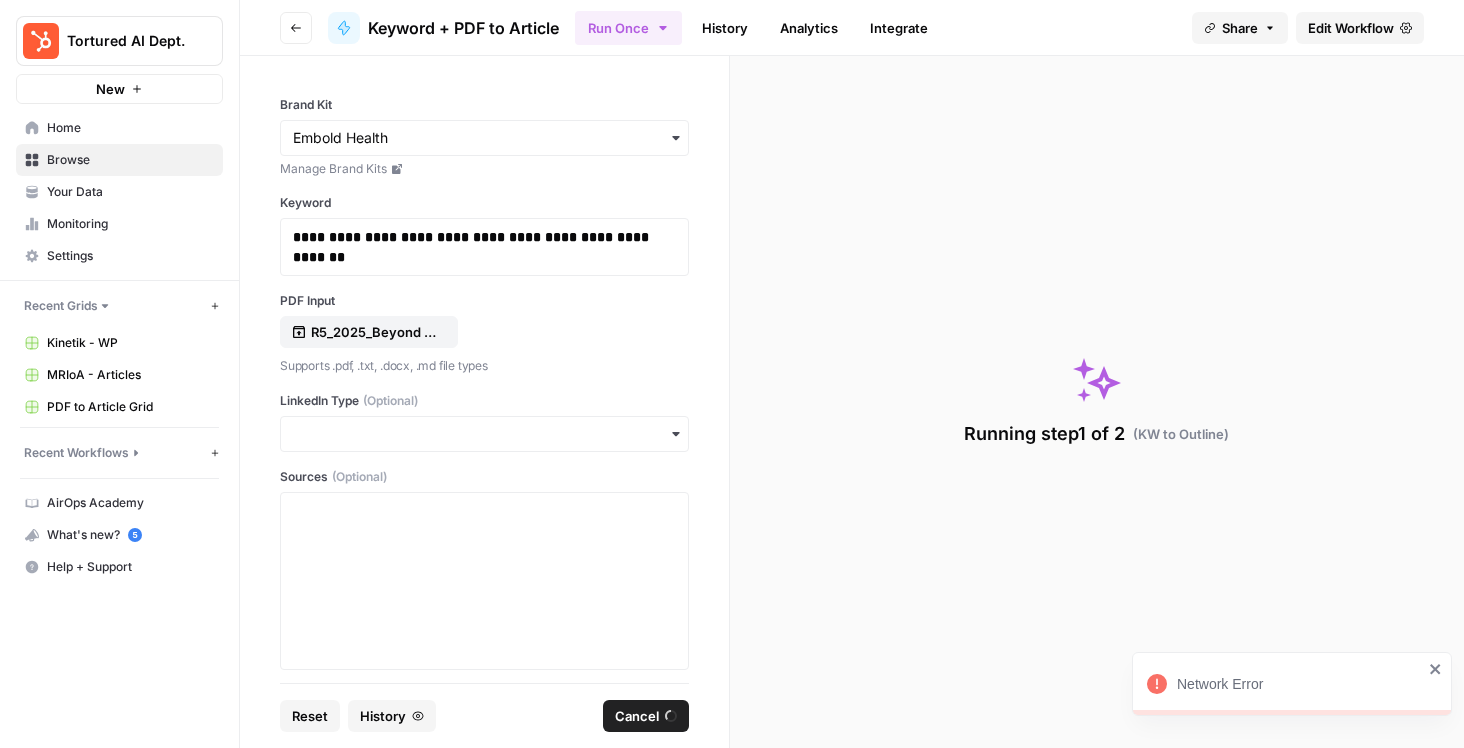click on "Running step  1 of 2 ( KW to Outline )" at bounding box center (1097, 402) 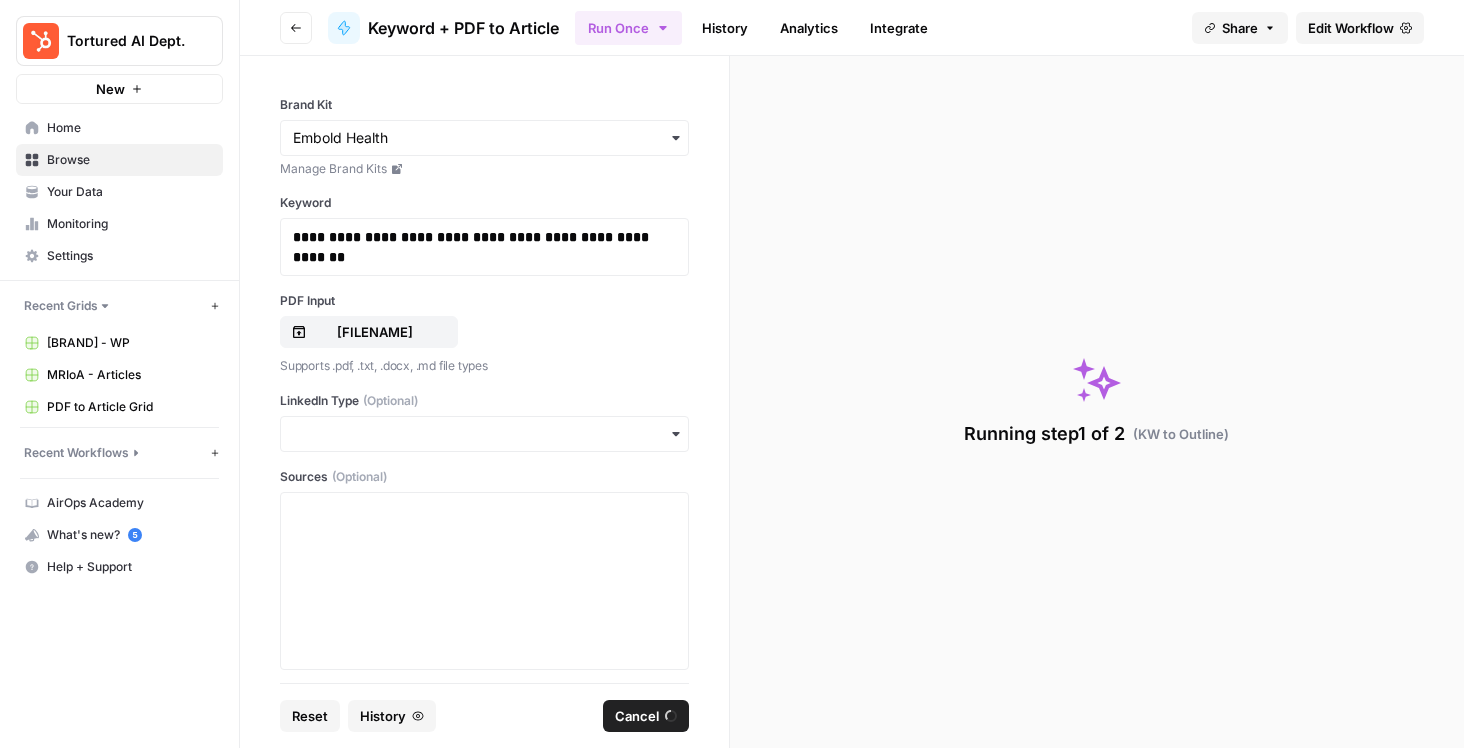 scroll, scrollTop: 0, scrollLeft: 0, axis: both 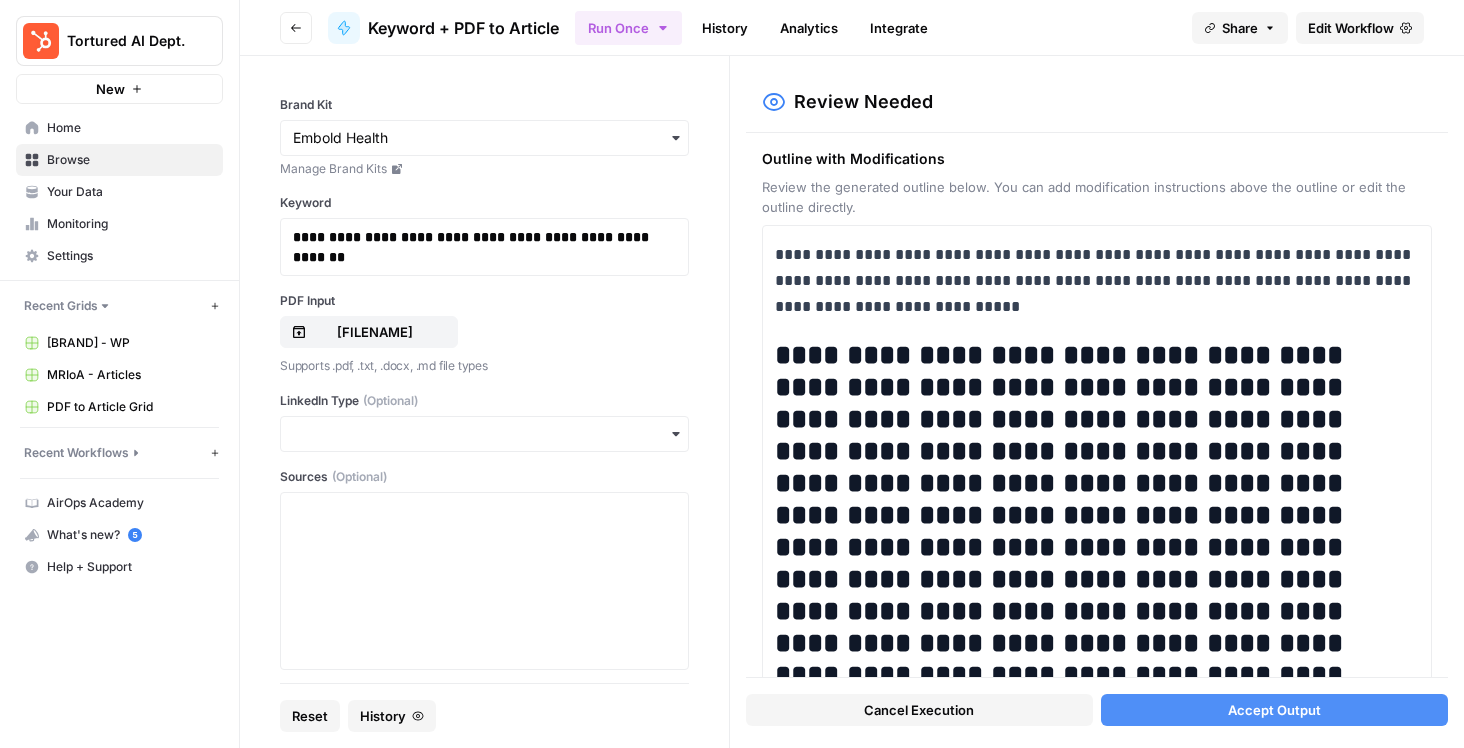 click on "Accept Output" at bounding box center [1274, 710] 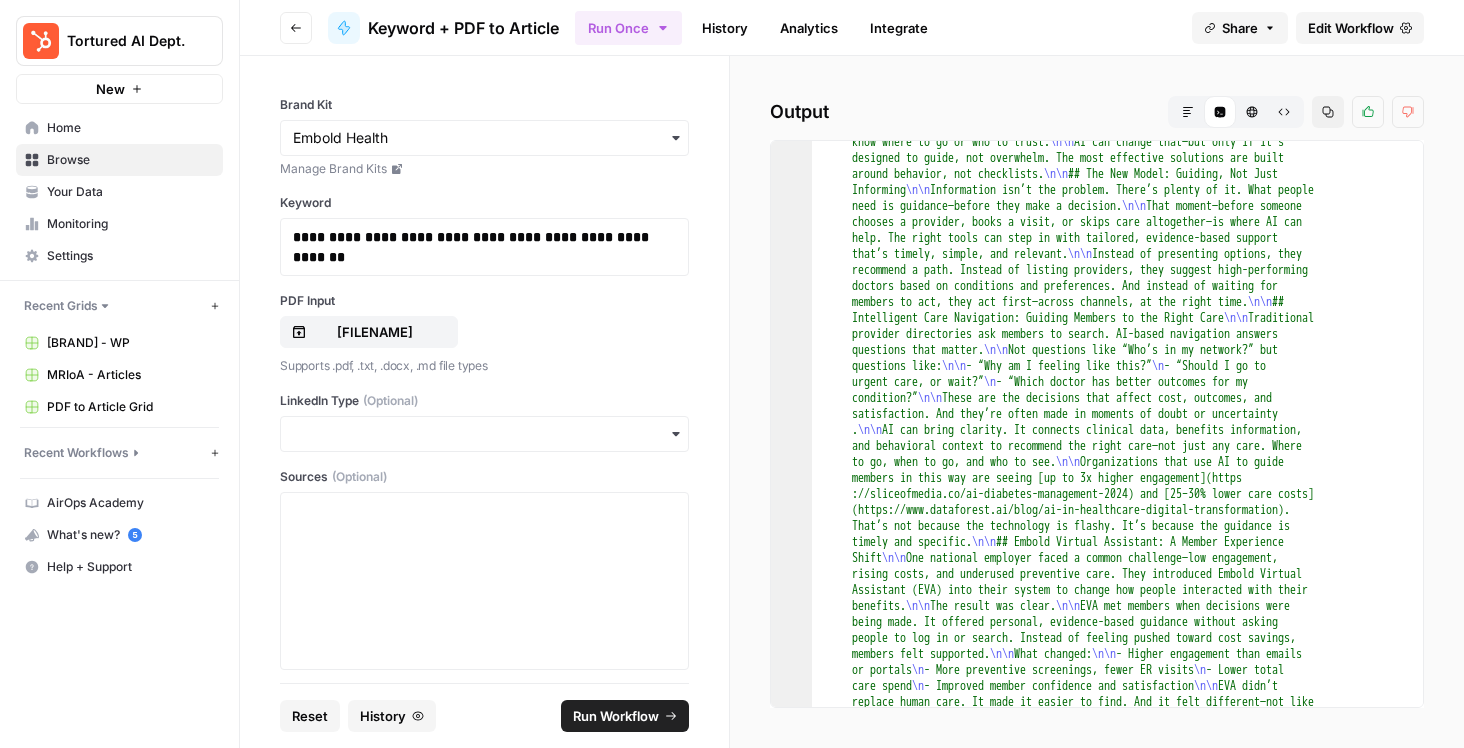 scroll, scrollTop: 1050, scrollLeft: 0, axis: vertical 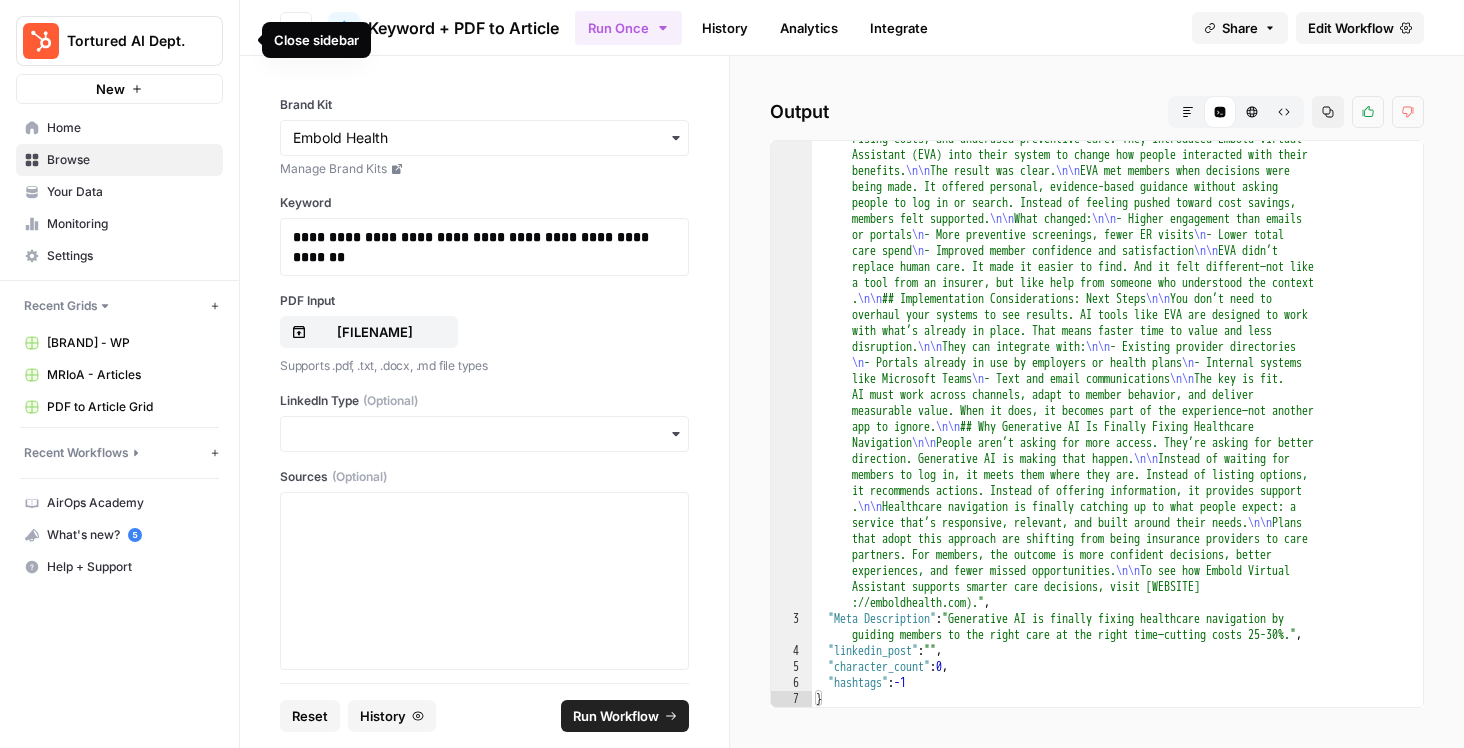click on "Close sidebar" at bounding box center (316, 40) 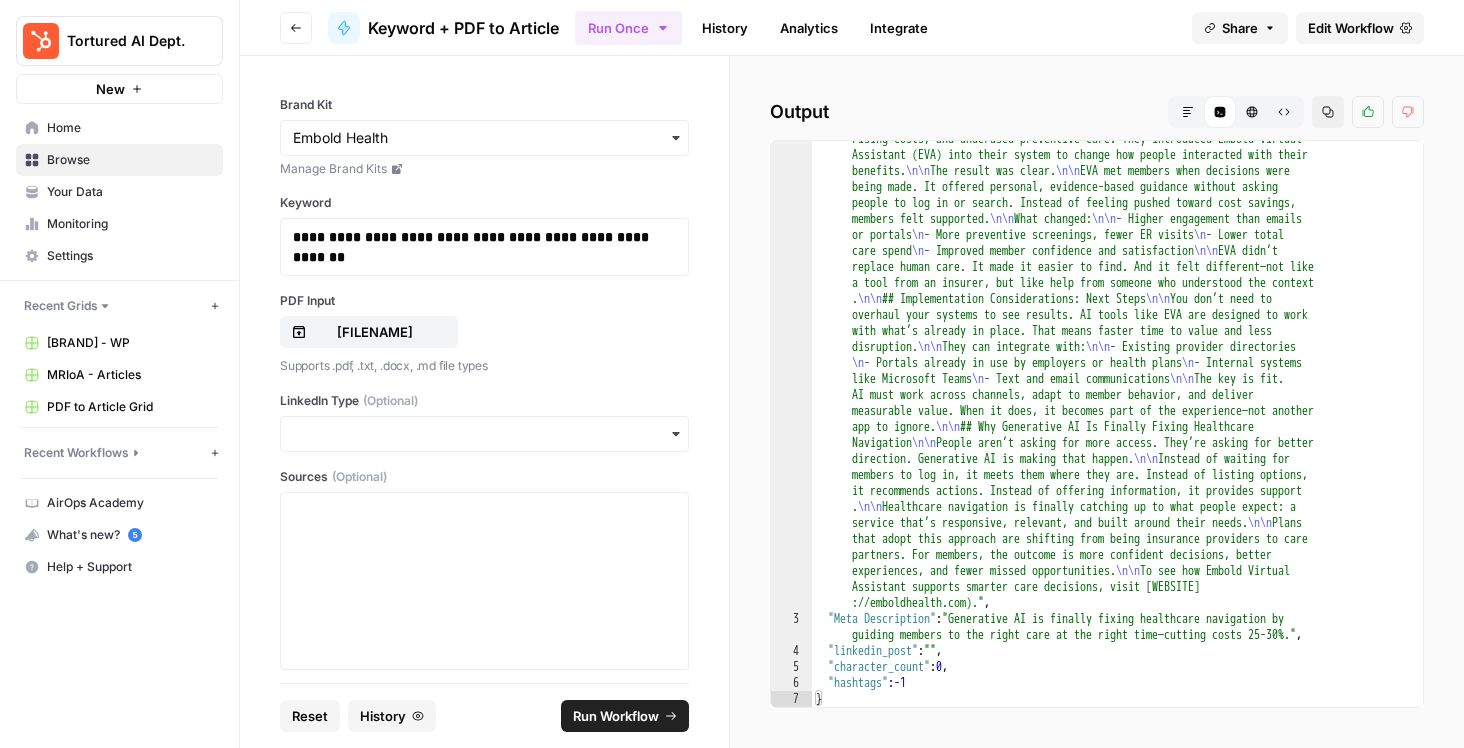 click on "Browse" at bounding box center (130, 160) 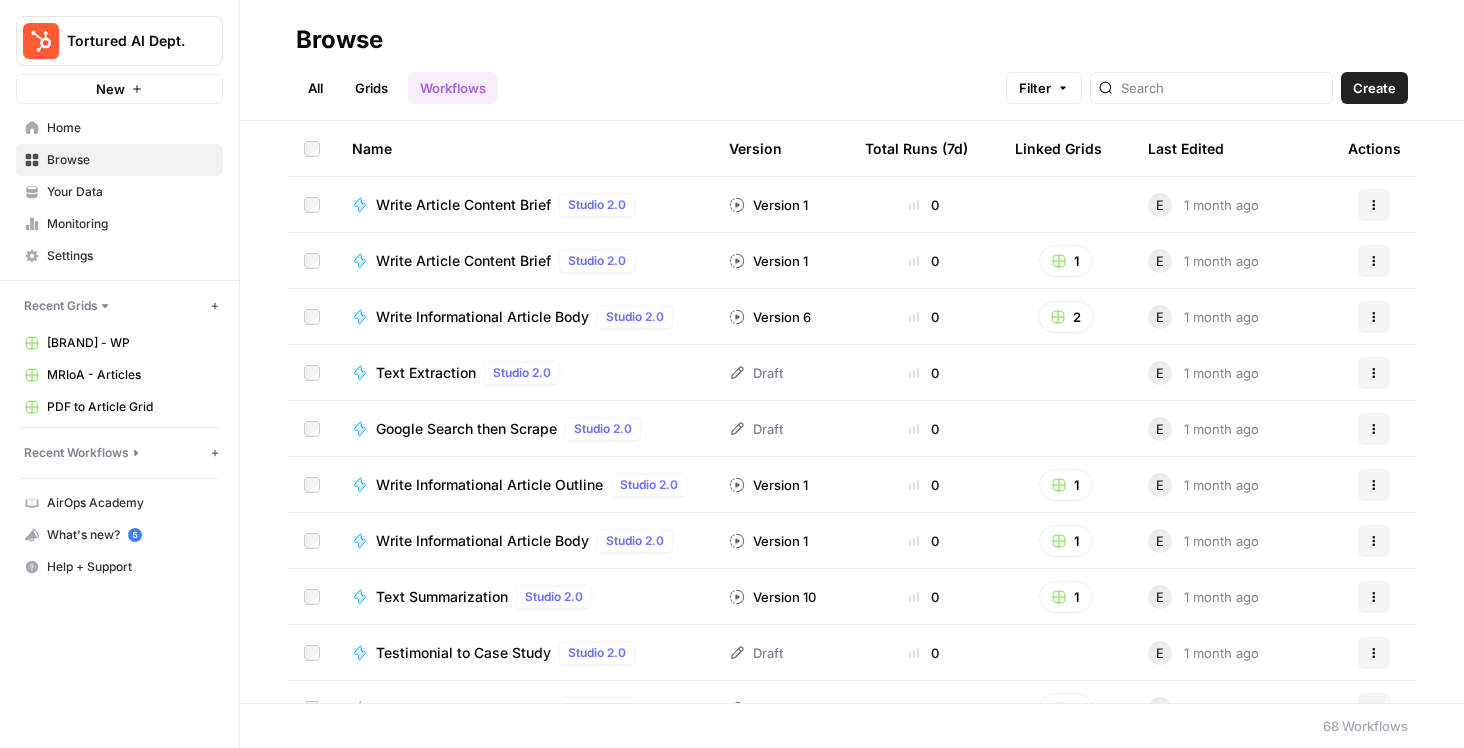 click on "Grids" at bounding box center [371, 88] 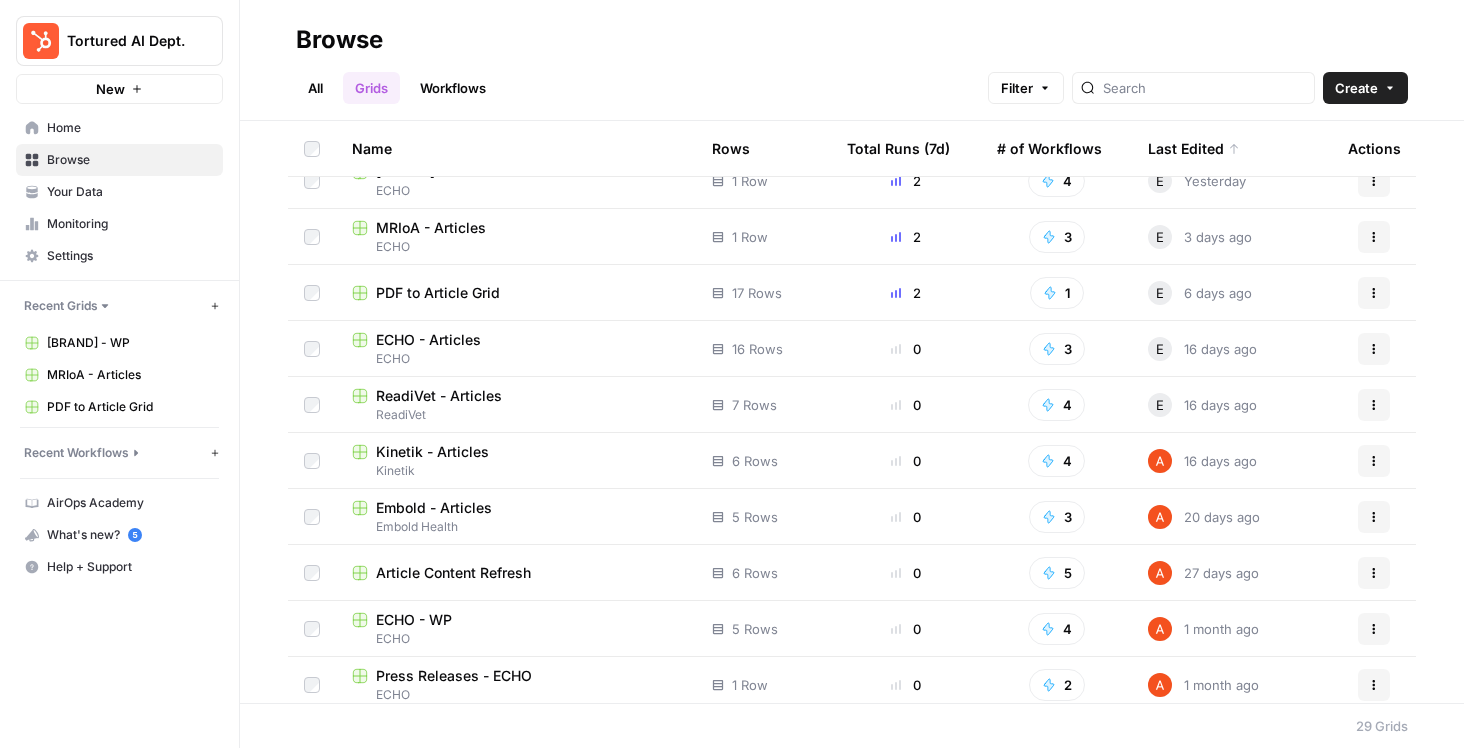 scroll, scrollTop: 0, scrollLeft: 0, axis: both 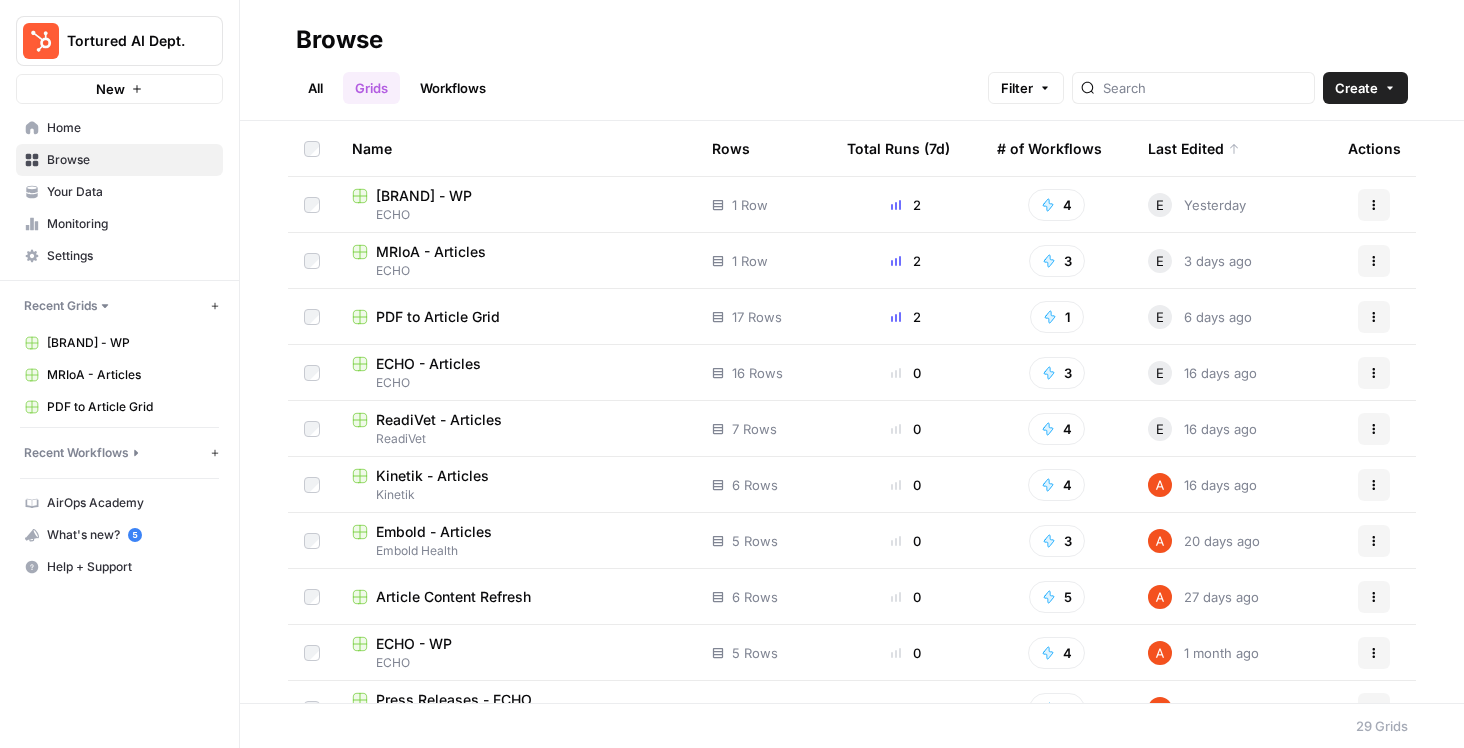 click on "PDF to Article Grid" at bounding box center (438, 317) 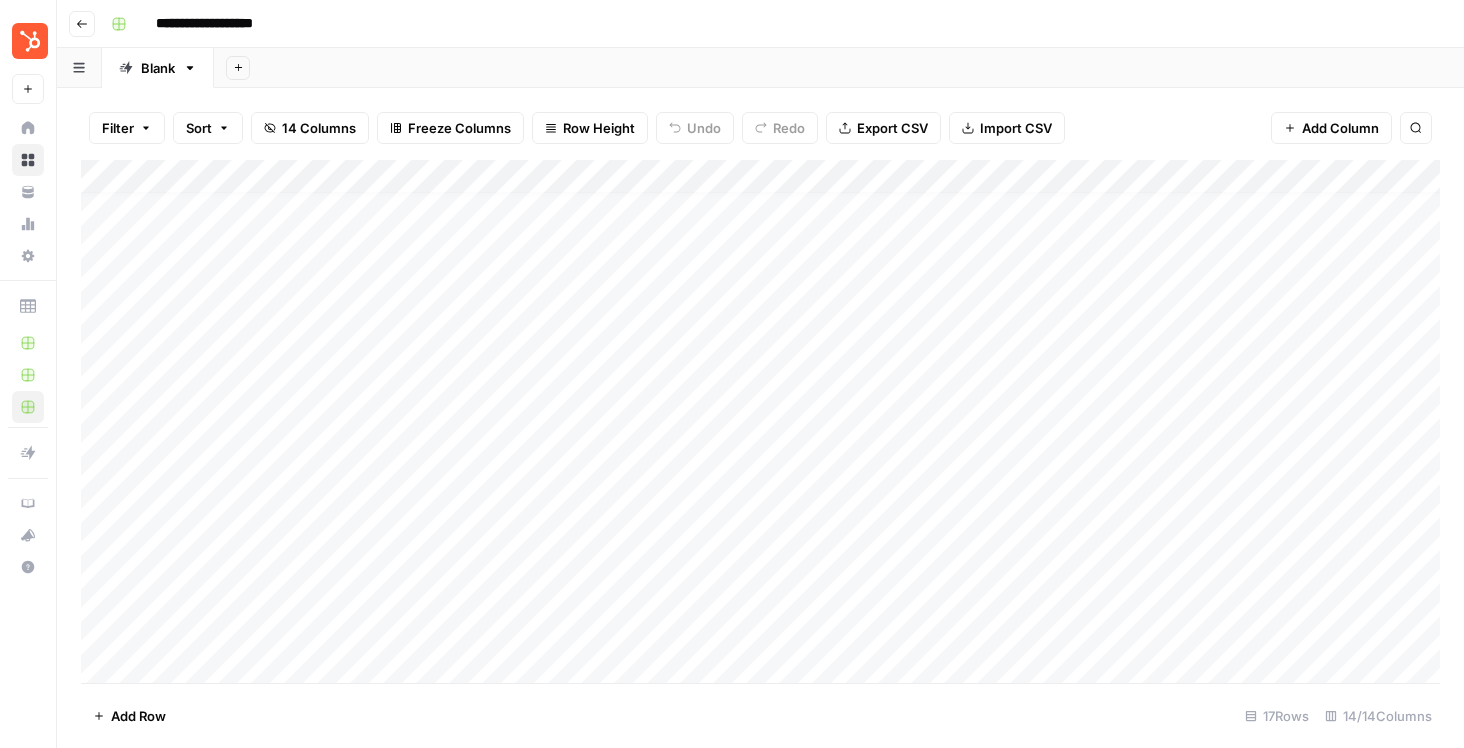 scroll, scrollTop: 121, scrollLeft: 0, axis: vertical 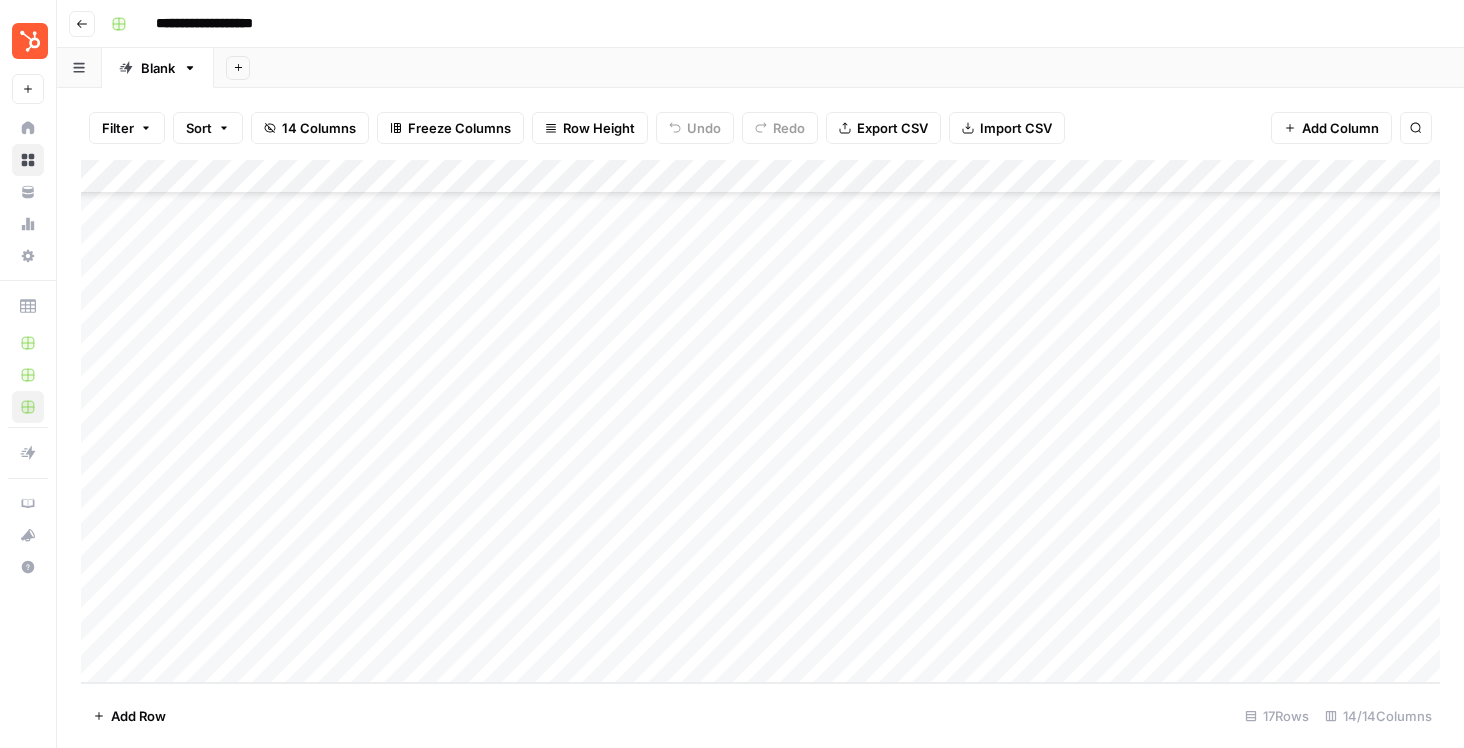 click on "Add Column" at bounding box center (760, 421) 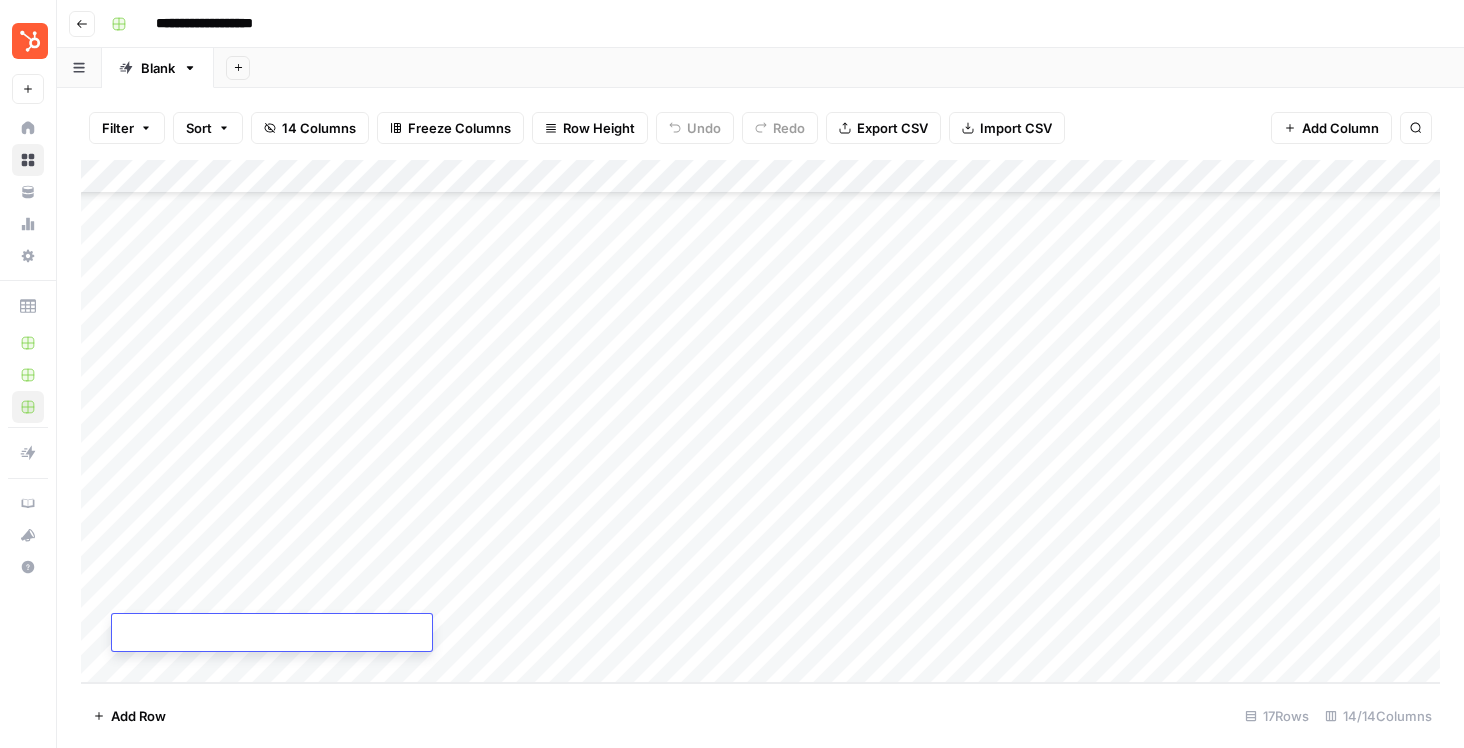 click at bounding box center (272, 634) 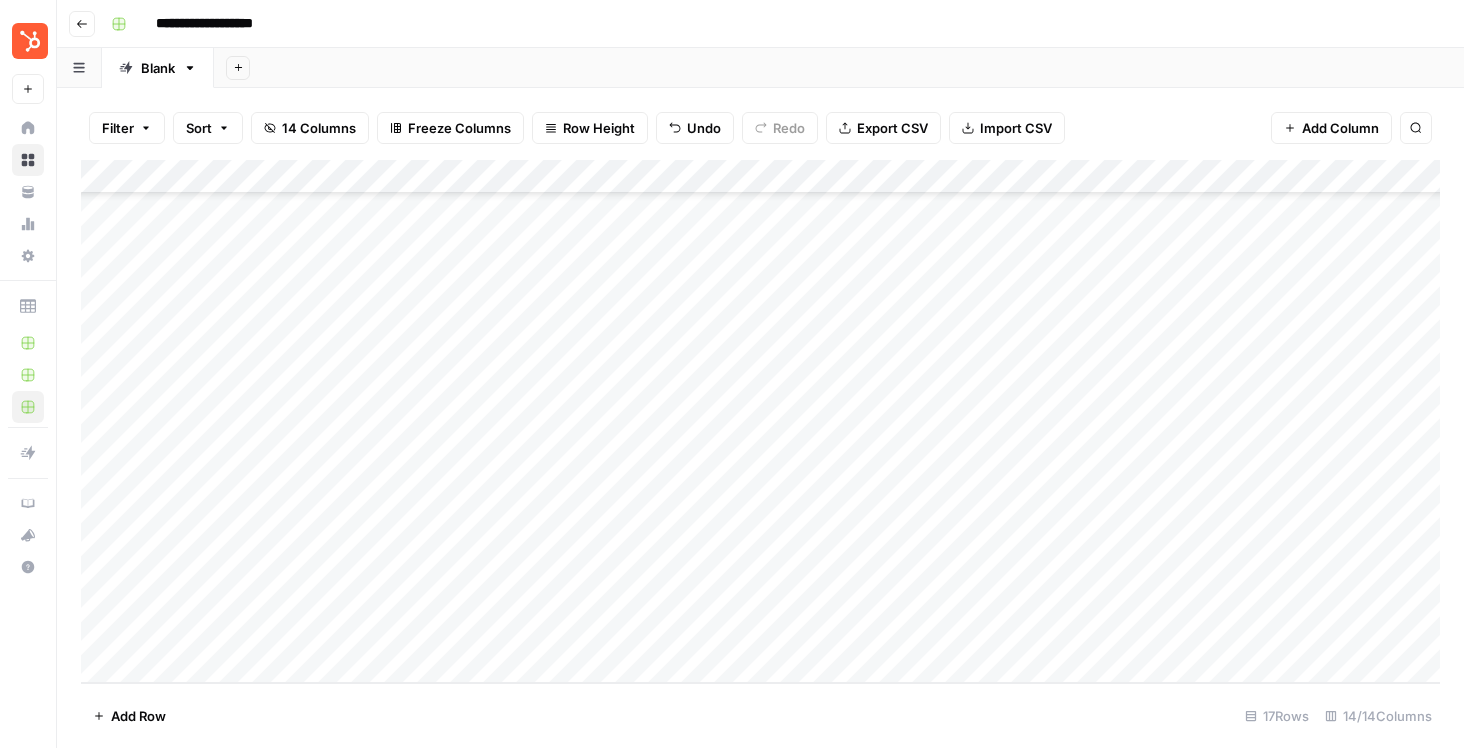click on "Add Row 17  Rows 14/14  Columns" at bounding box center [760, 715] 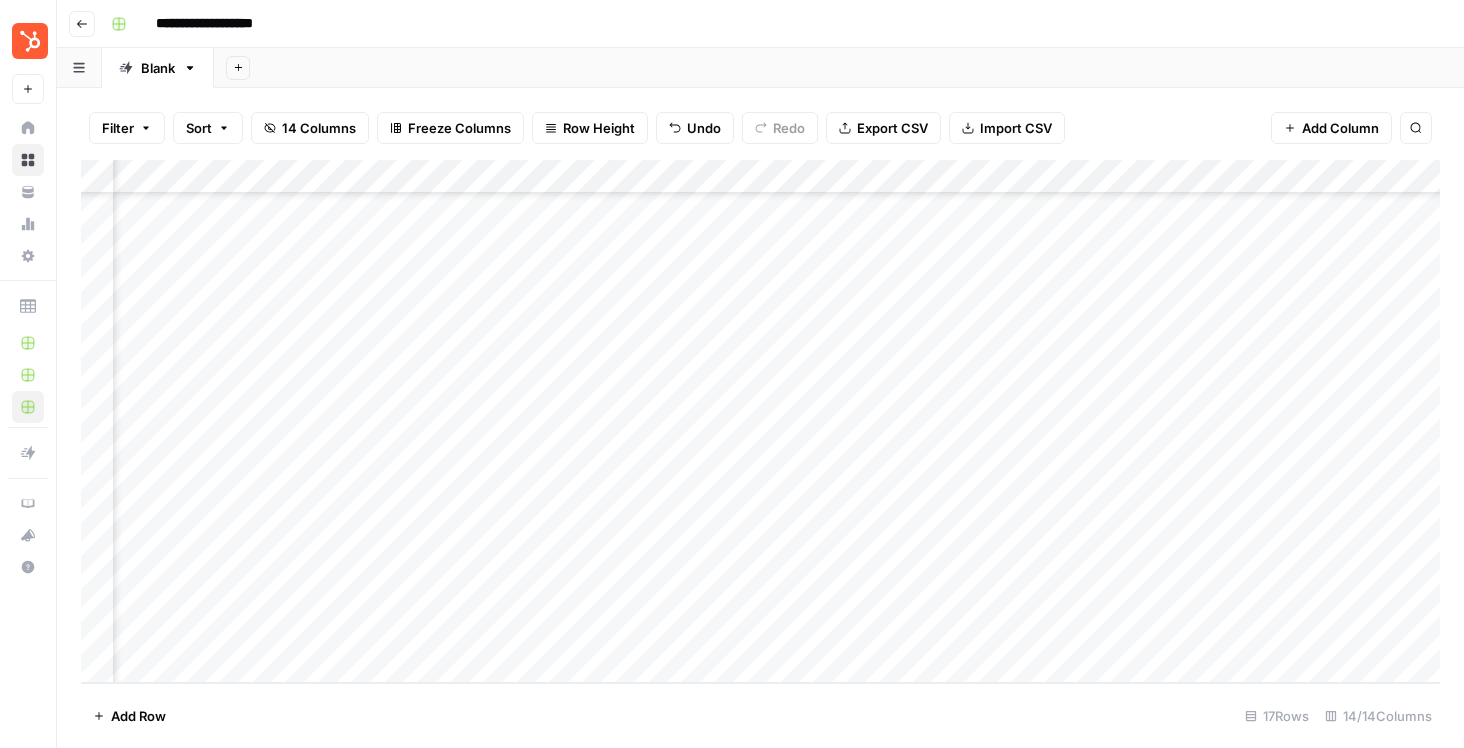 scroll, scrollTop: 121, scrollLeft: 319, axis: both 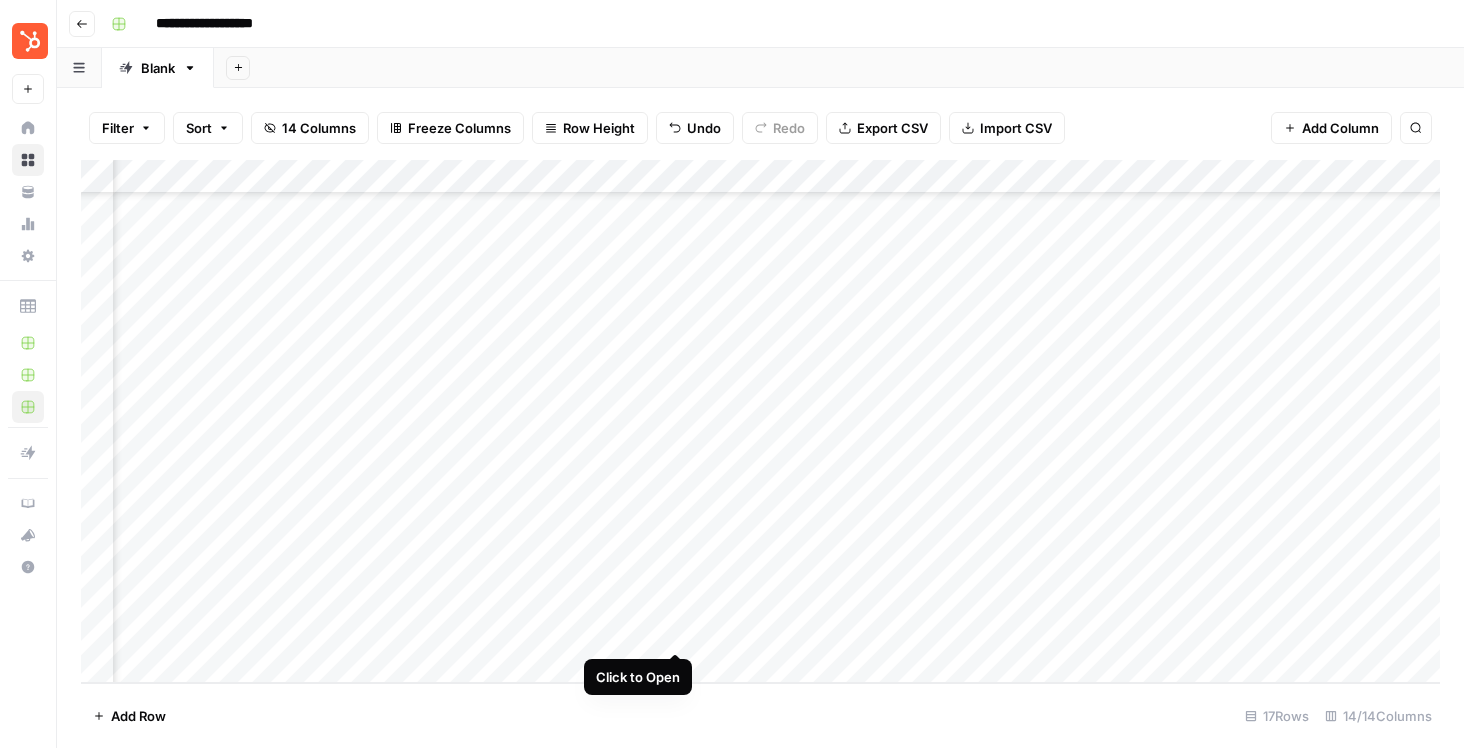 click on "Add Column" at bounding box center [760, 421] 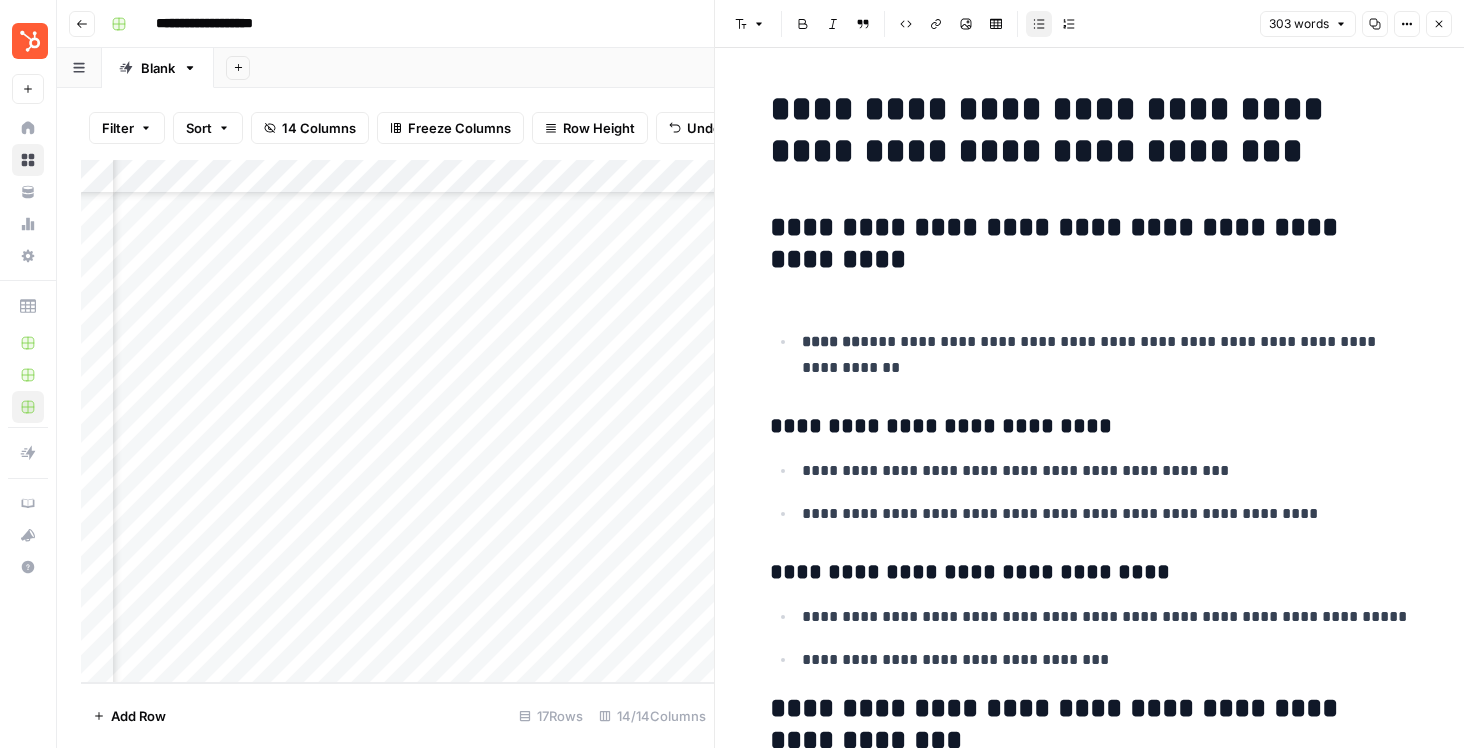 click at bounding box center [1090, 286] 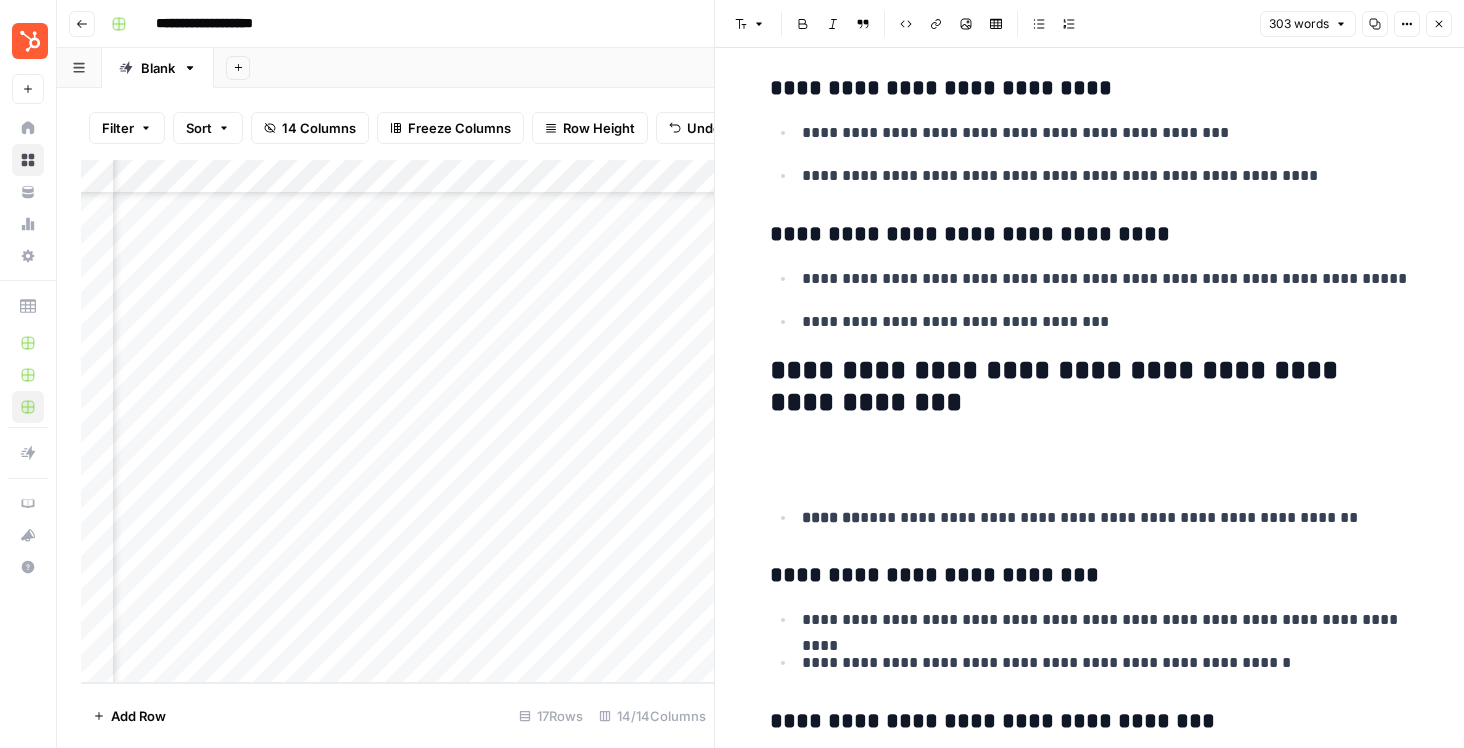 scroll, scrollTop: 319, scrollLeft: 0, axis: vertical 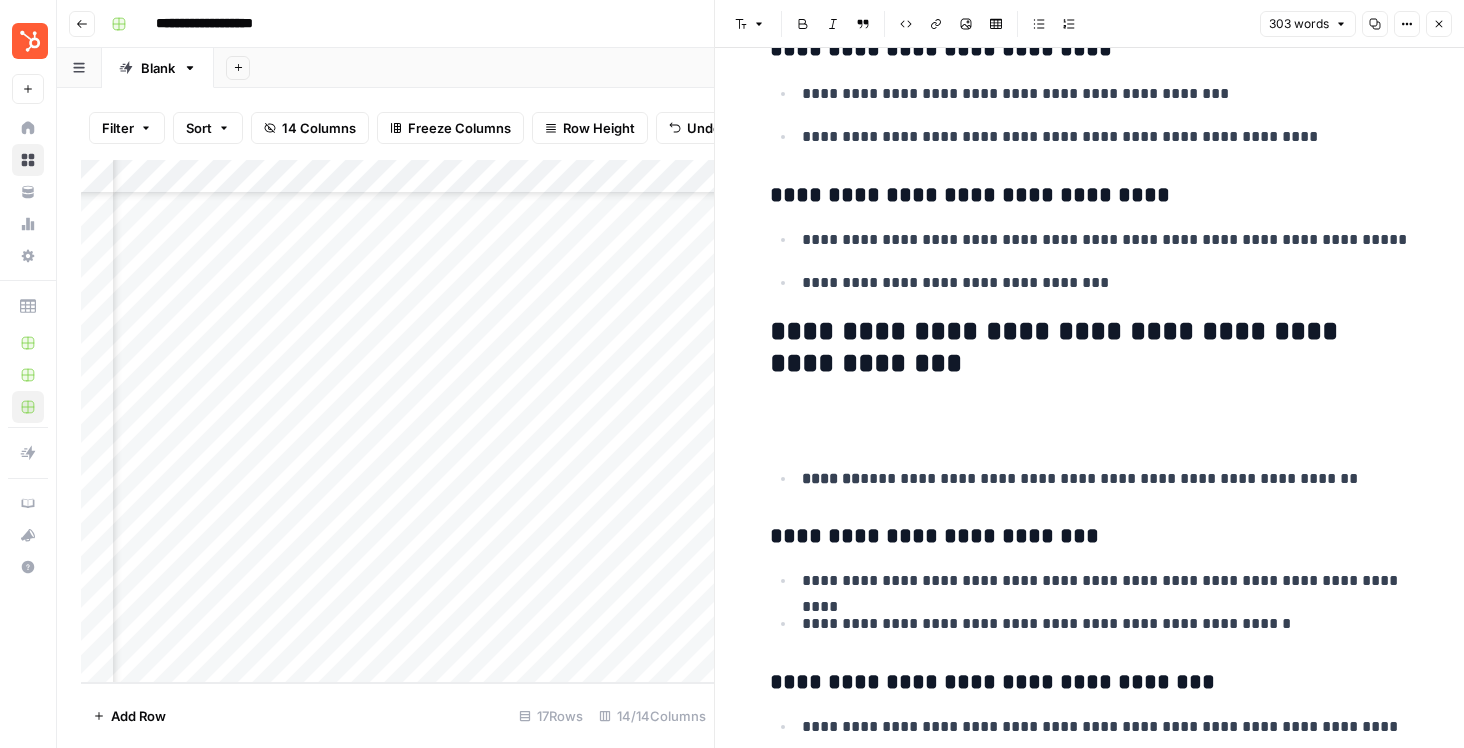 click at bounding box center [1090, 422] 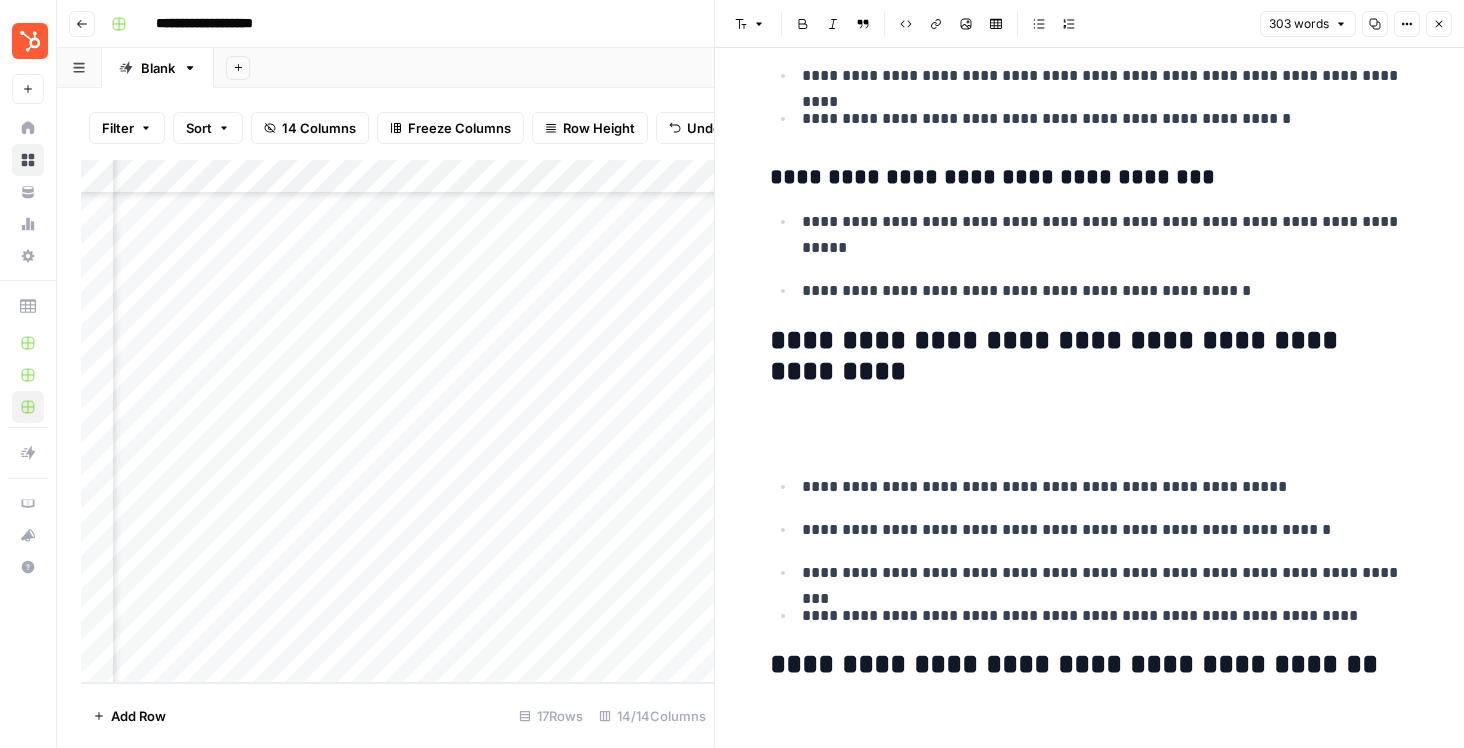 scroll, scrollTop: 1130, scrollLeft: 0, axis: vertical 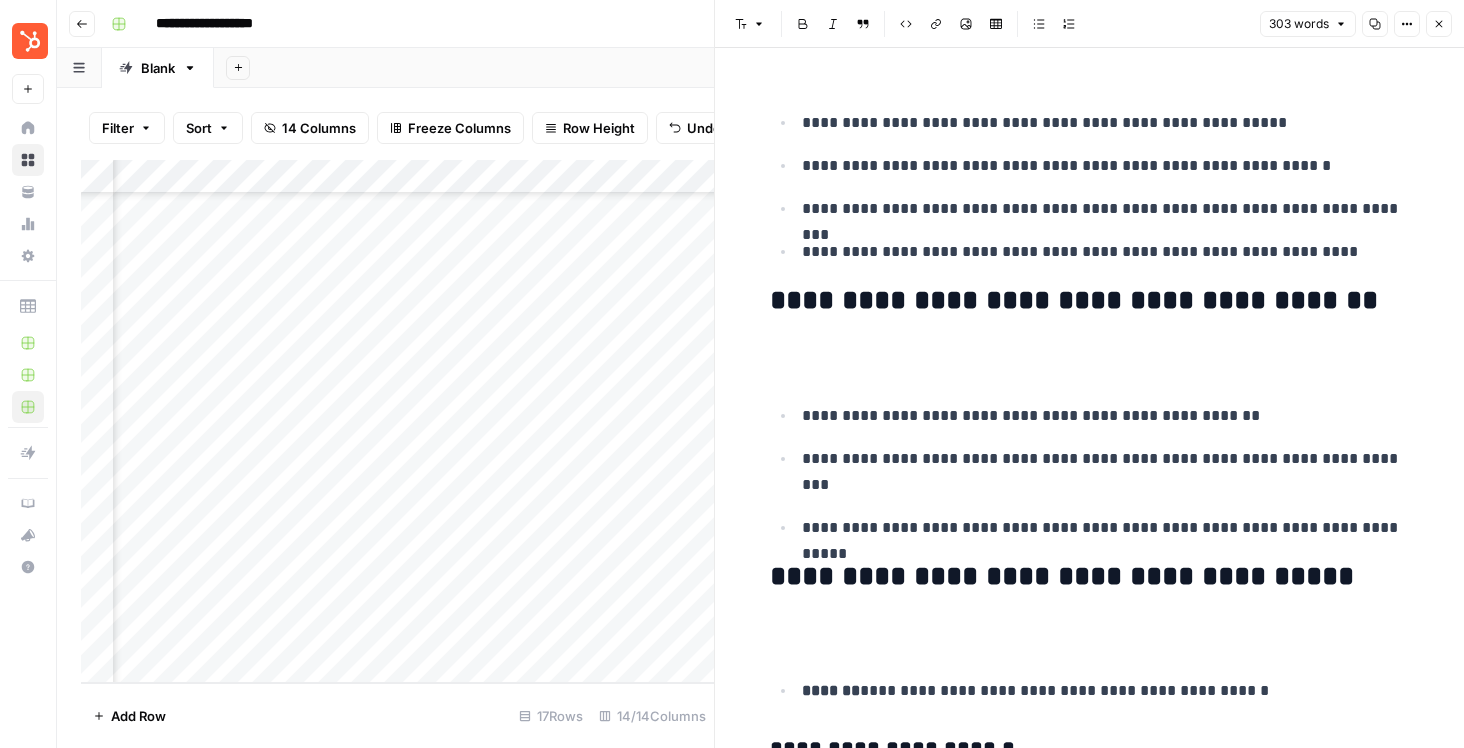 click at bounding box center (1090, 359) 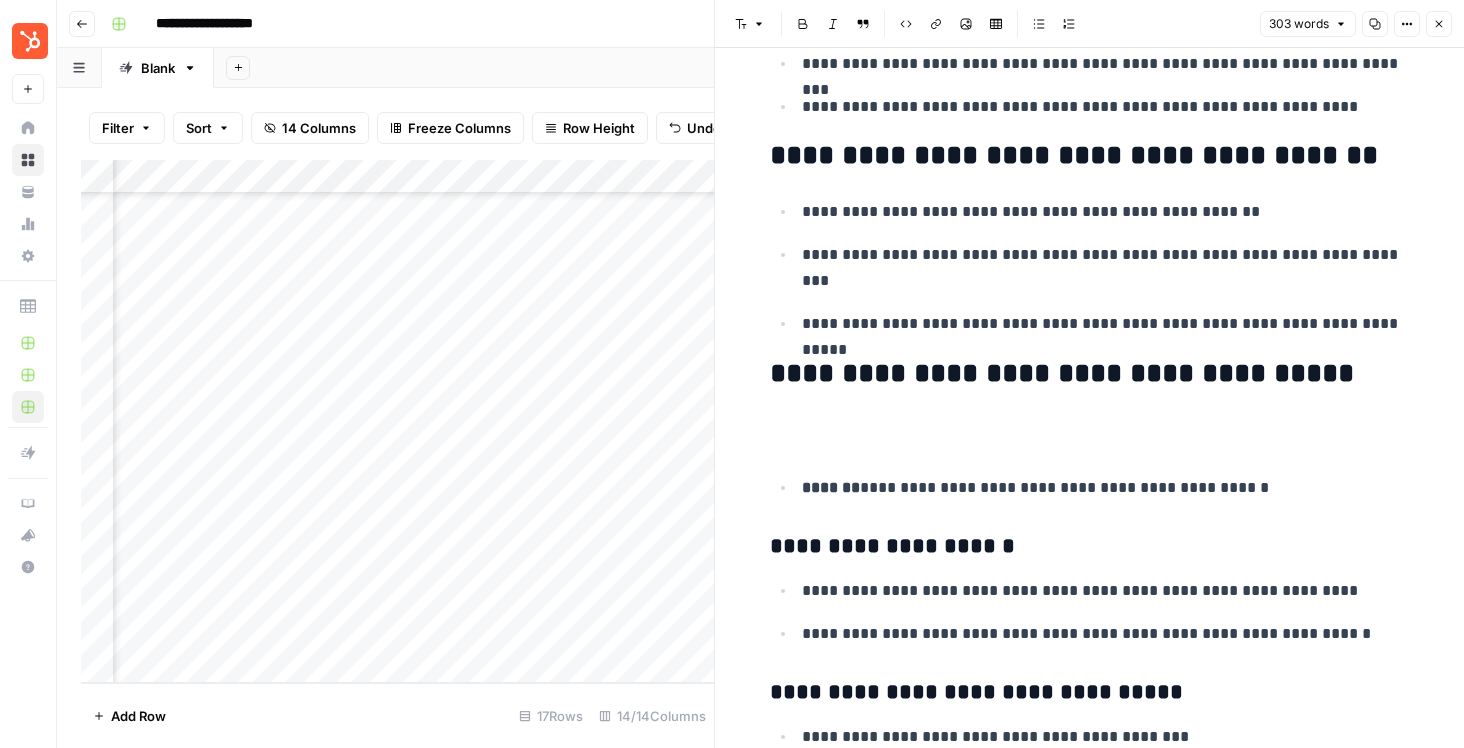 scroll, scrollTop: 1299, scrollLeft: 0, axis: vertical 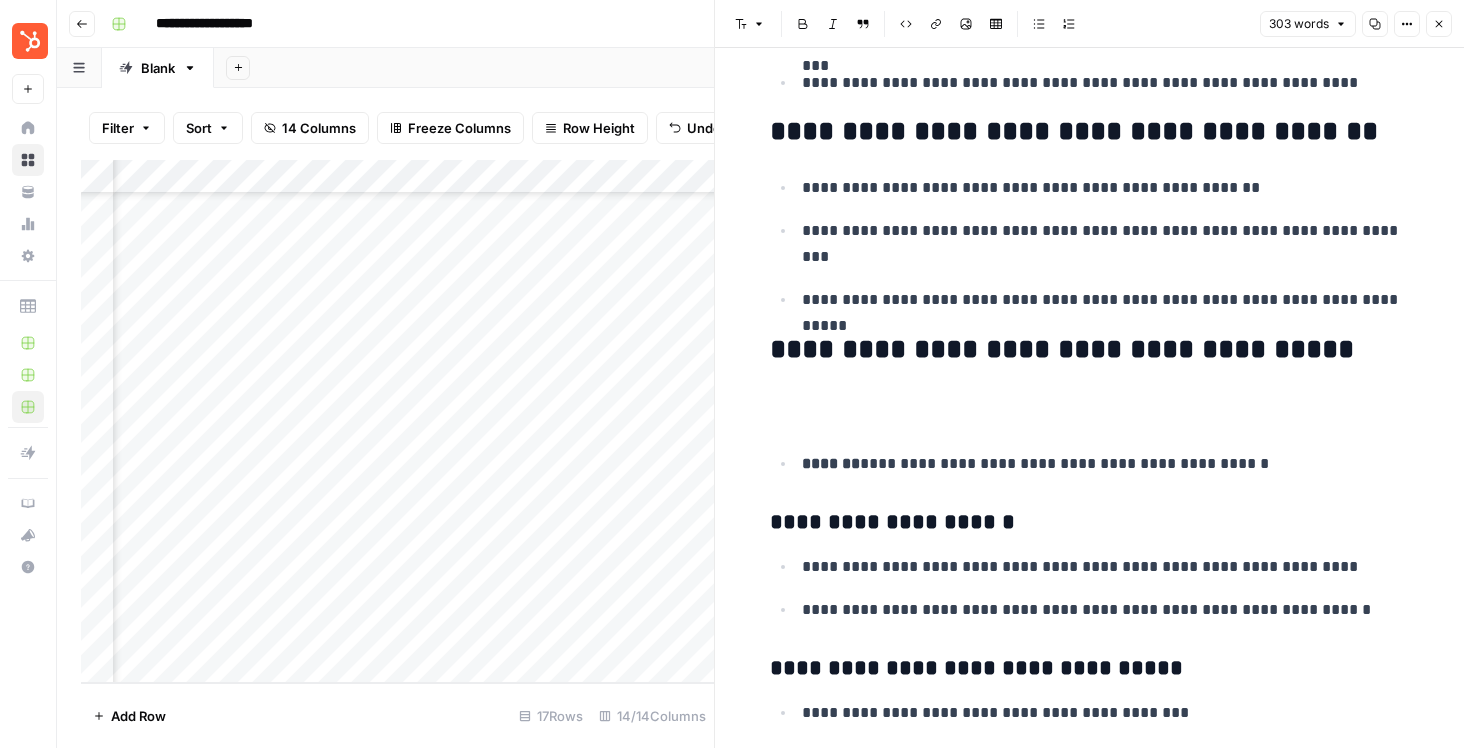 click at bounding box center [1090, 408] 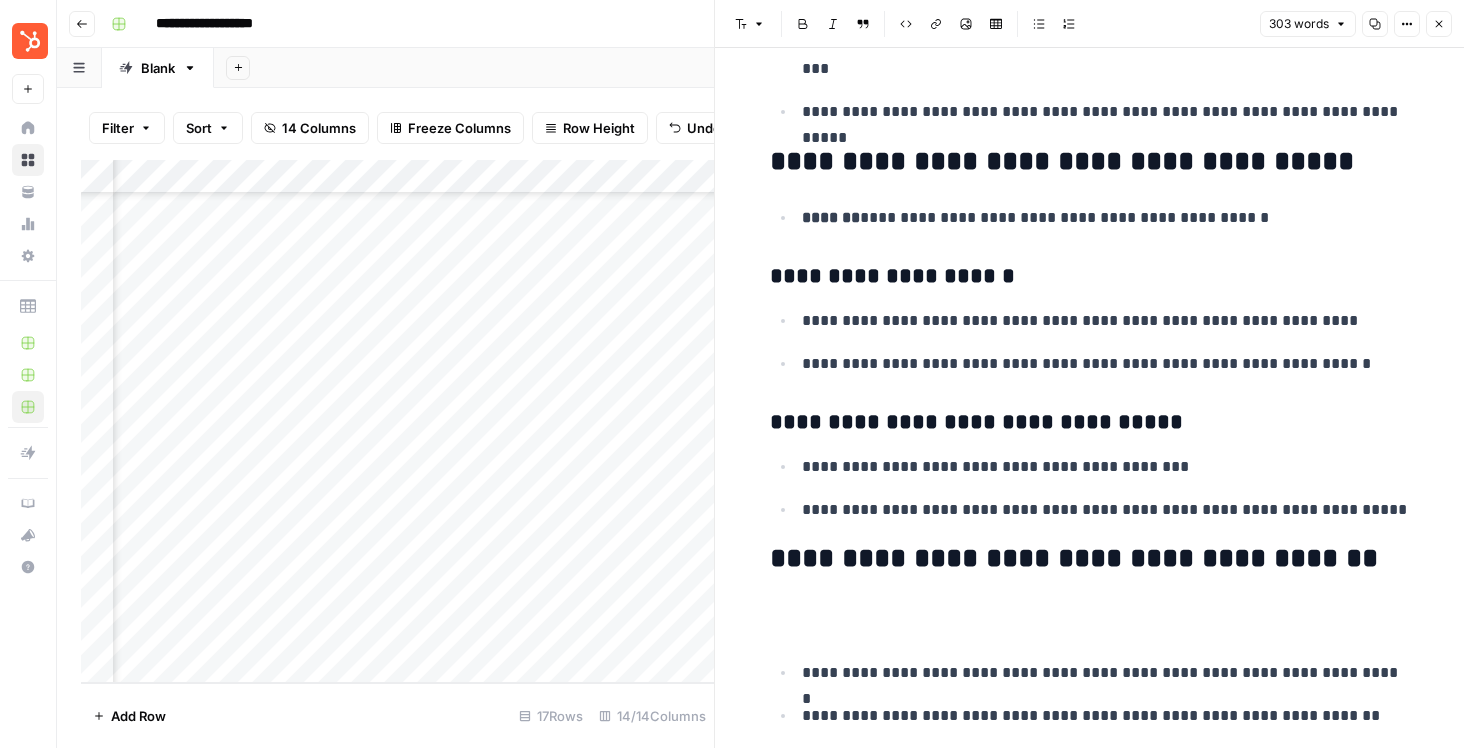 scroll, scrollTop: 1553, scrollLeft: 0, axis: vertical 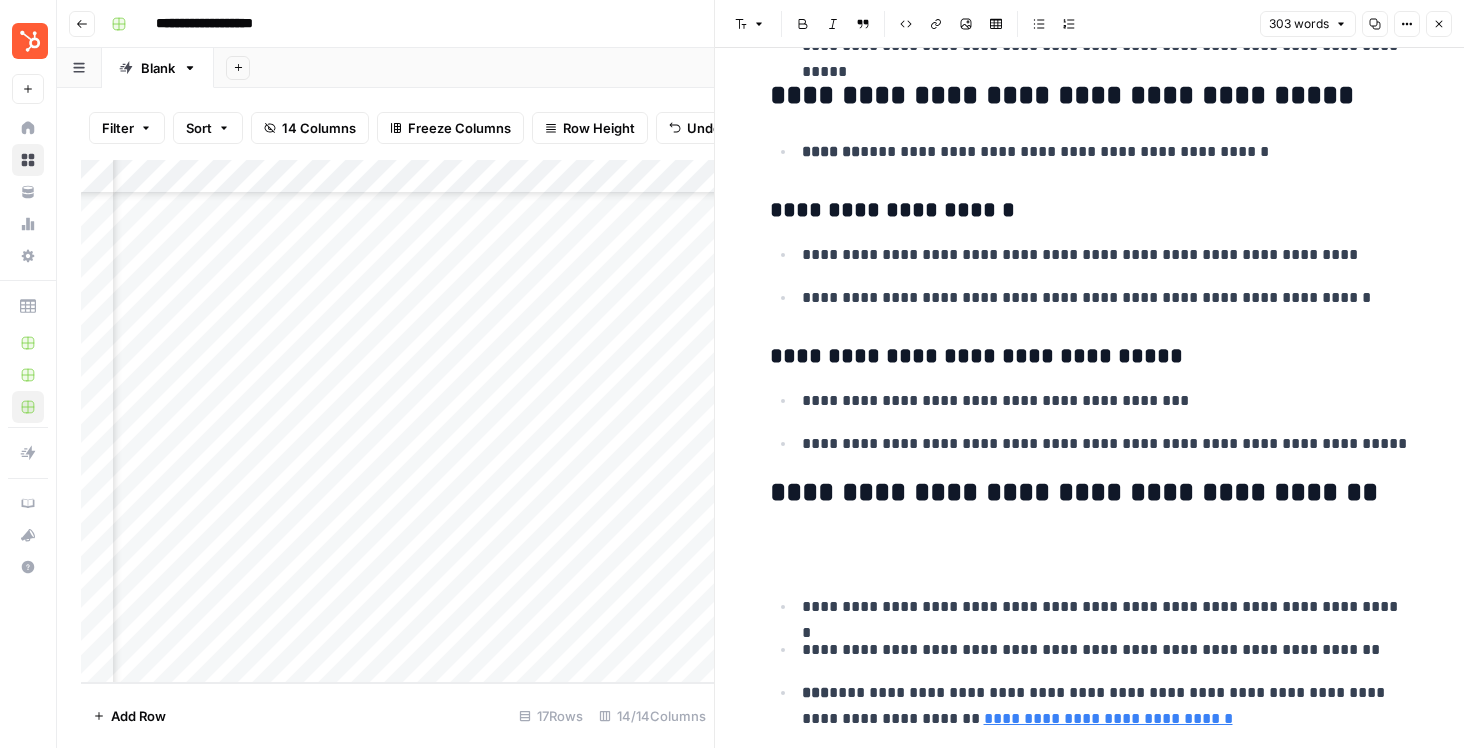 click at bounding box center [1090, 551] 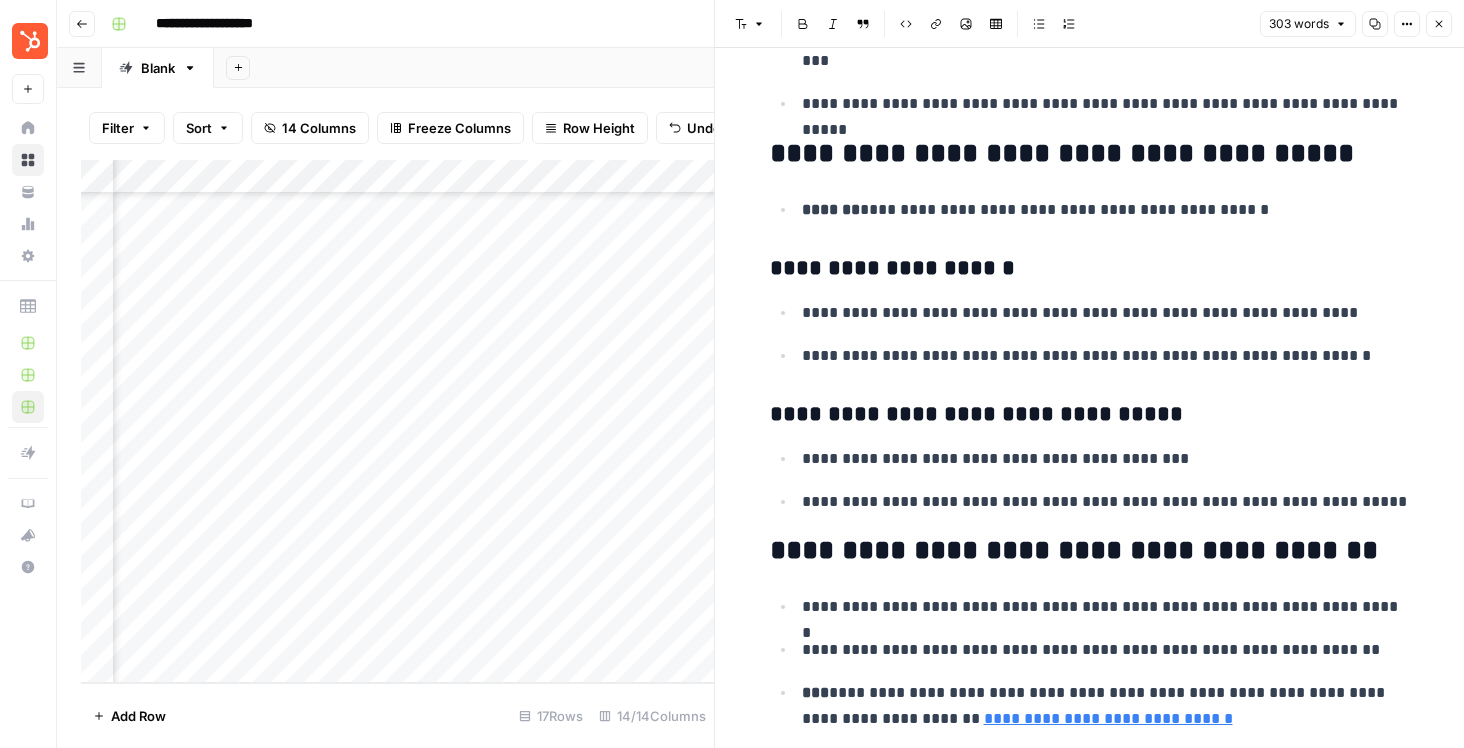 click 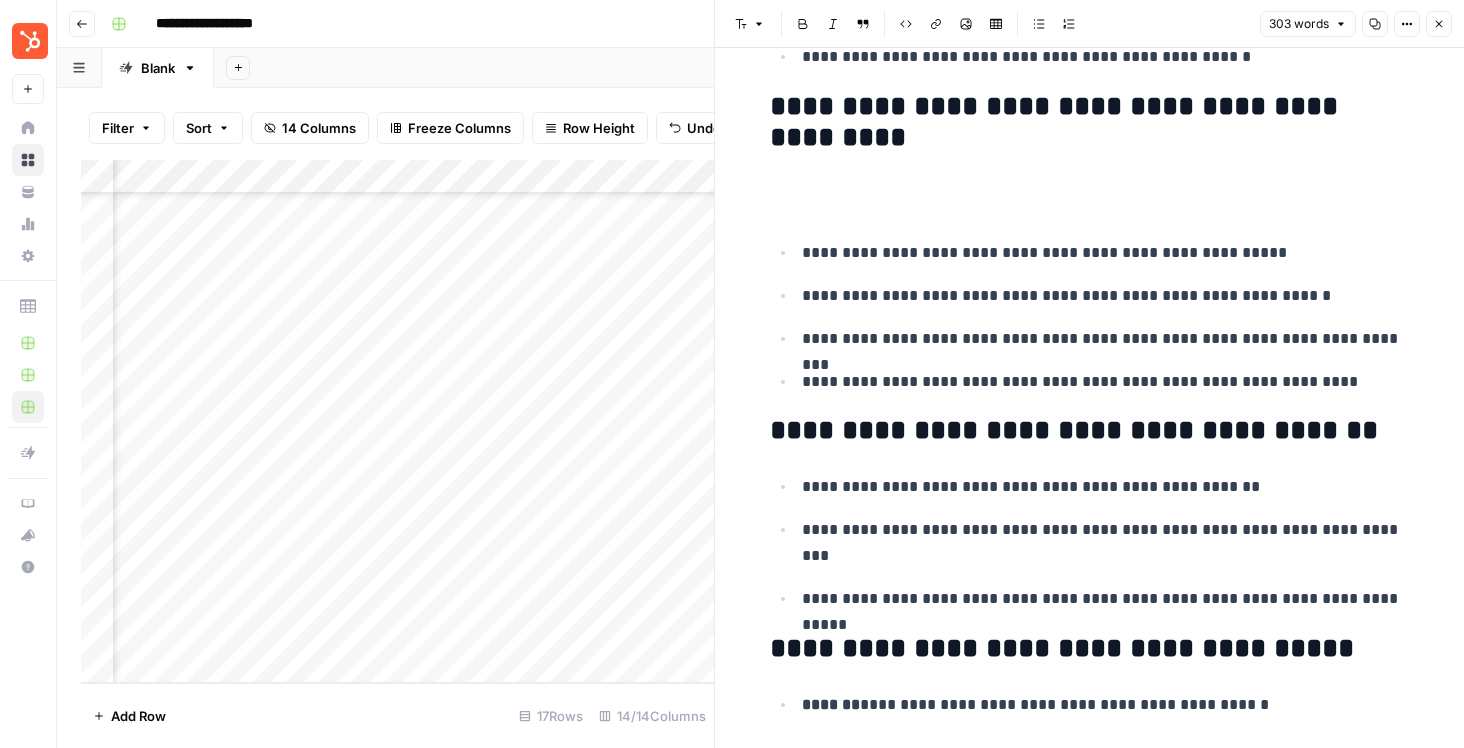 scroll, scrollTop: 1495, scrollLeft: 0, axis: vertical 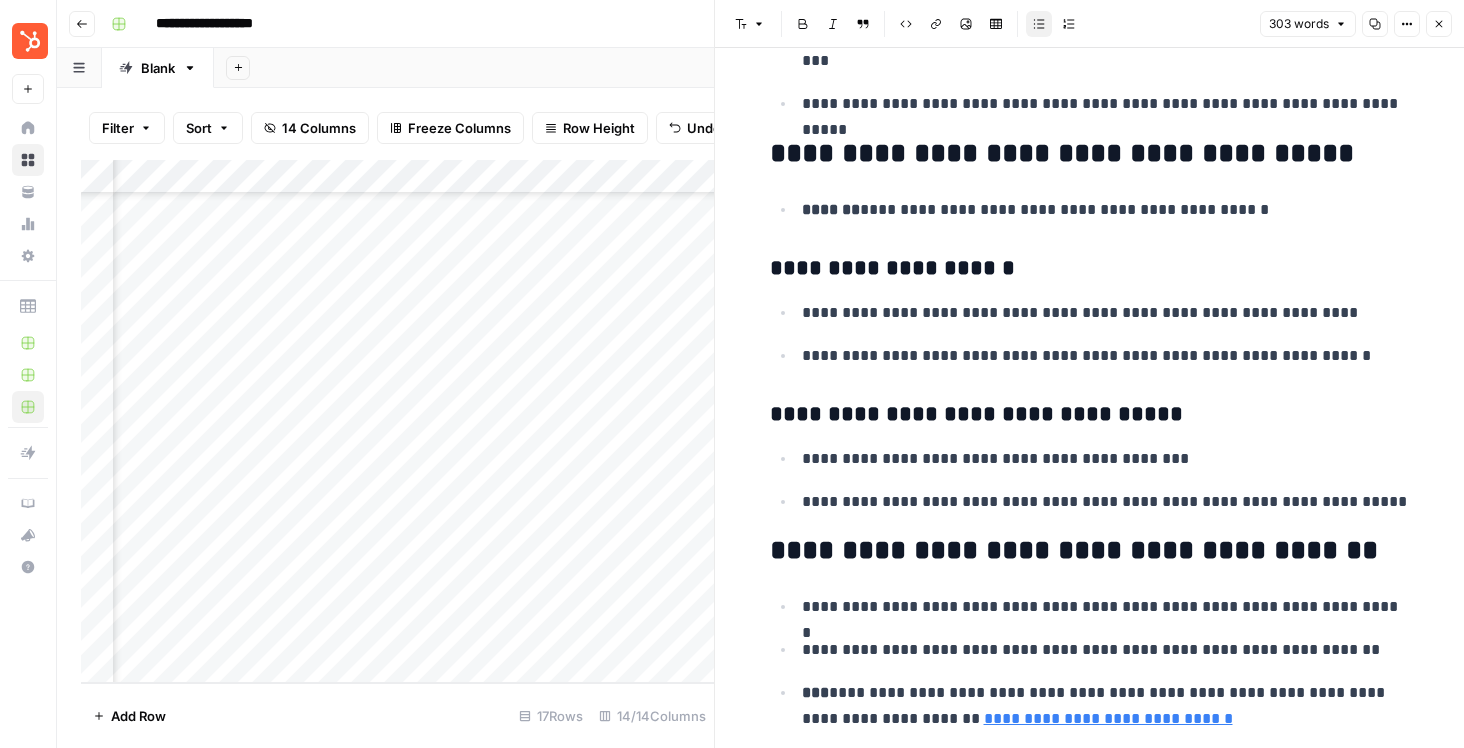 click on "**********" at bounding box center (1106, 706) 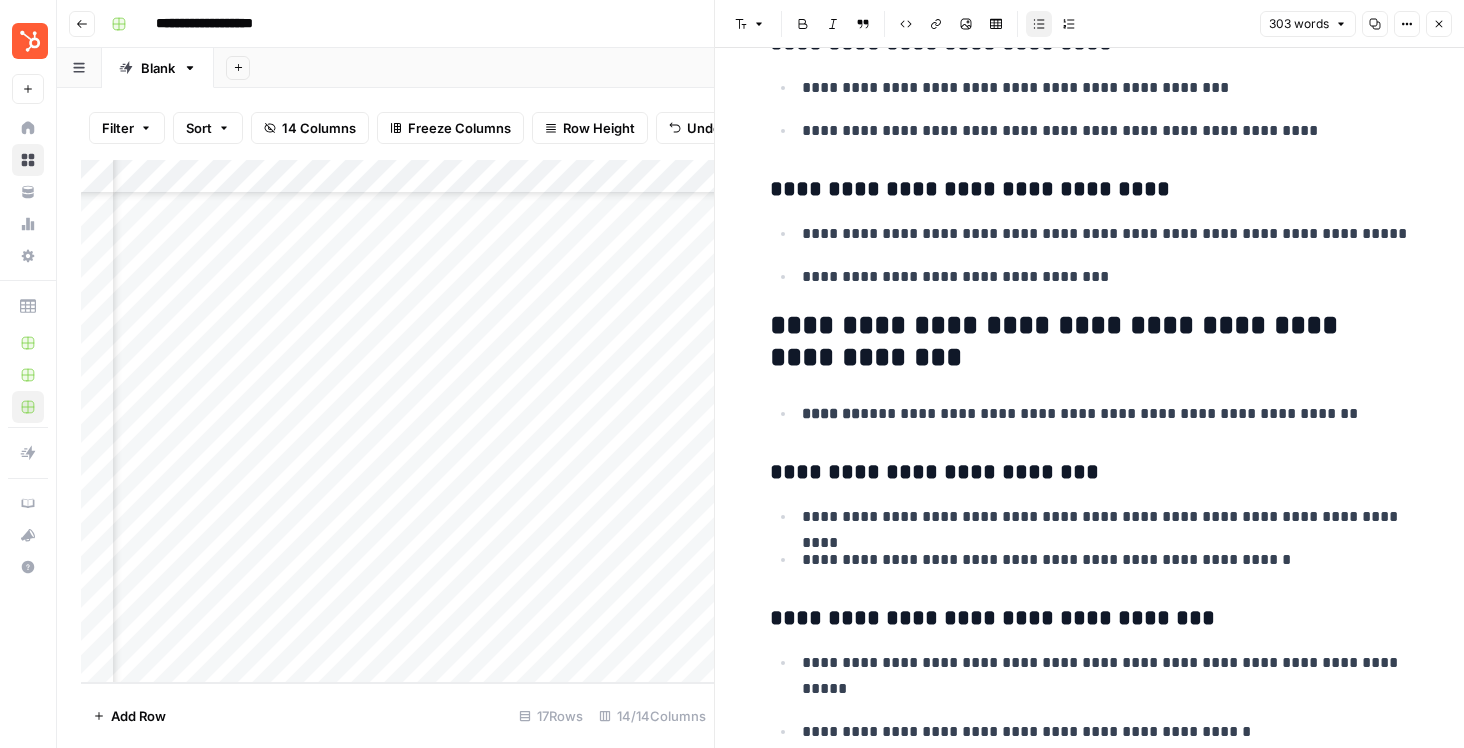 scroll, scrollTop: 0, scrollLeft: 0, axis: both 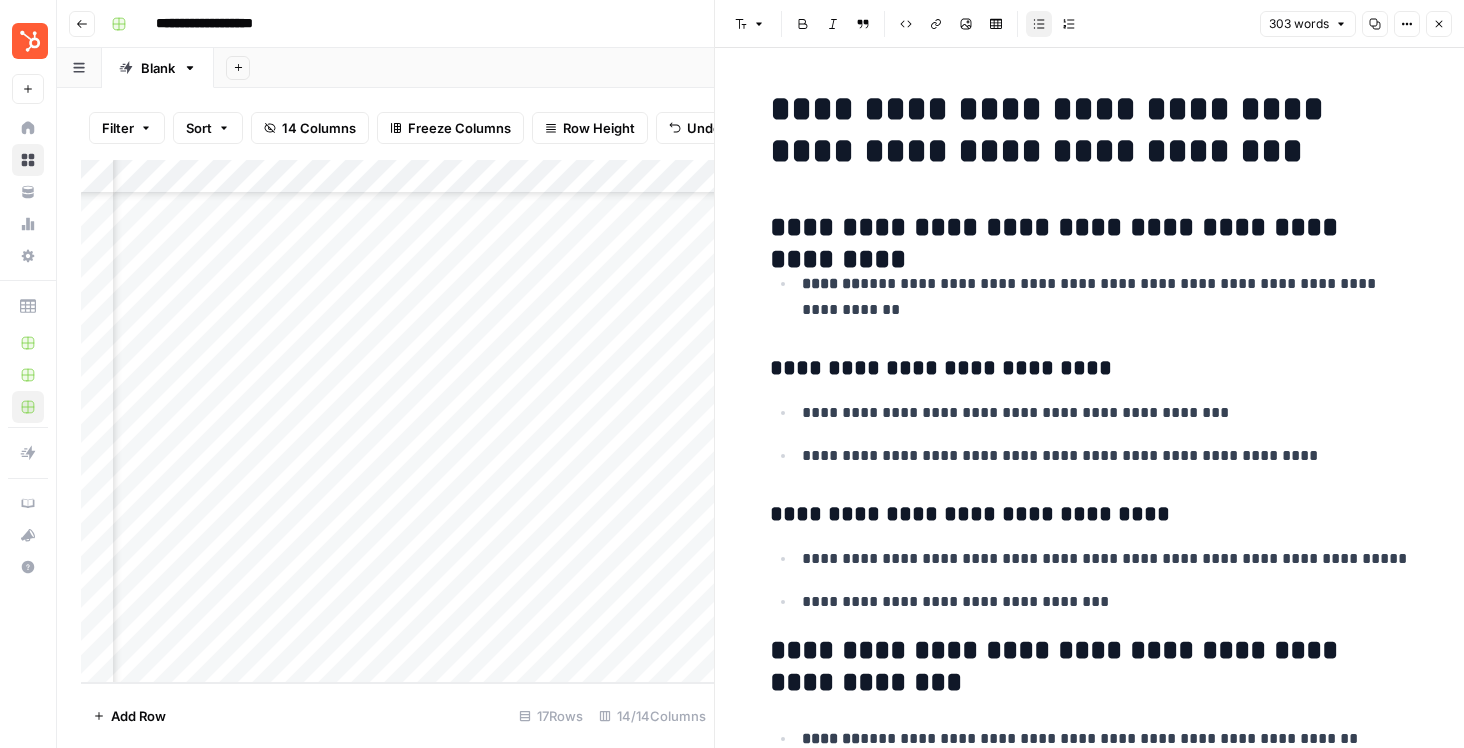 click on "**********" at bounding box center (1090, 228) 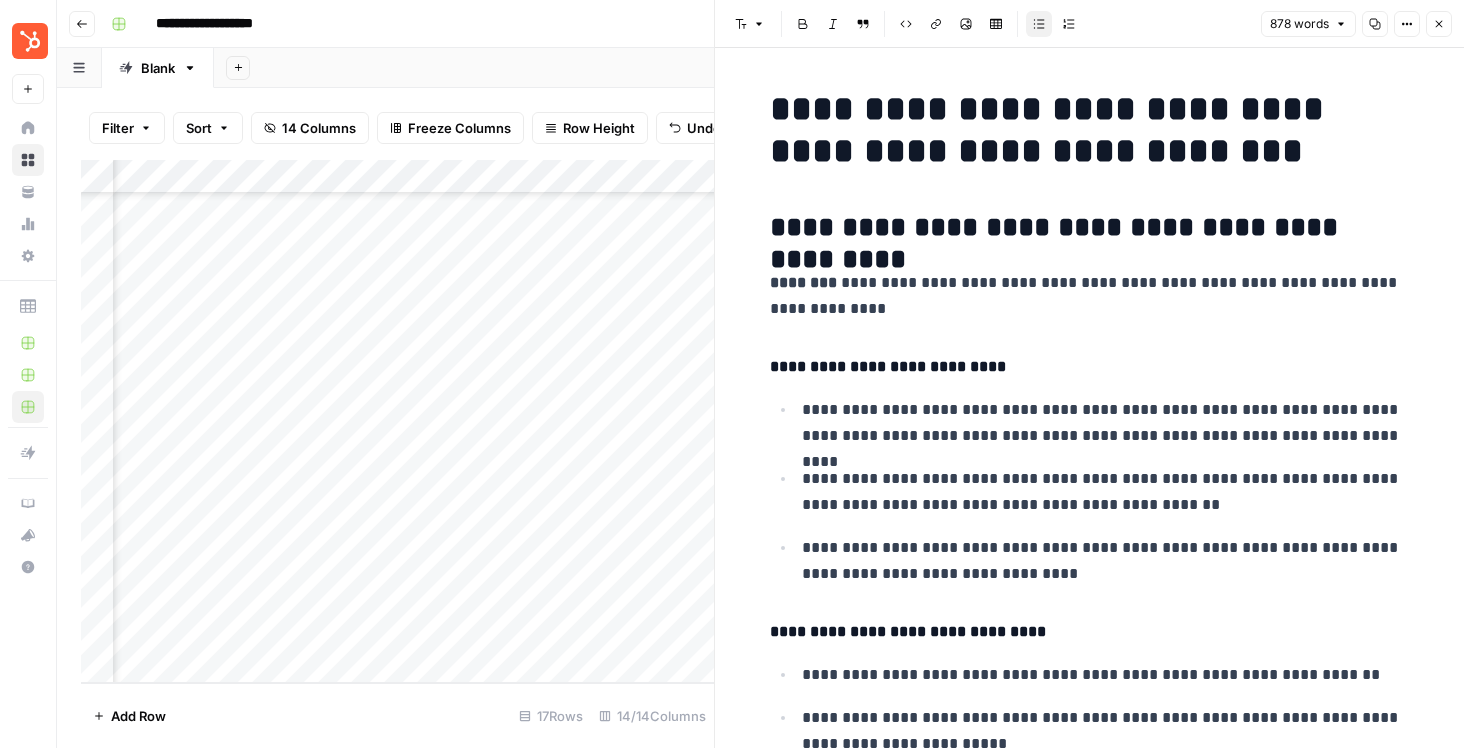 scroll, scrollTop: 2864, scrollLeft: 0, axis: vertical 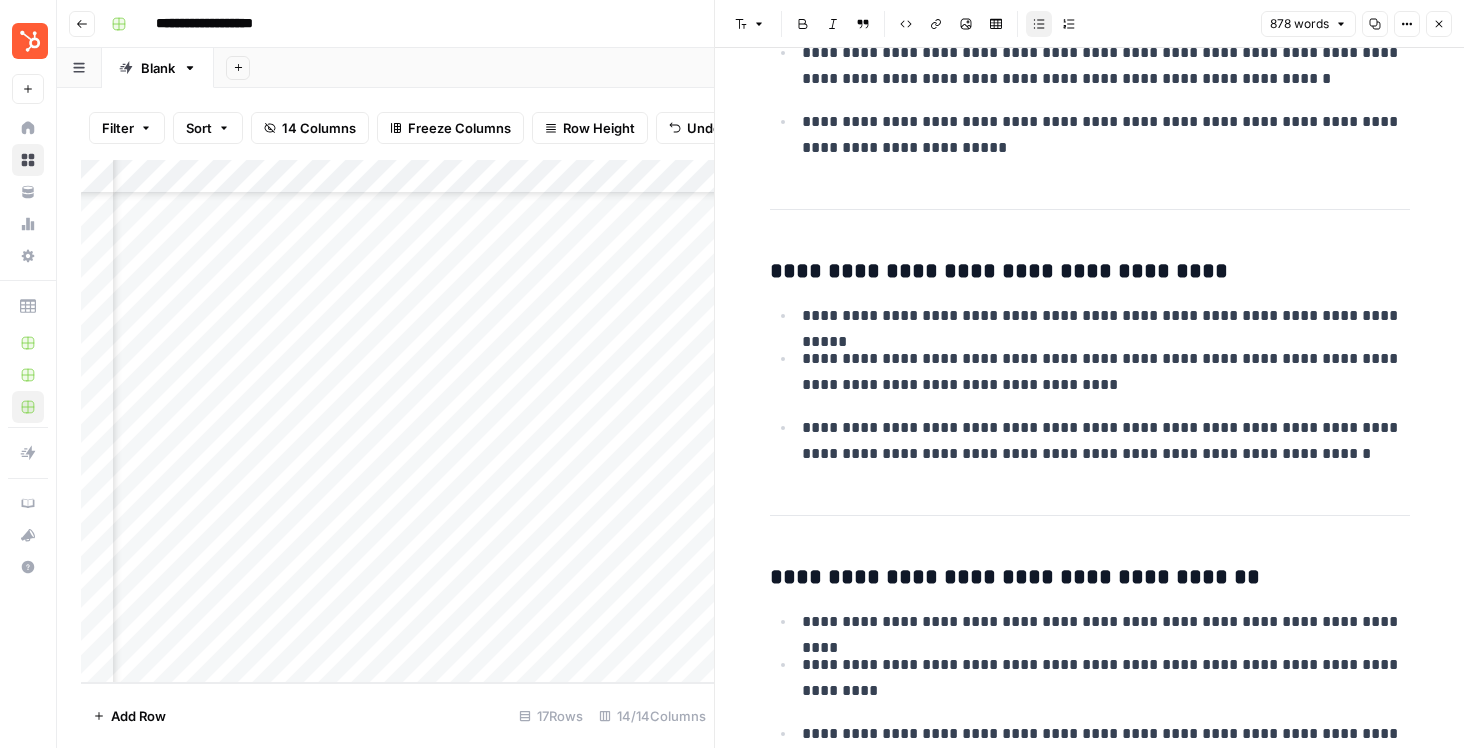 click on "**********" at bounding box center (1090, -9) 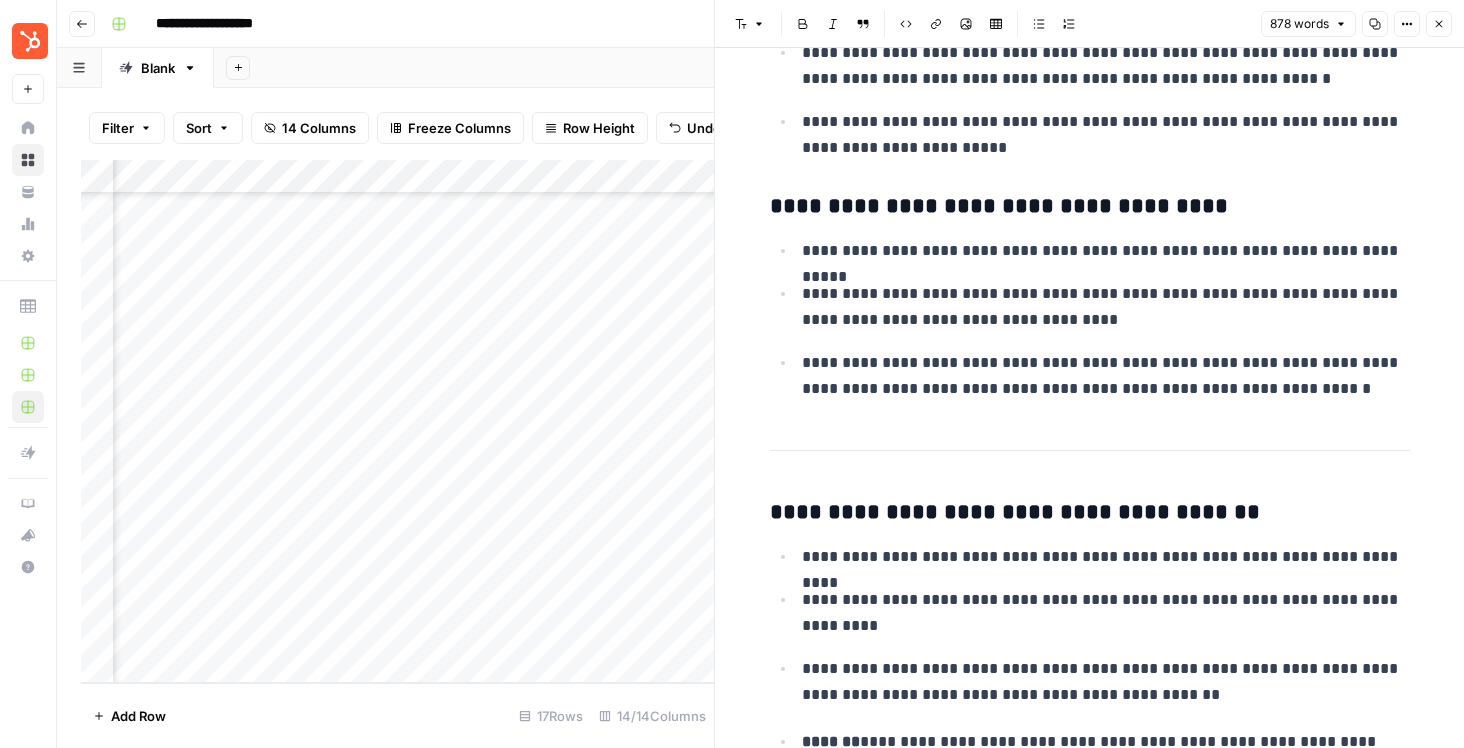 click on "**********" at bounding box center [1090, -42] 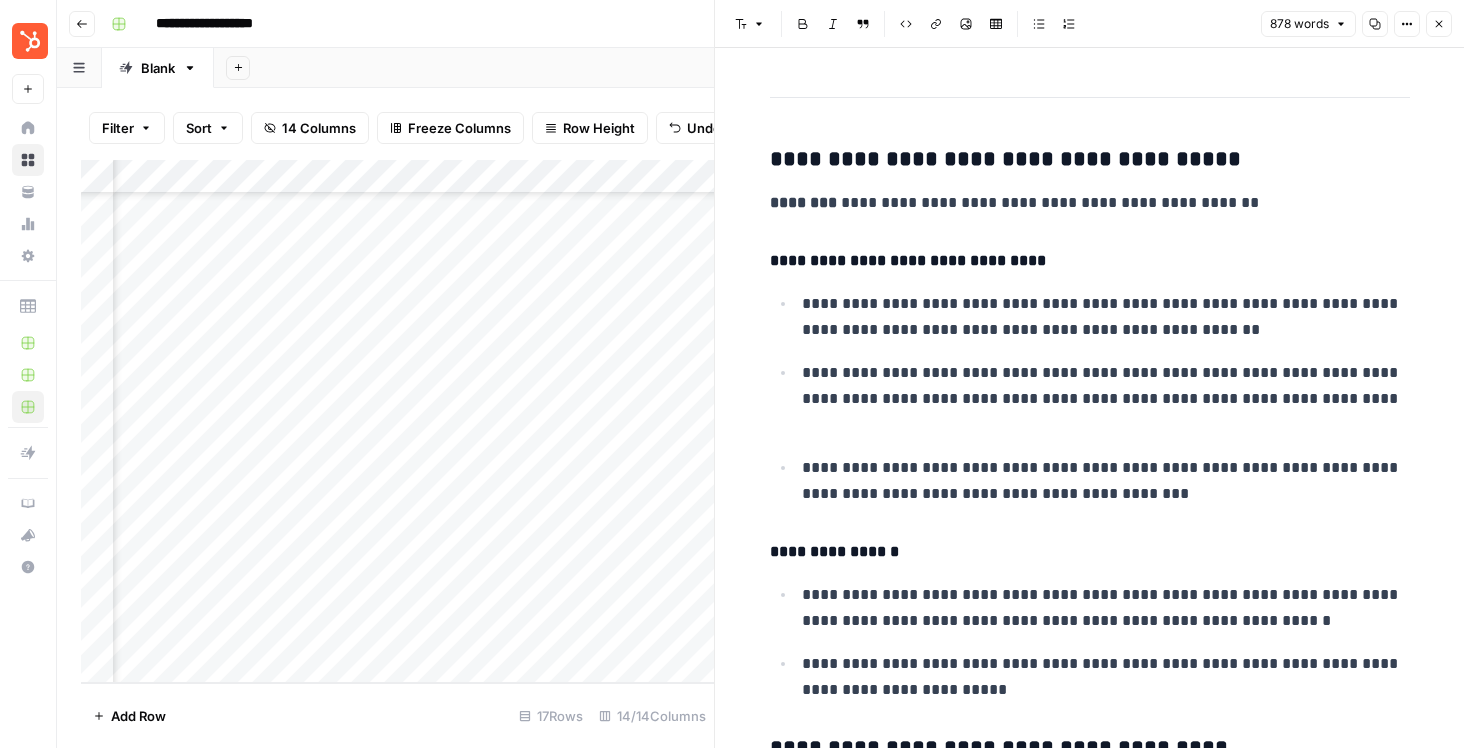 scroll, scrollTop: 2229, scrollLeft: 0, axis: vertical 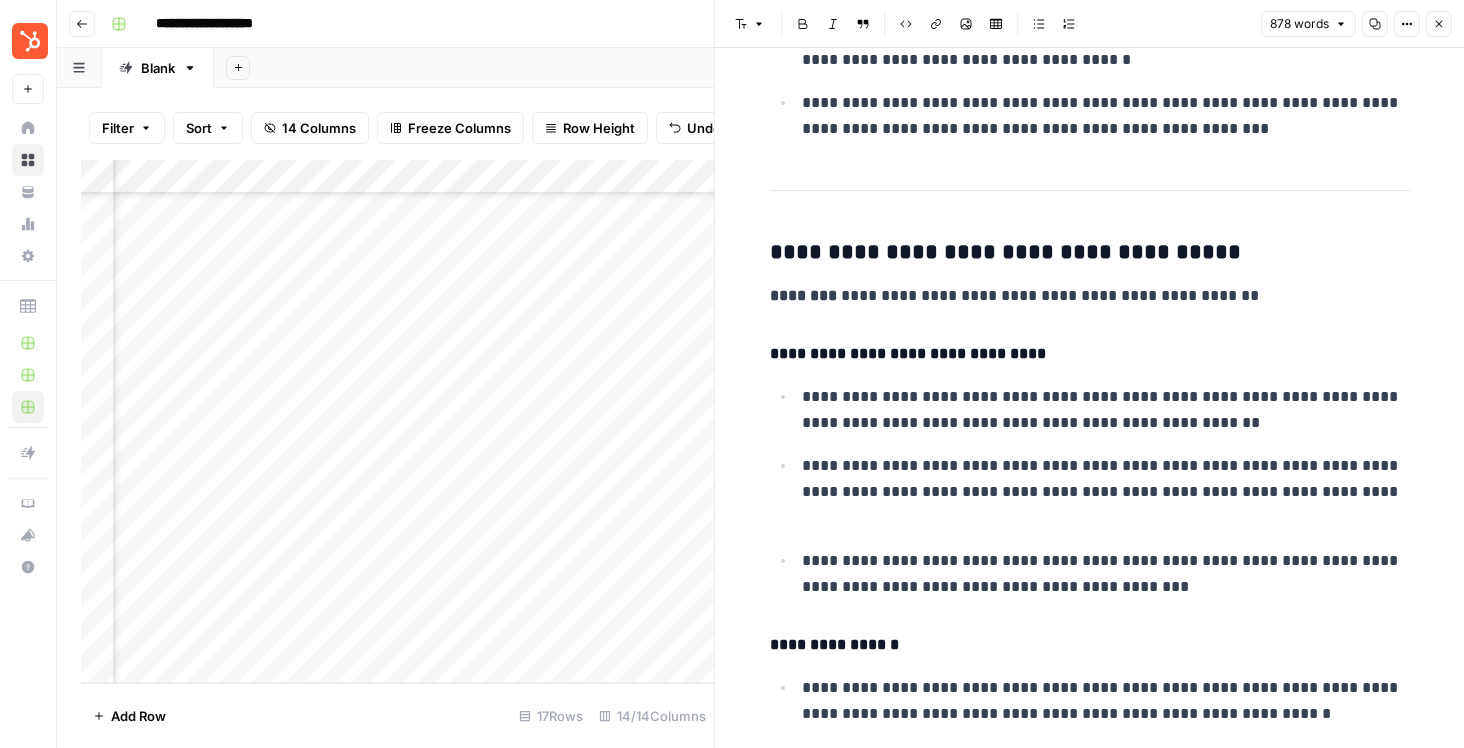 click on "**********" at bounding box center [1090, 561] 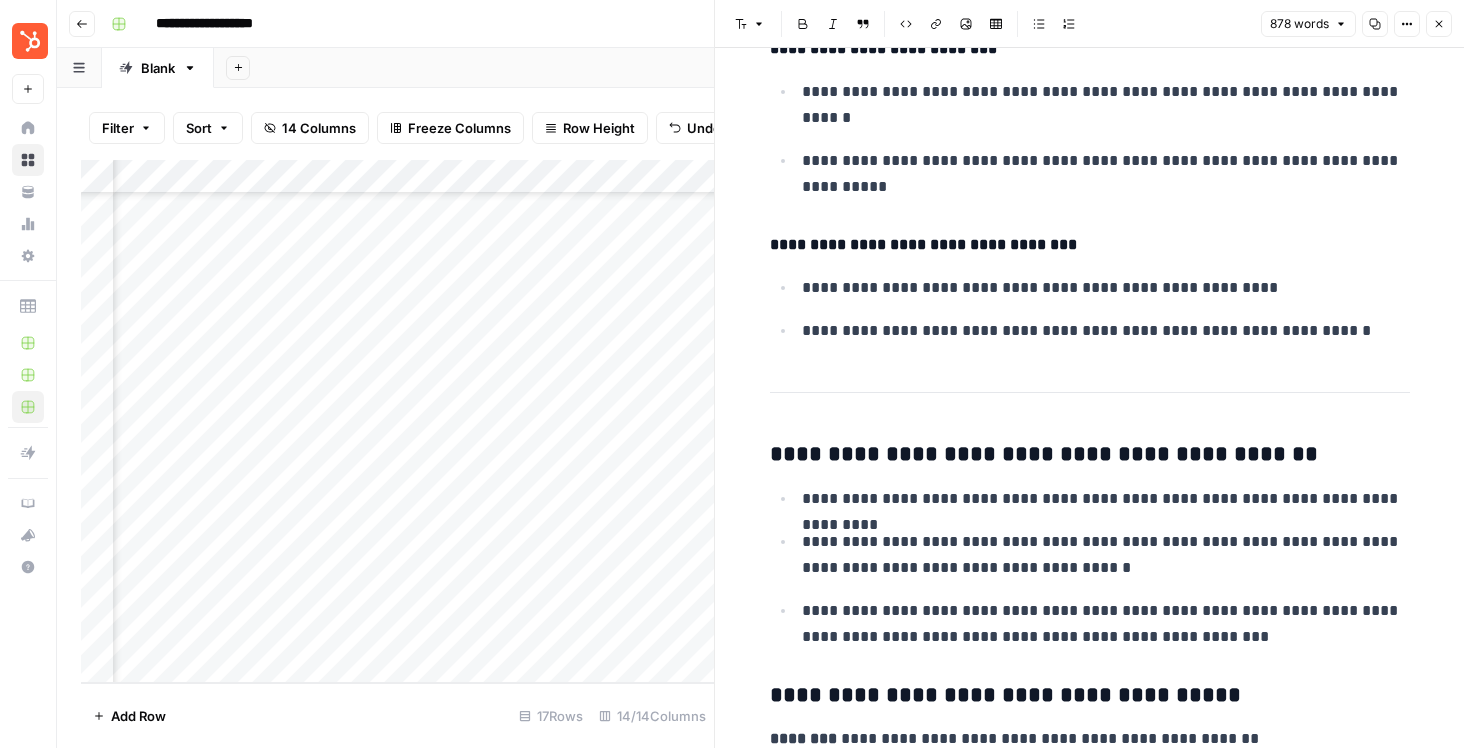 scroll, scrollTop: 1722, scrollLeft: 0, axis: vertical 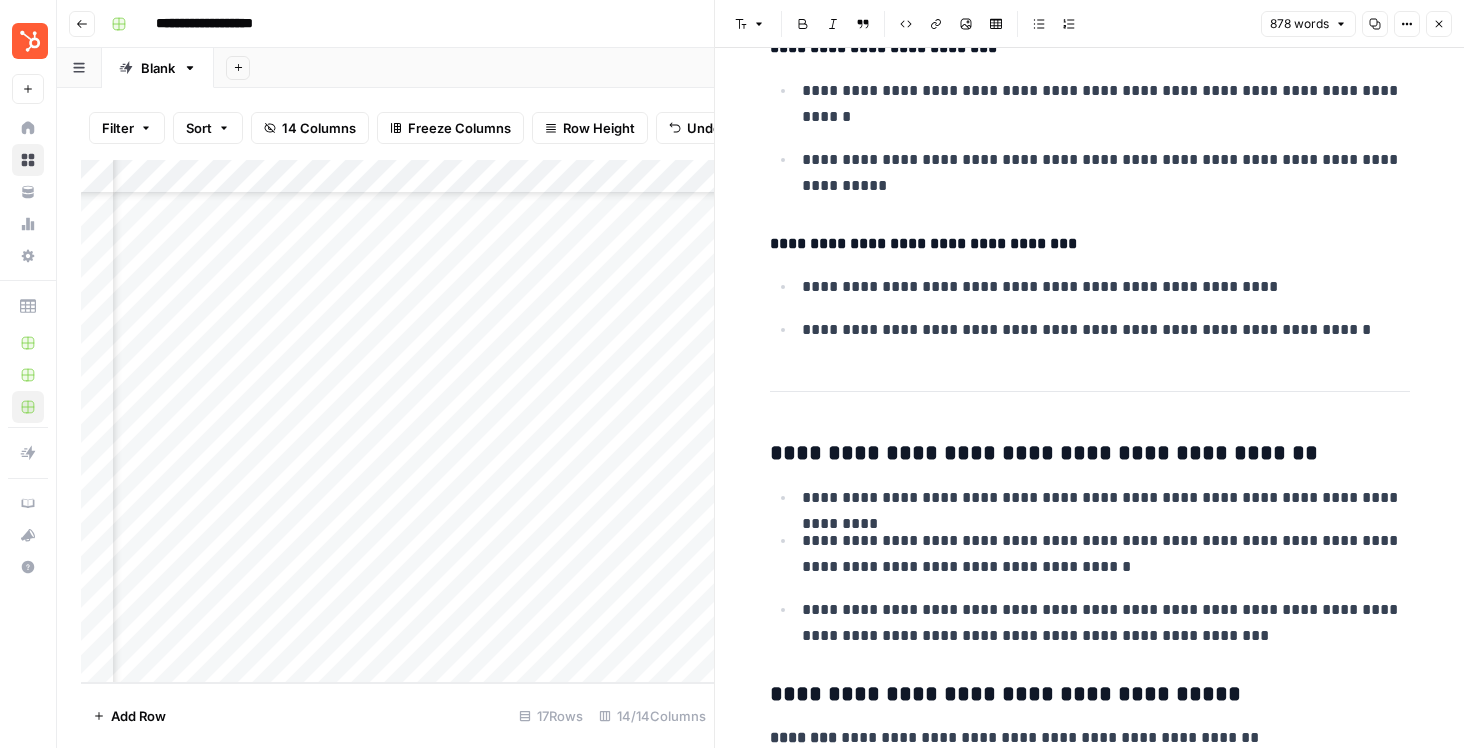 click on "**********" at bounding box center [1090, 454] 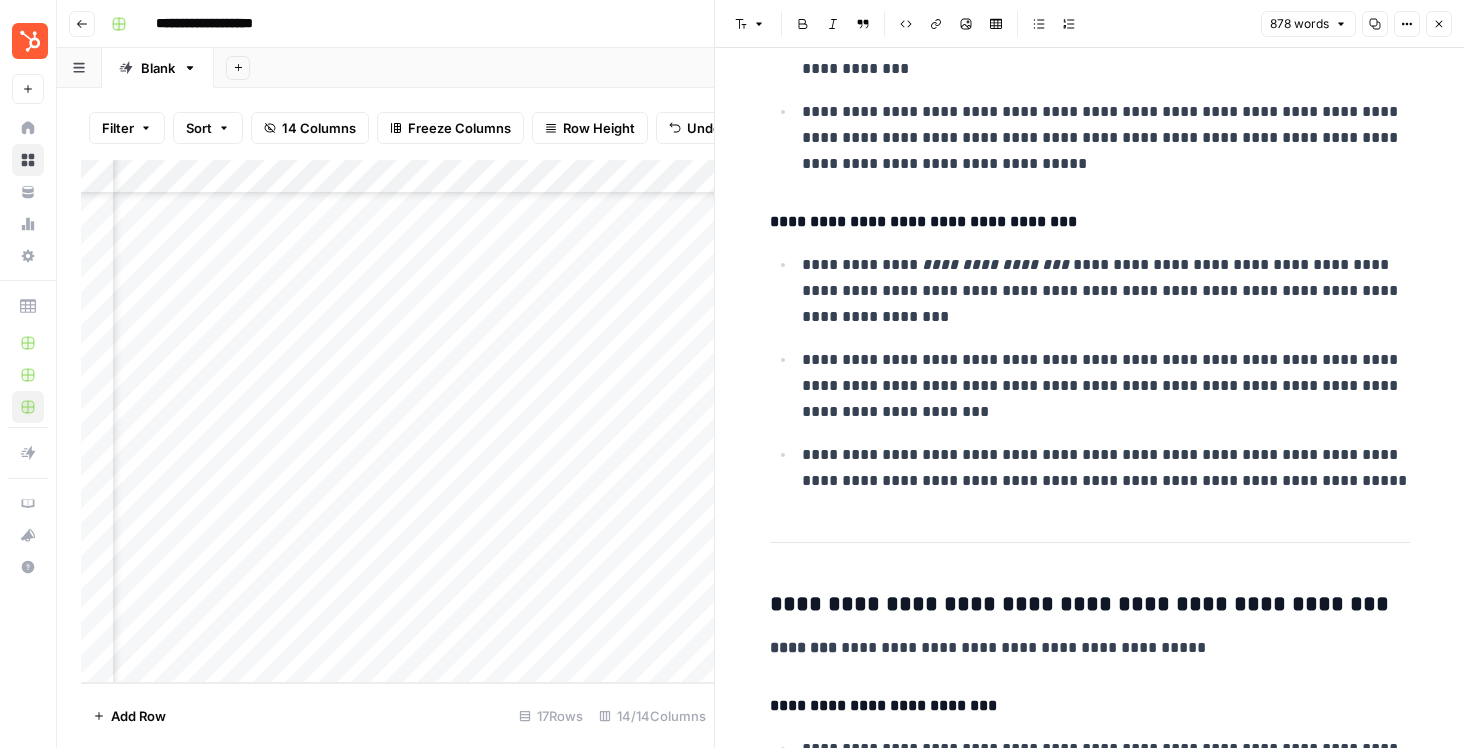 scroll, scrollTop: 1072, scrollLeft: 0, axis: vertical 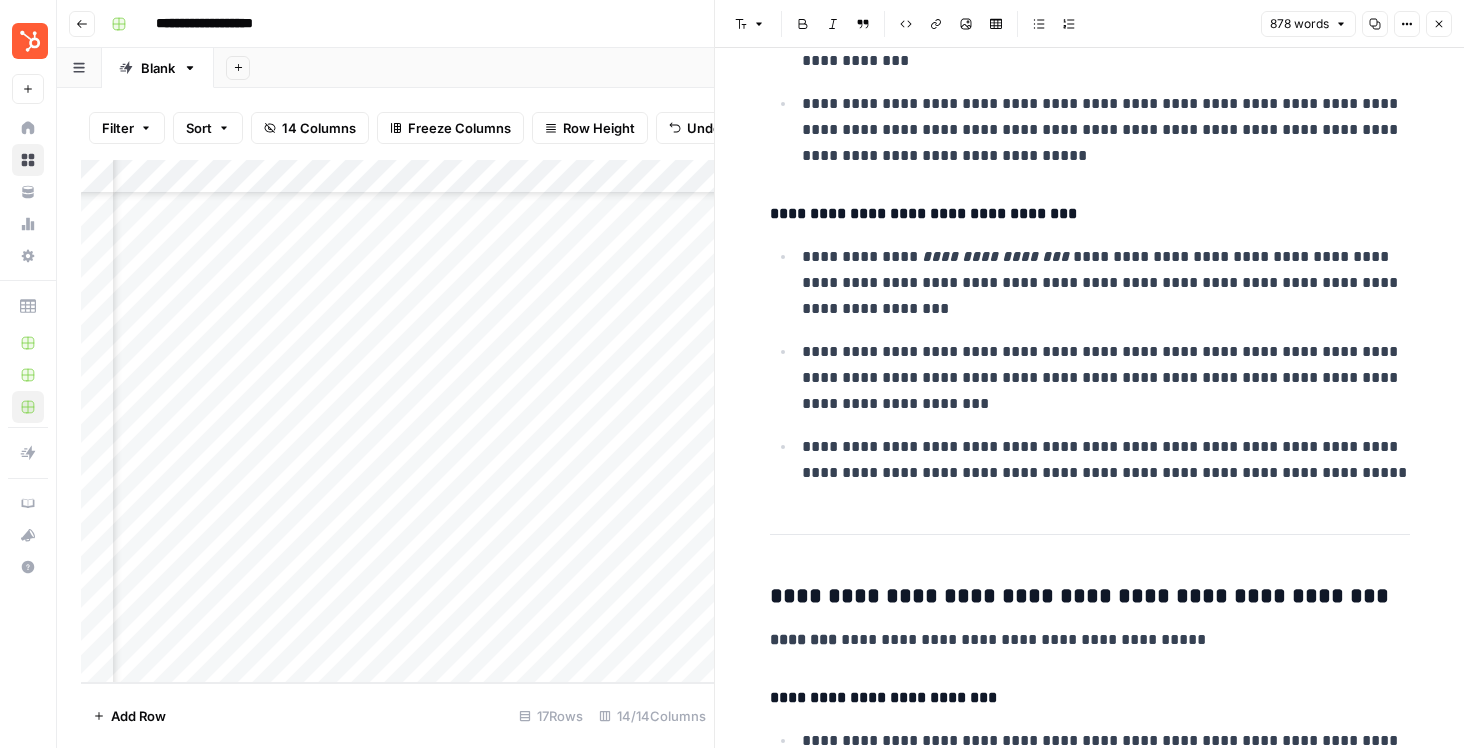 click on "**********" at bounding box center [1090, 597] 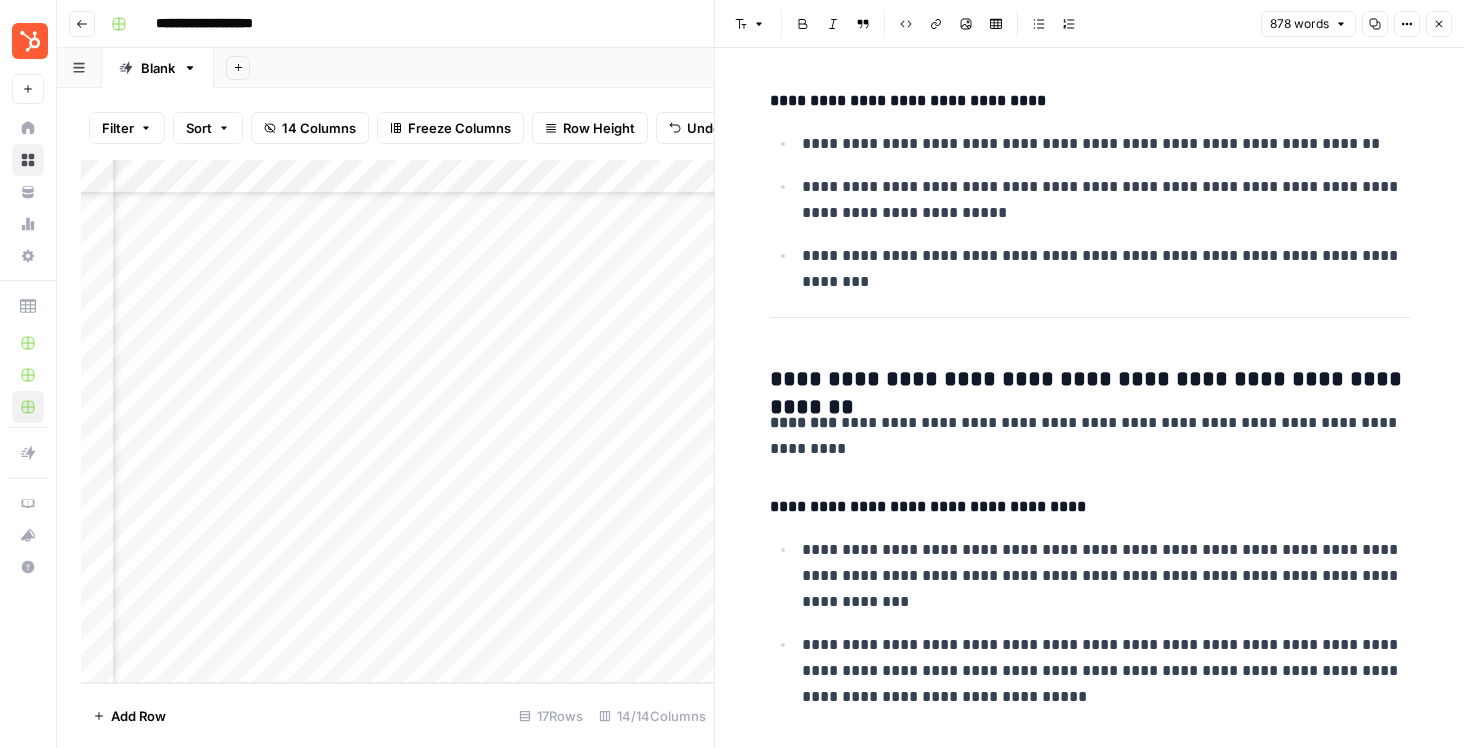 scroll, scrollTop: 514, scrollLeft: 0, axis: vertical 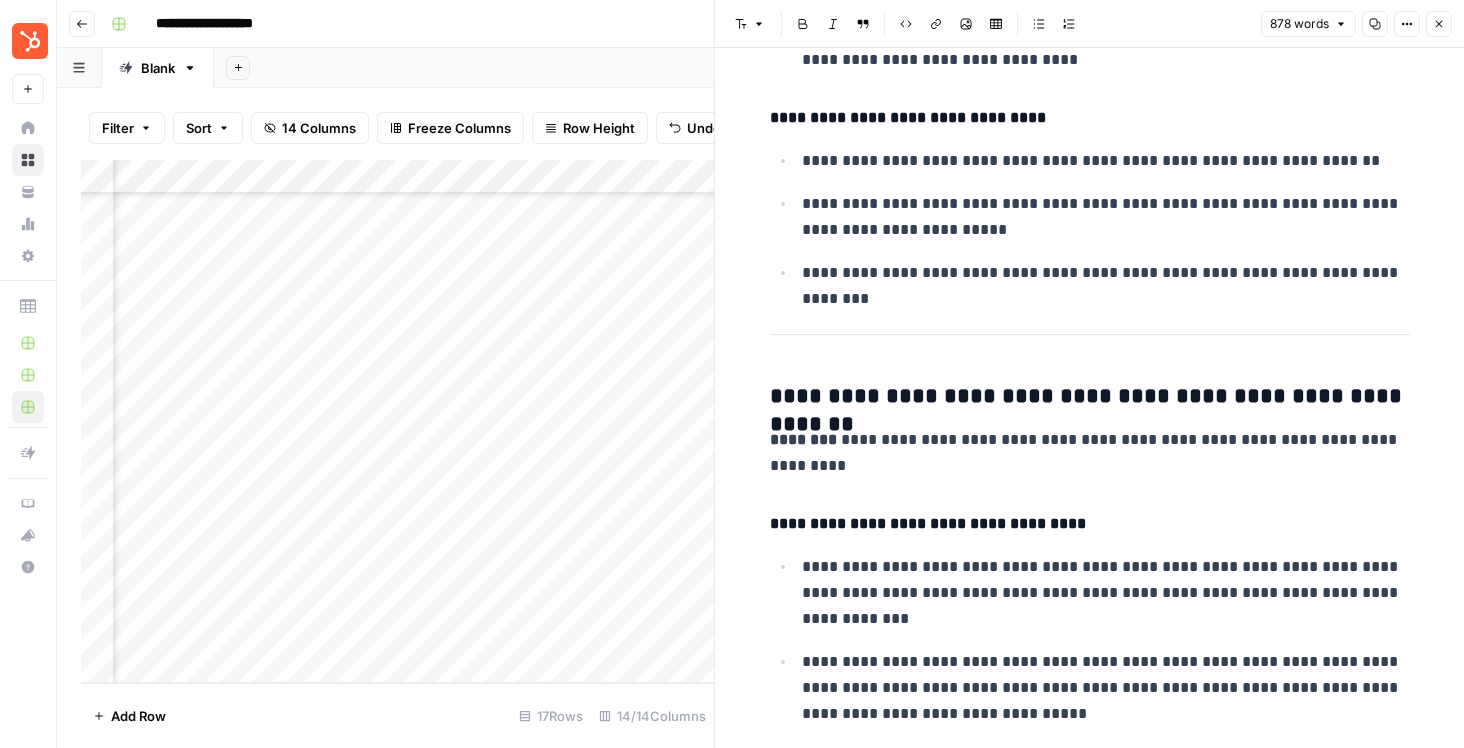 click on "**********" at bounding box center (1090, 2178) 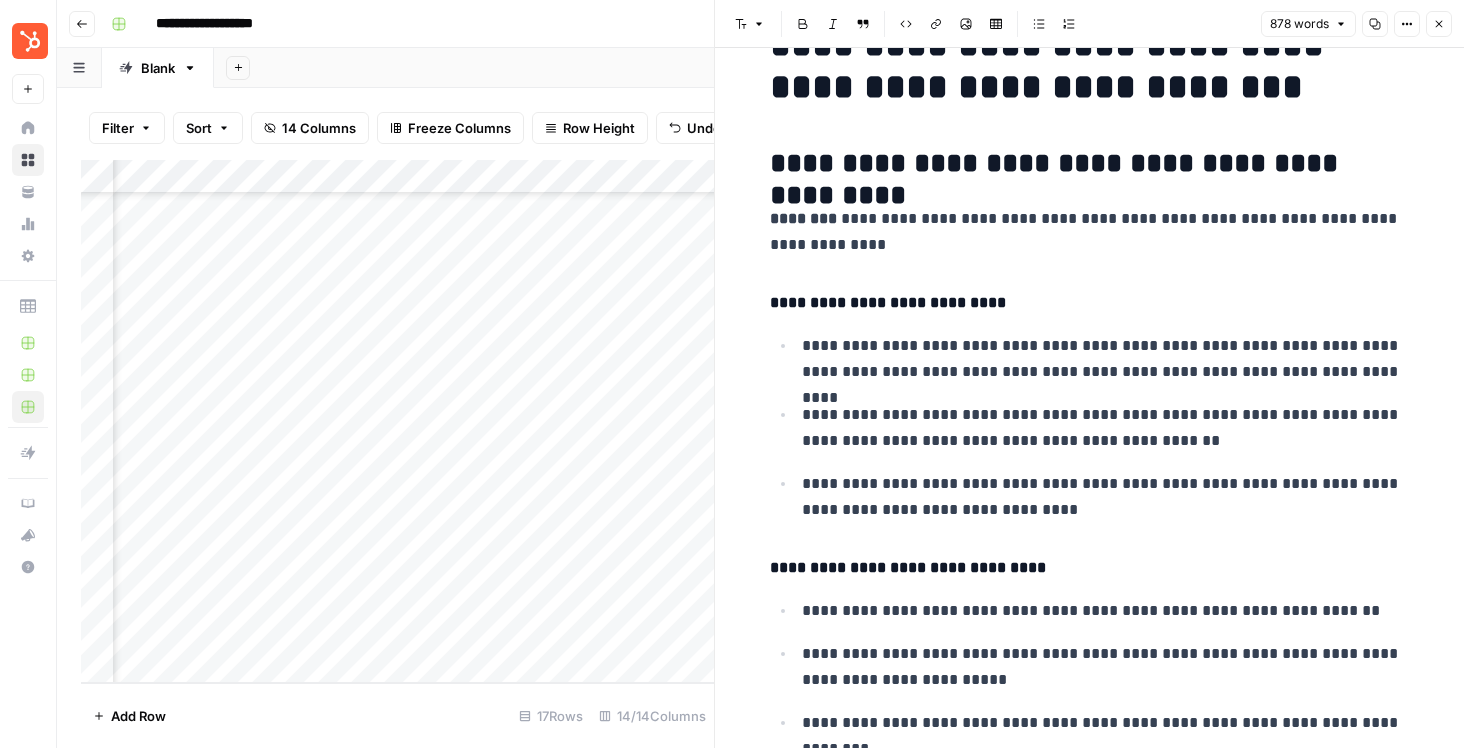 scroll, scrollTop: 0, scrollLeft: 0, axis: both 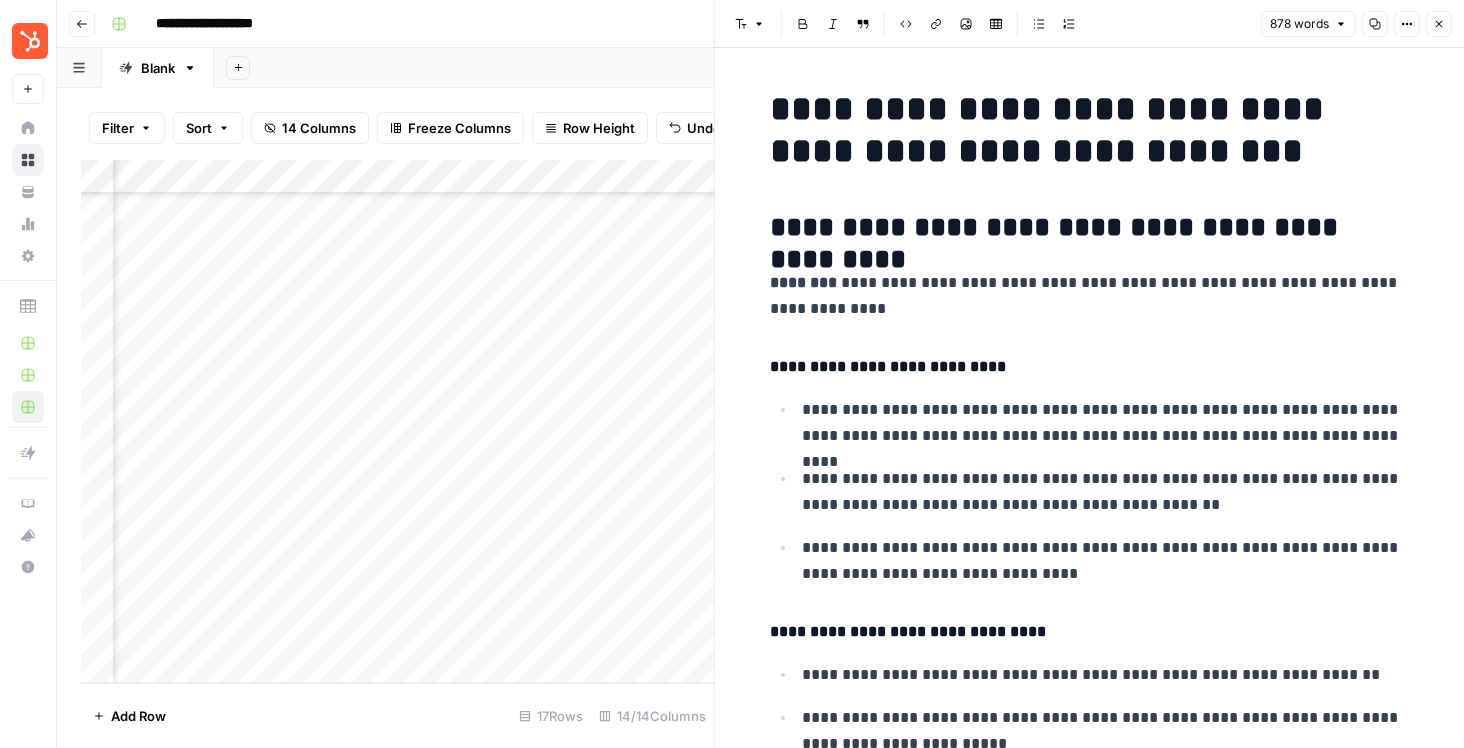 click on "**********" at bounding box center (1090, 2660) 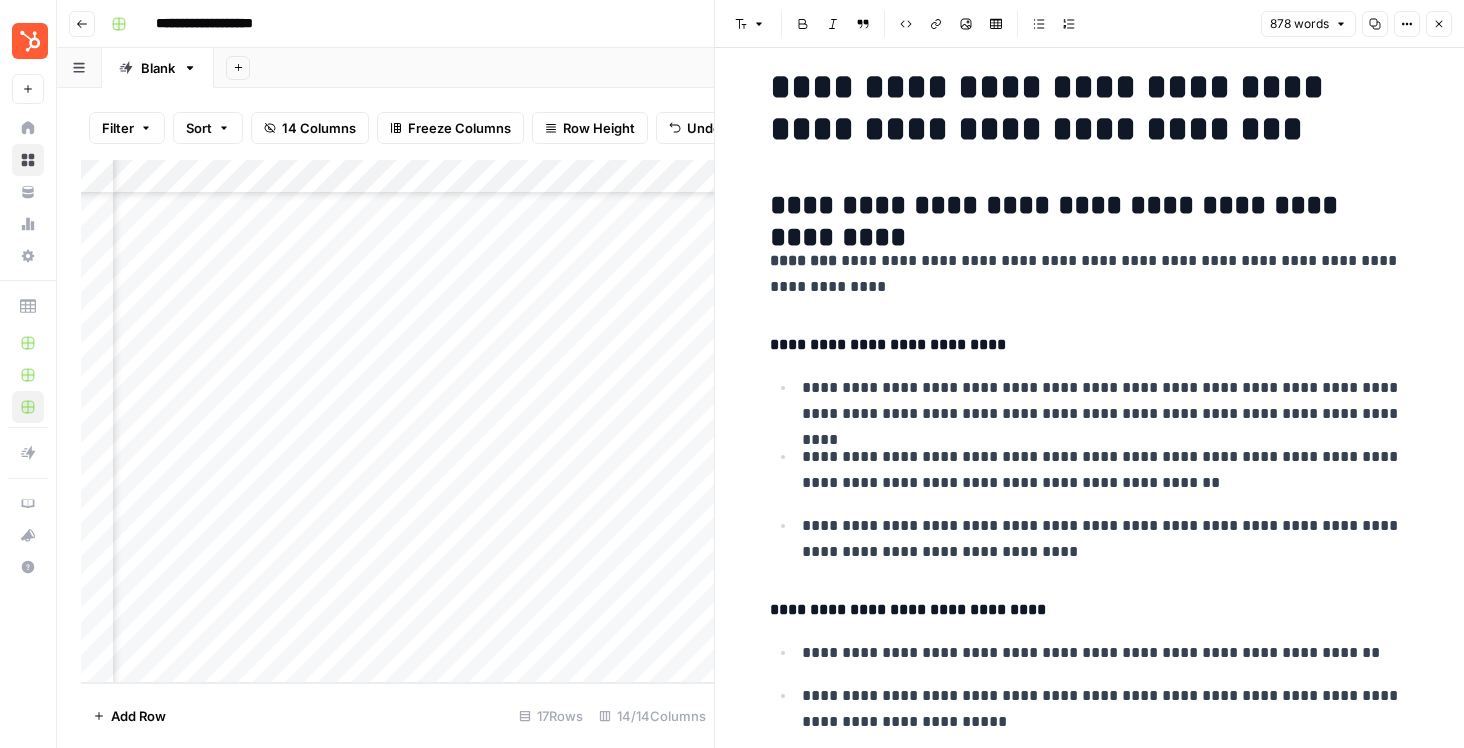 scroll, scrollTop: 24, scrollLeft: 0, axis: vertical 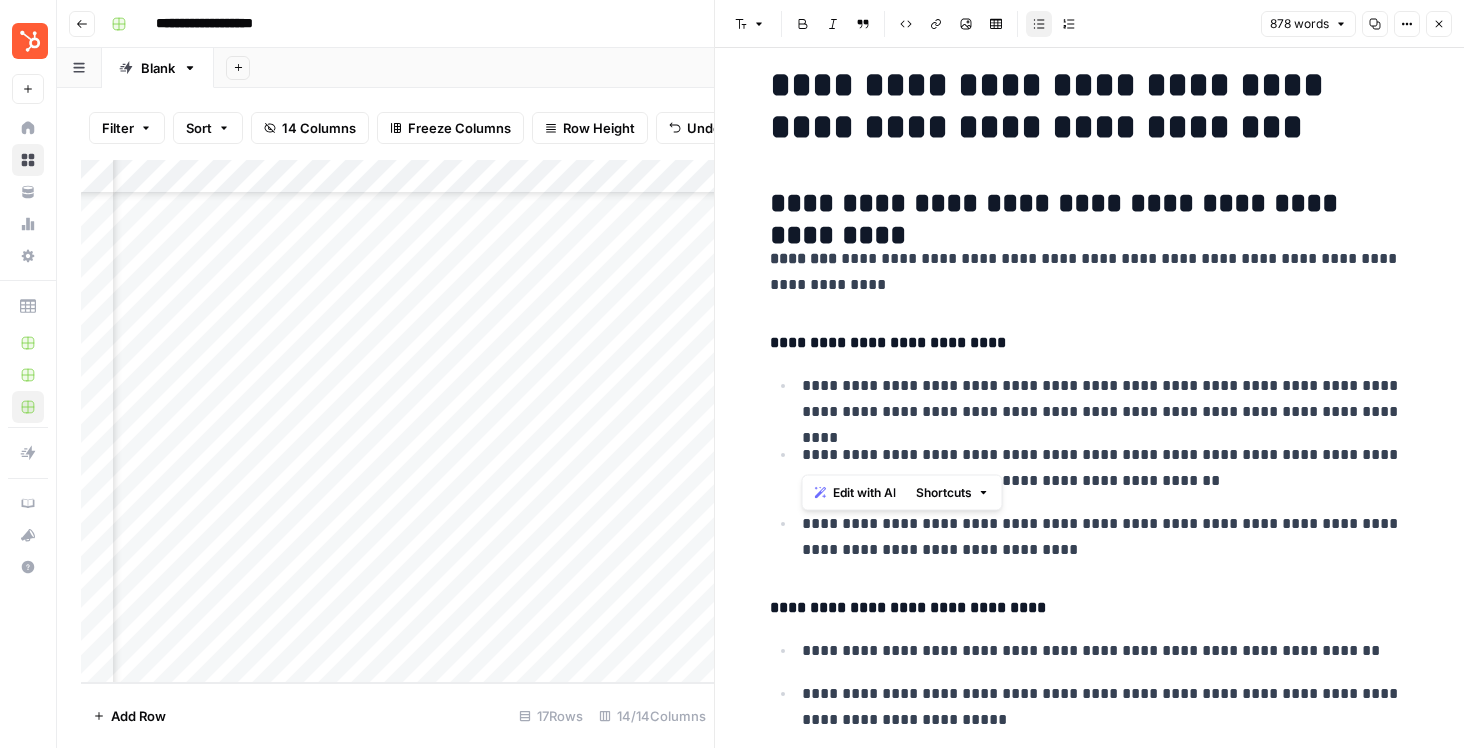 drag, startPoint x: 1163, startPoint y: 411, endPoint x: 1414, endPoint y: 432, distance: 251.87695 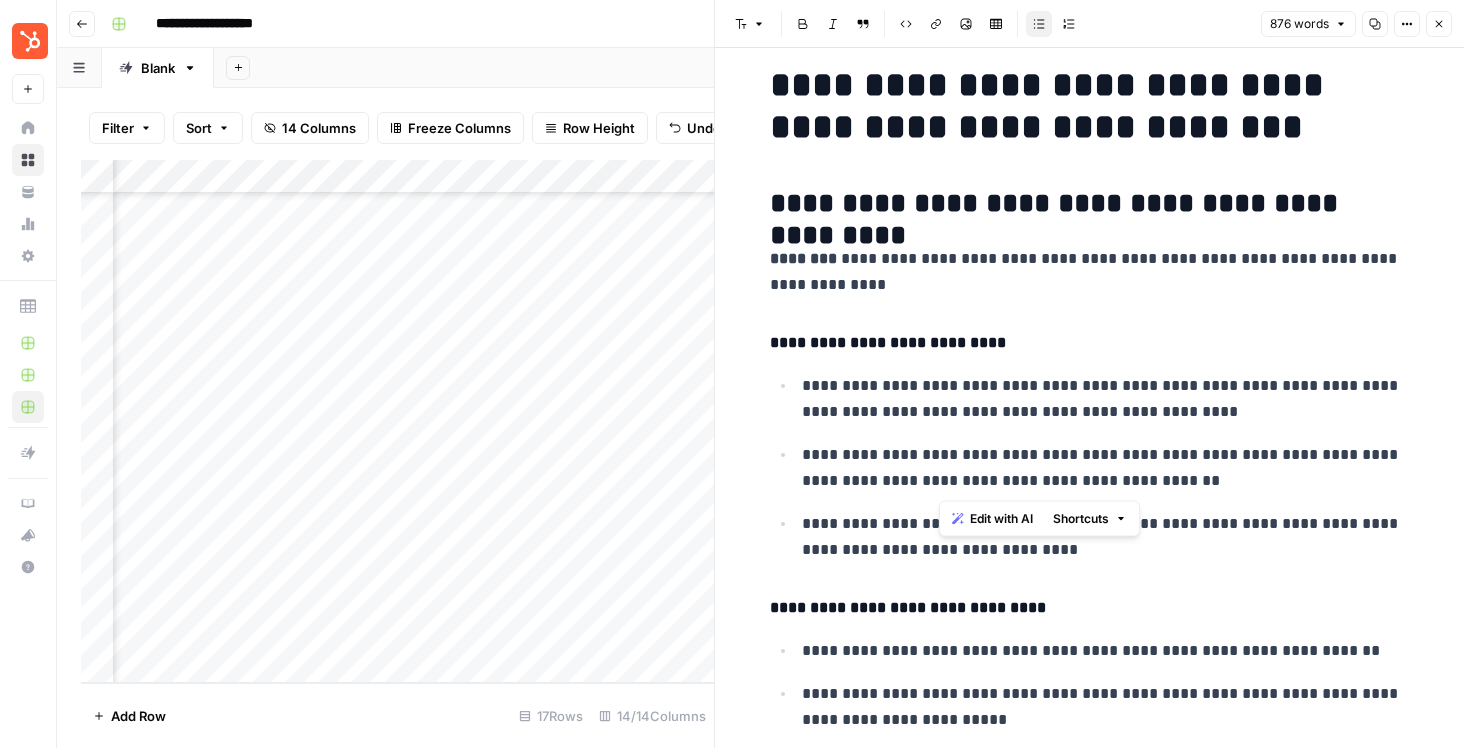 drag, startPoint x: 939, startPoint y: 483, endPoint x: 1191, endPoint y: 488, distance: 252.04959 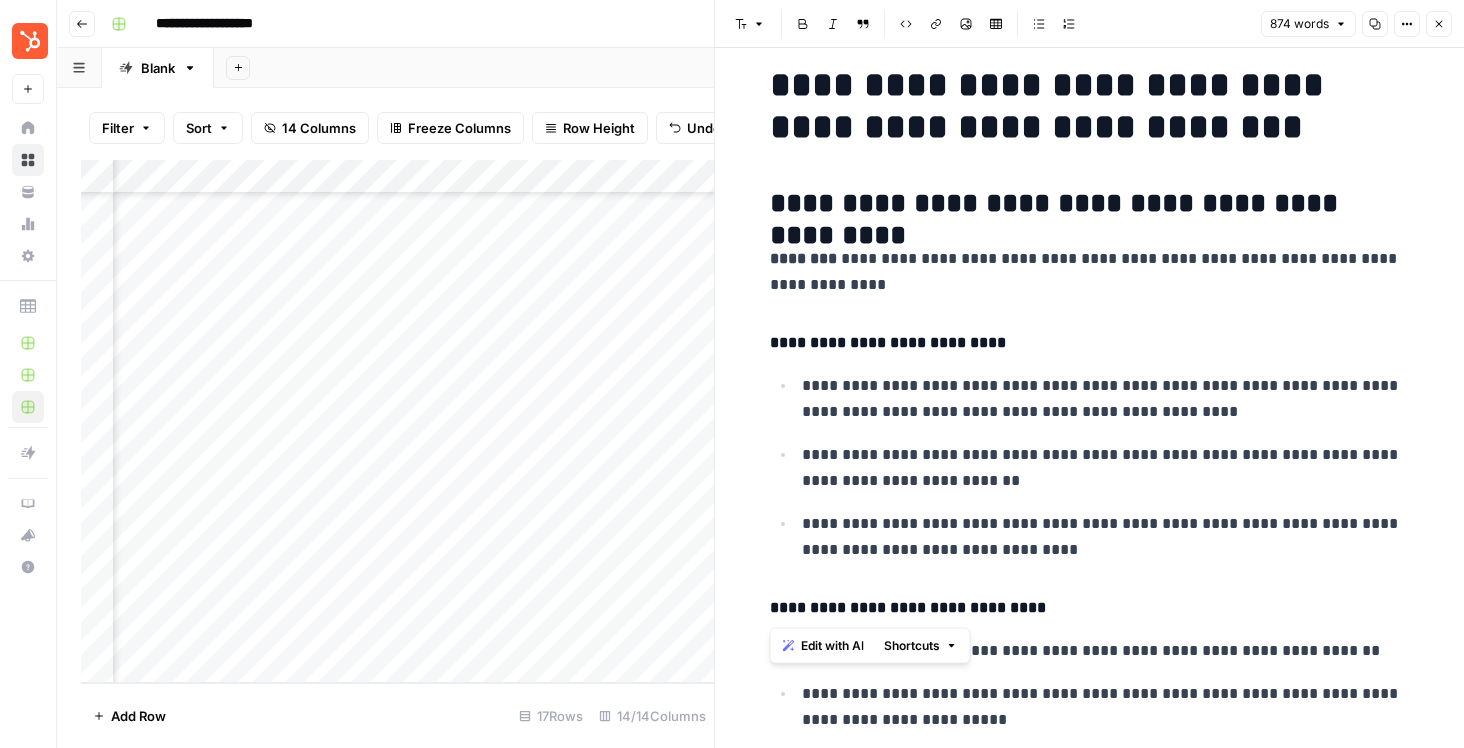 drag, startPoint x: 880, startPoint y: 551, endPoint x: 1170, endPoint y: 563, distance: 290.24817 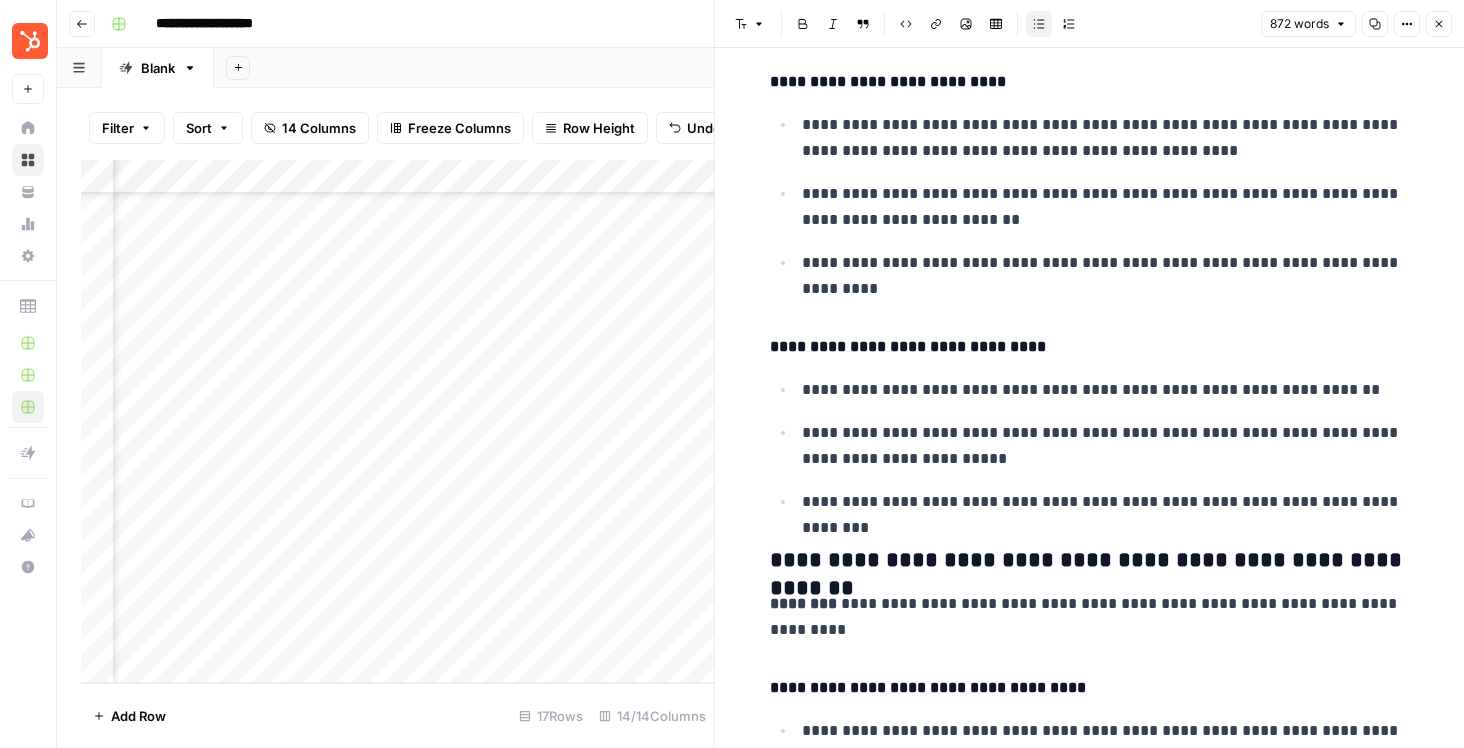 scroll, scrollTop: 322, scrollLeft: 0, axis: vertical 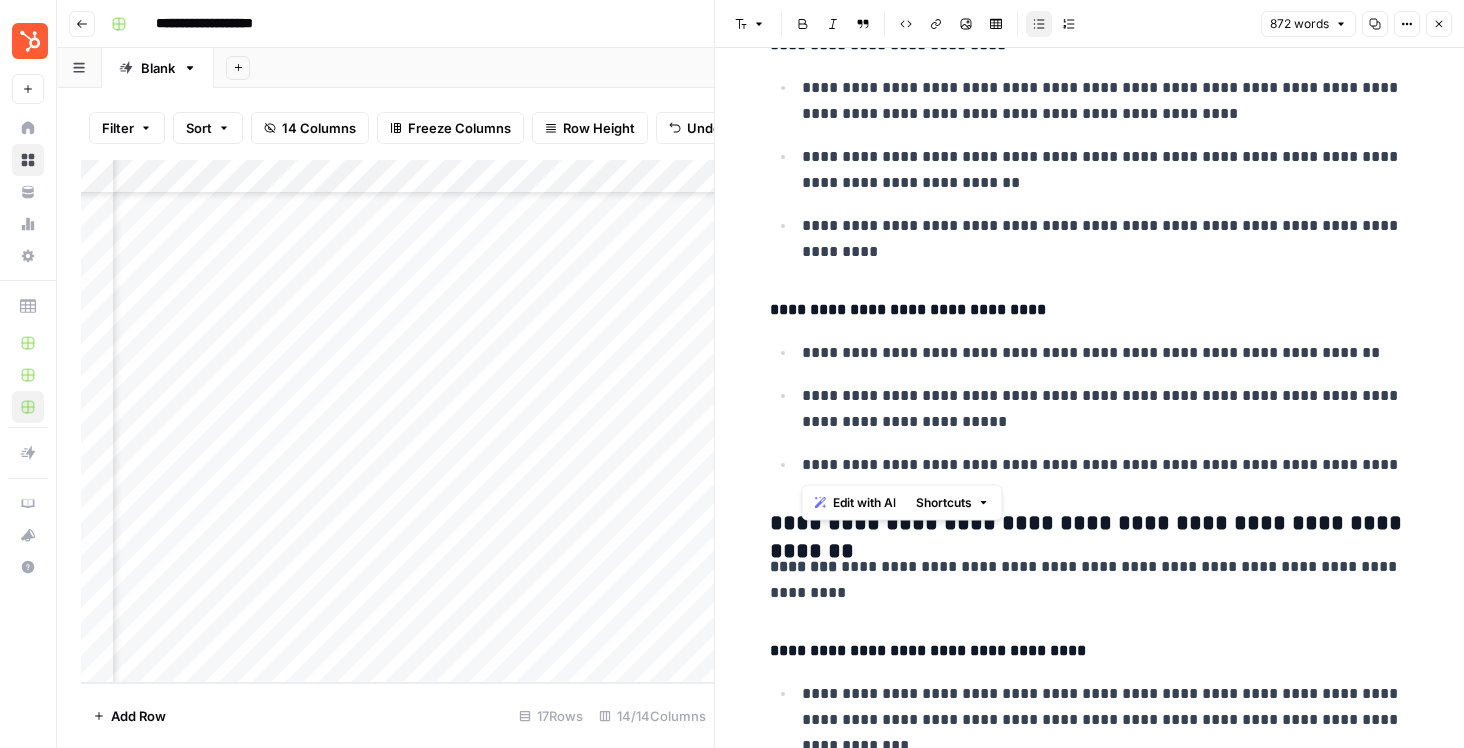 drag, startPoint x: 831, startPoint y: 425, endPoint x: 1129, endPoint y: 439, distance: 298.32867 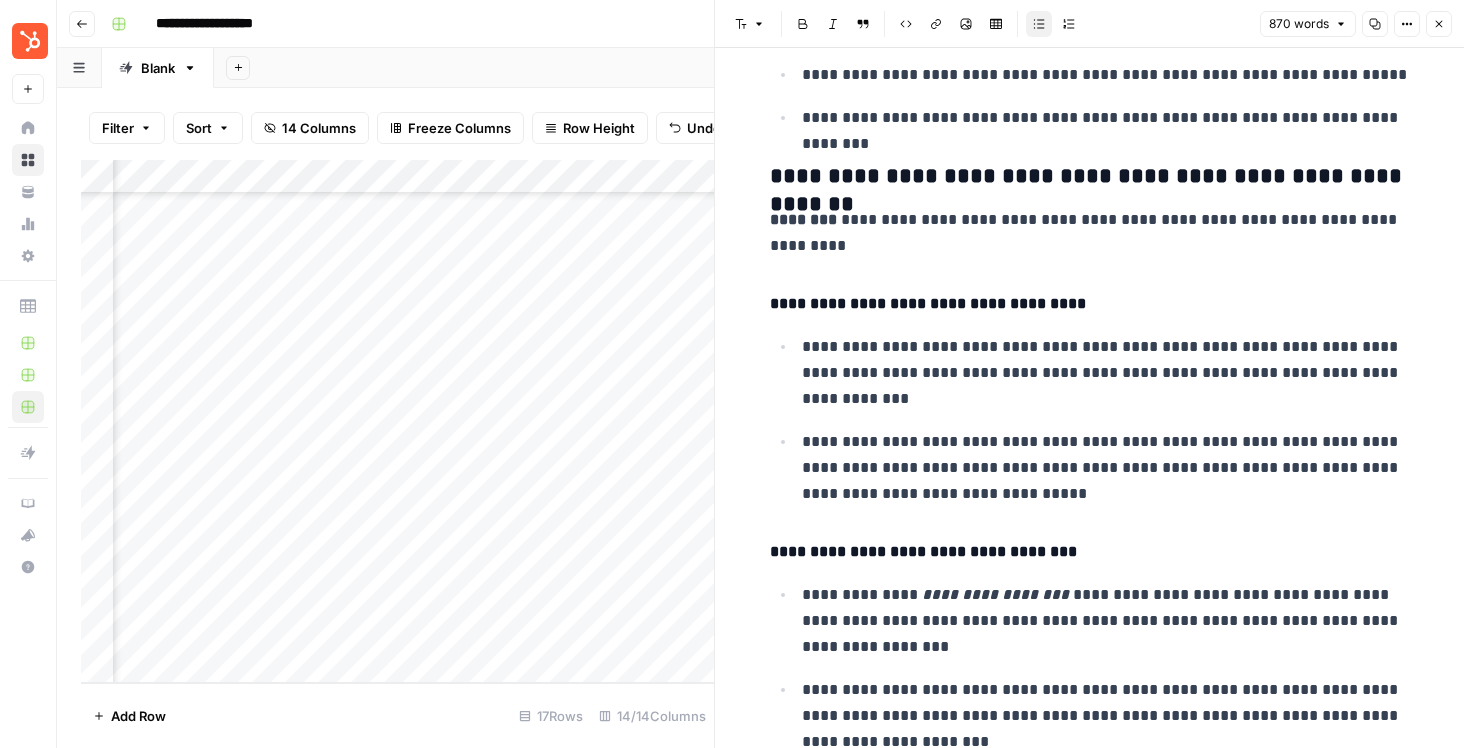 scroll, scrollTop: 676, scrollLeft: 0, axis: vertical 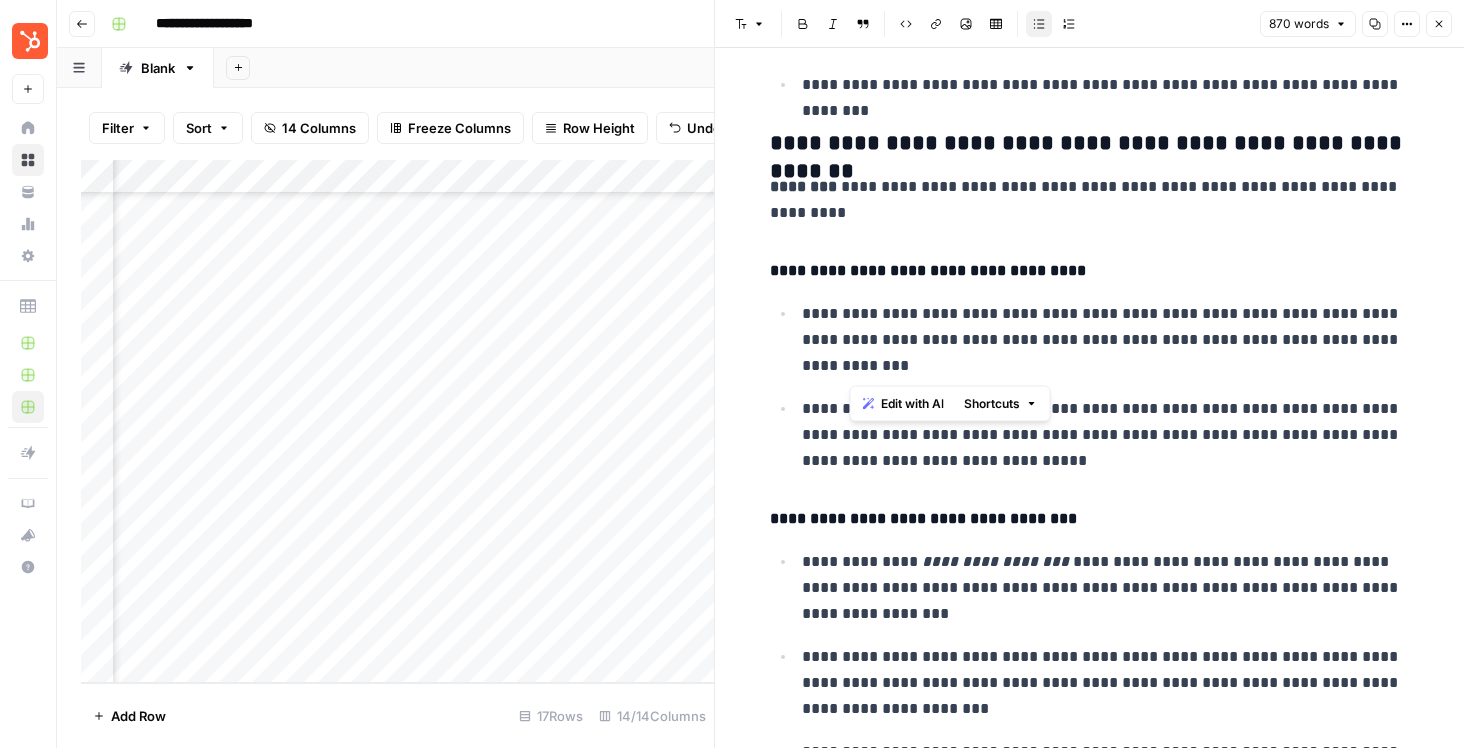 drag, startPoint x: 1244, startPoint y: 339, endPoint x: 1248, endPoint y: 359, distance: 20.396078 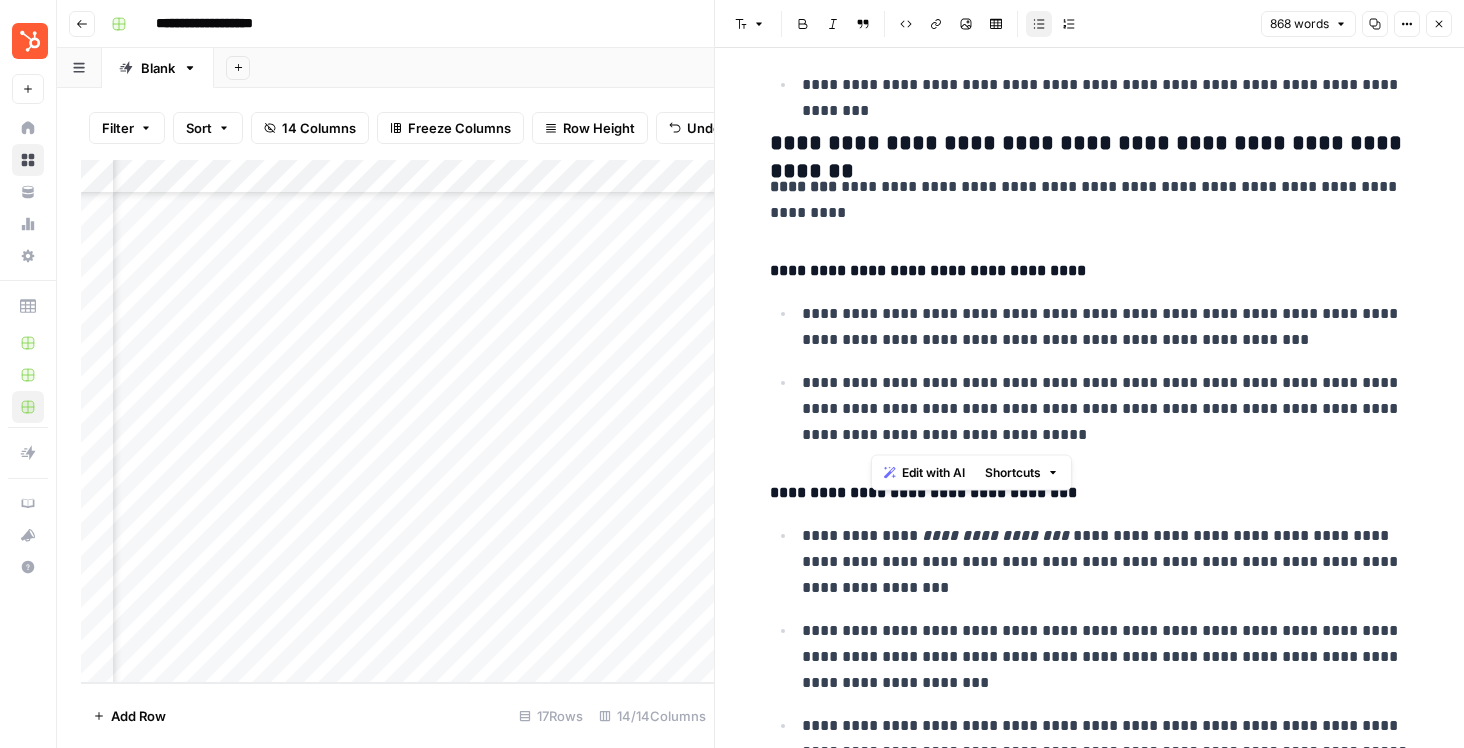 drag, startPoint x: 874, startPoint y: 433, endPoint x: 1123, endPoint y: 441, distance: 249.12848 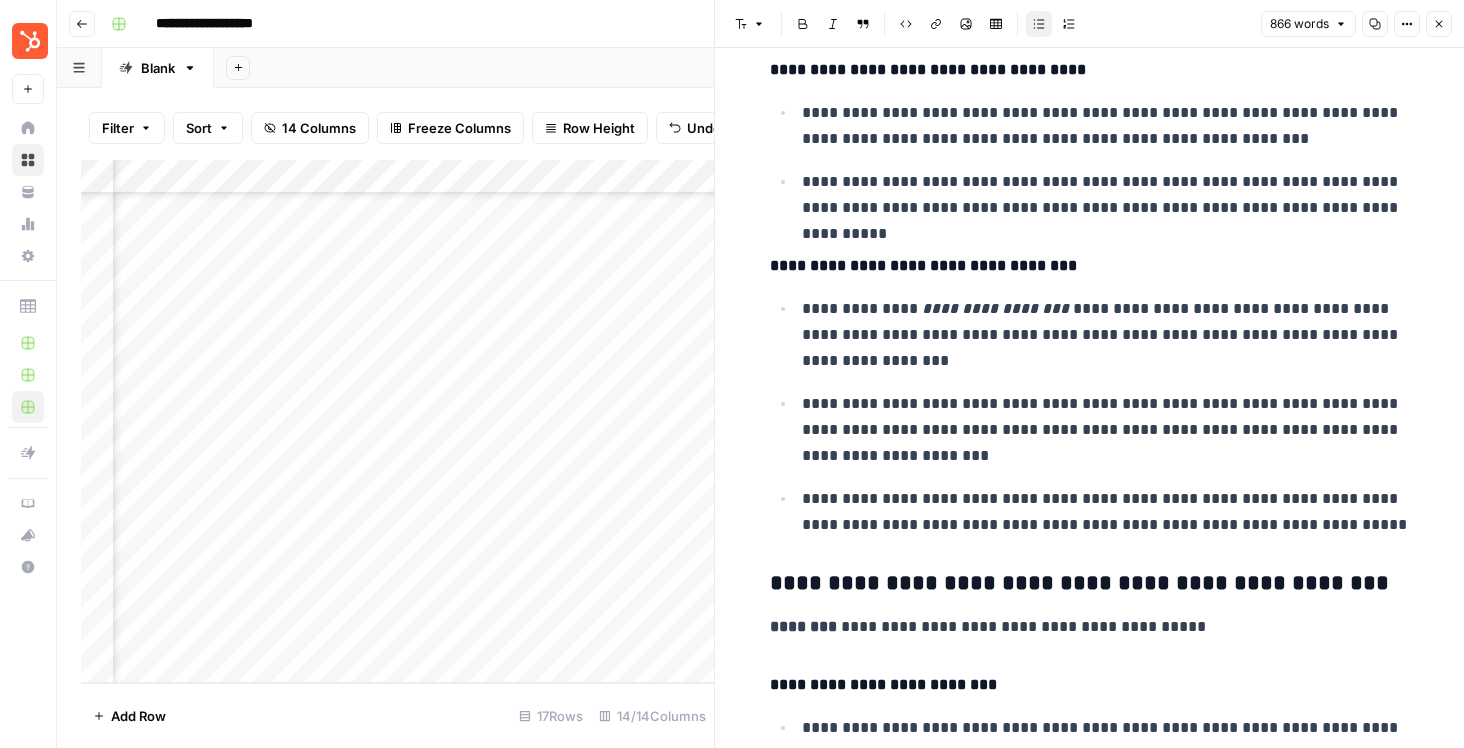 scroll, scrollTop: 885, scrollLeft: 0, axis: vertical 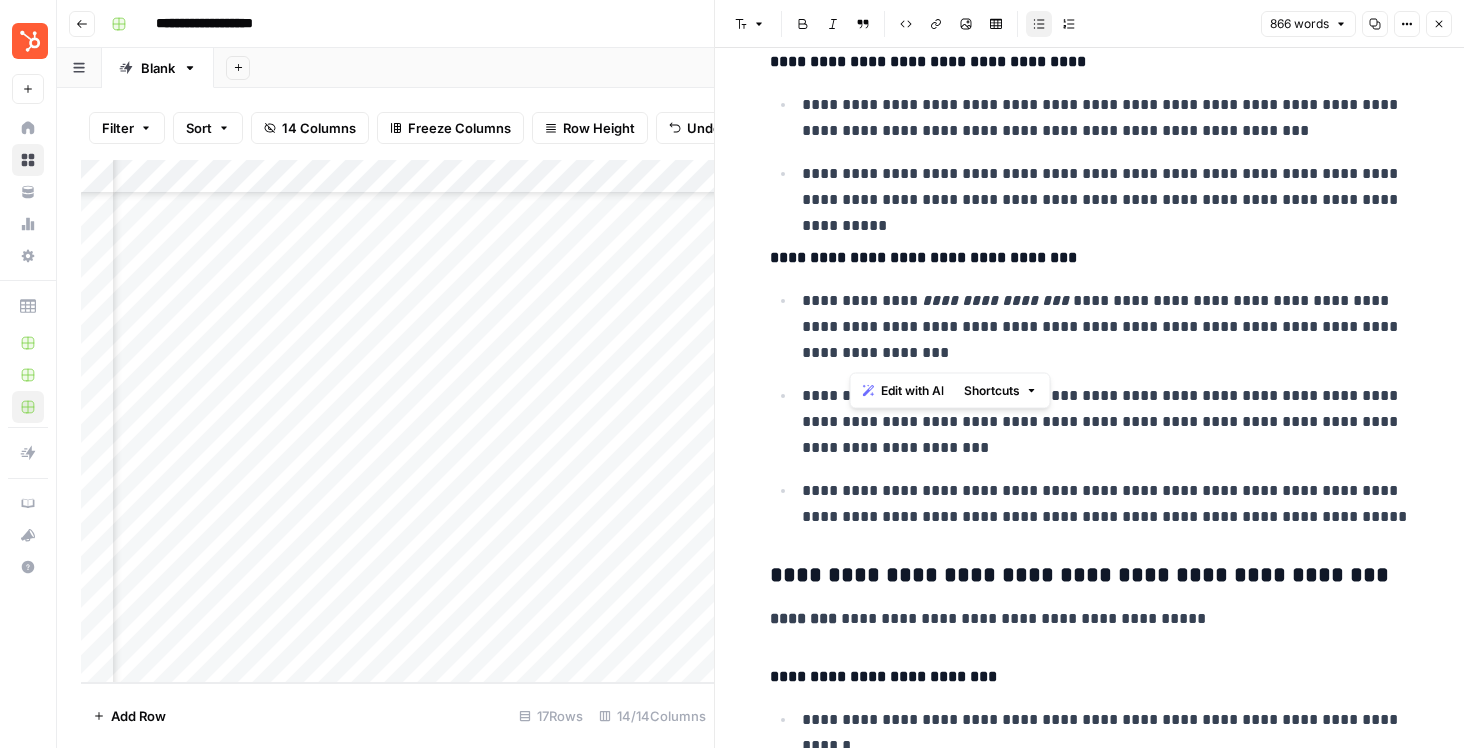 drag, startPoint x: 1242, startPoint y: 330, endPoint x: 1242, endPoint y: 344, distance: 14 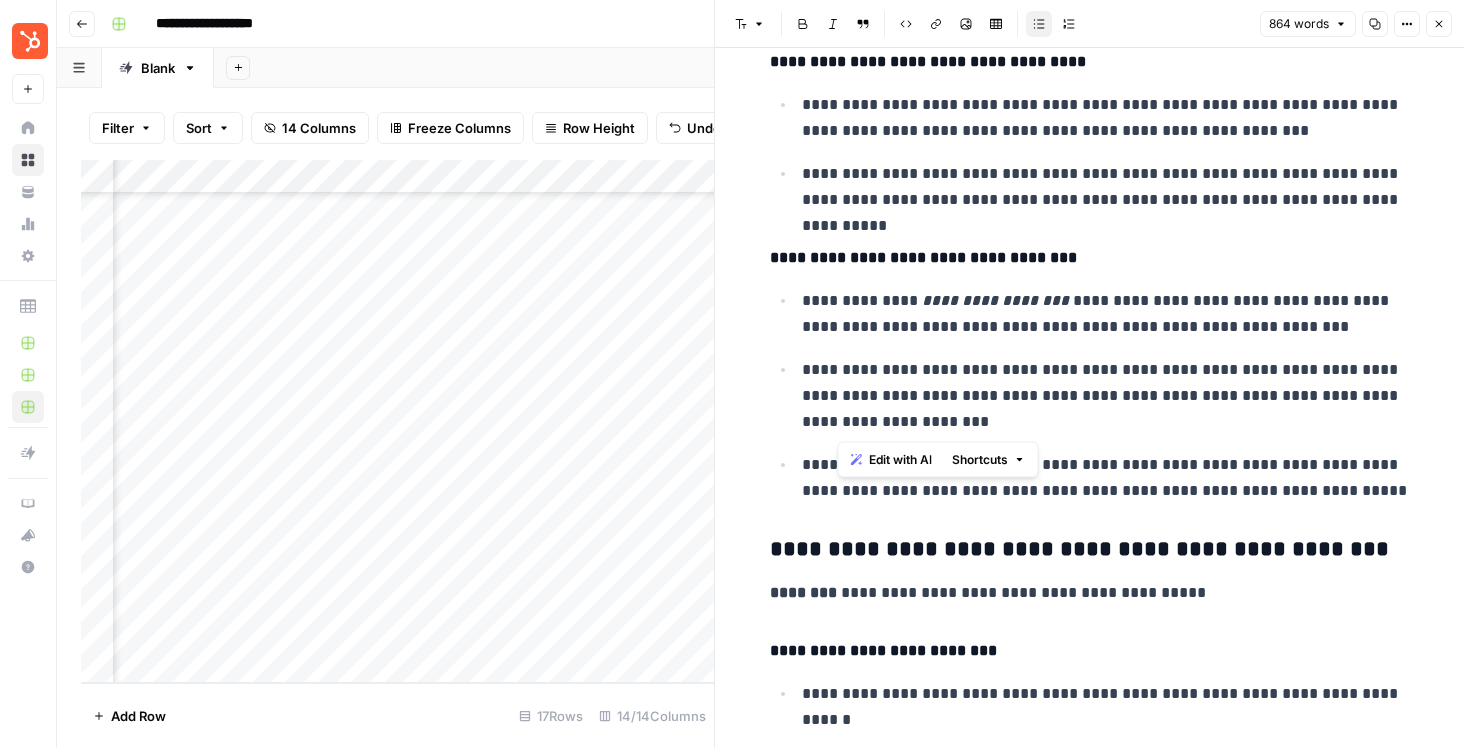 drag, startPoint x: 848, startPoint y: 419, endPoint x: 1060, endPoint y: 422, distance: 212.02122 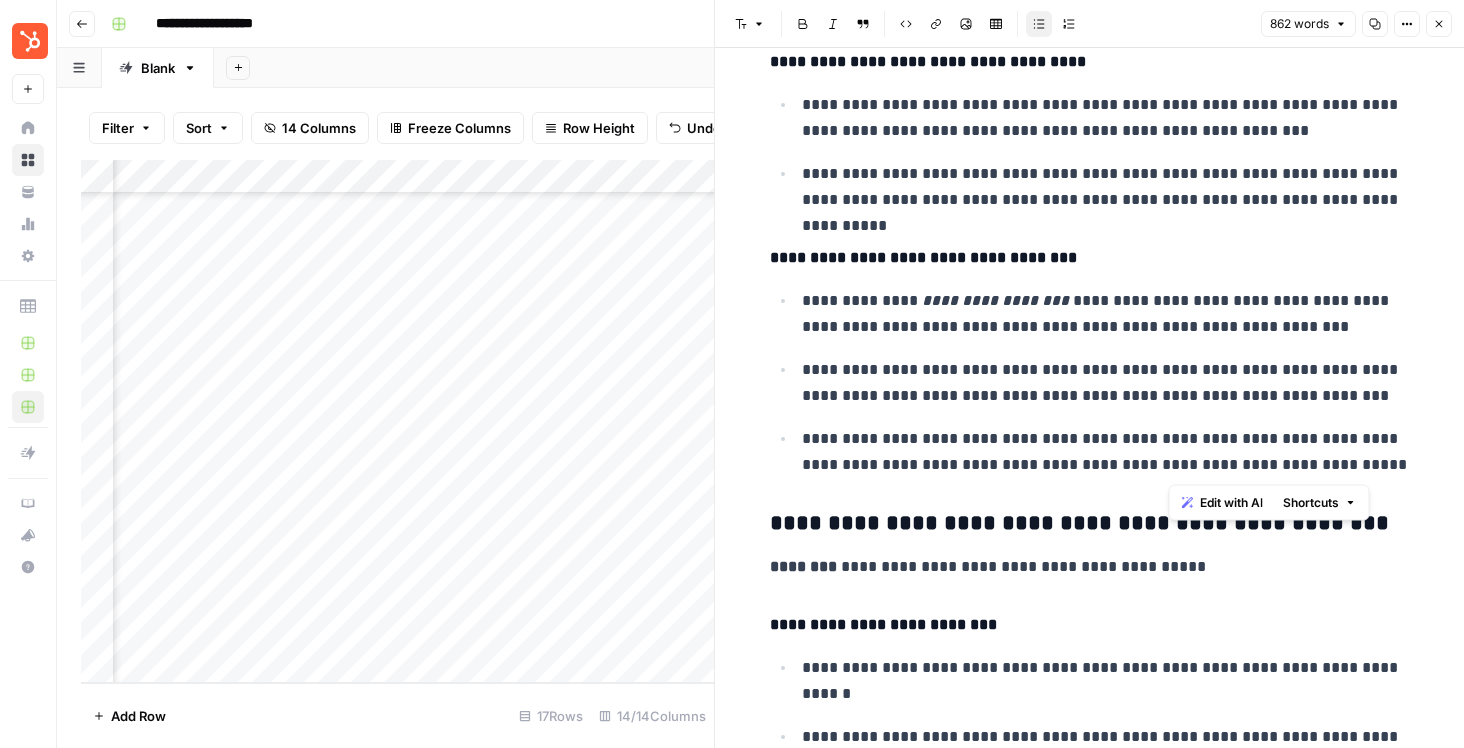 drag, startPoint x: 1170, startPoint y: 464, endPoint x: 1405, endPoint y: 468, distance: 235.03404 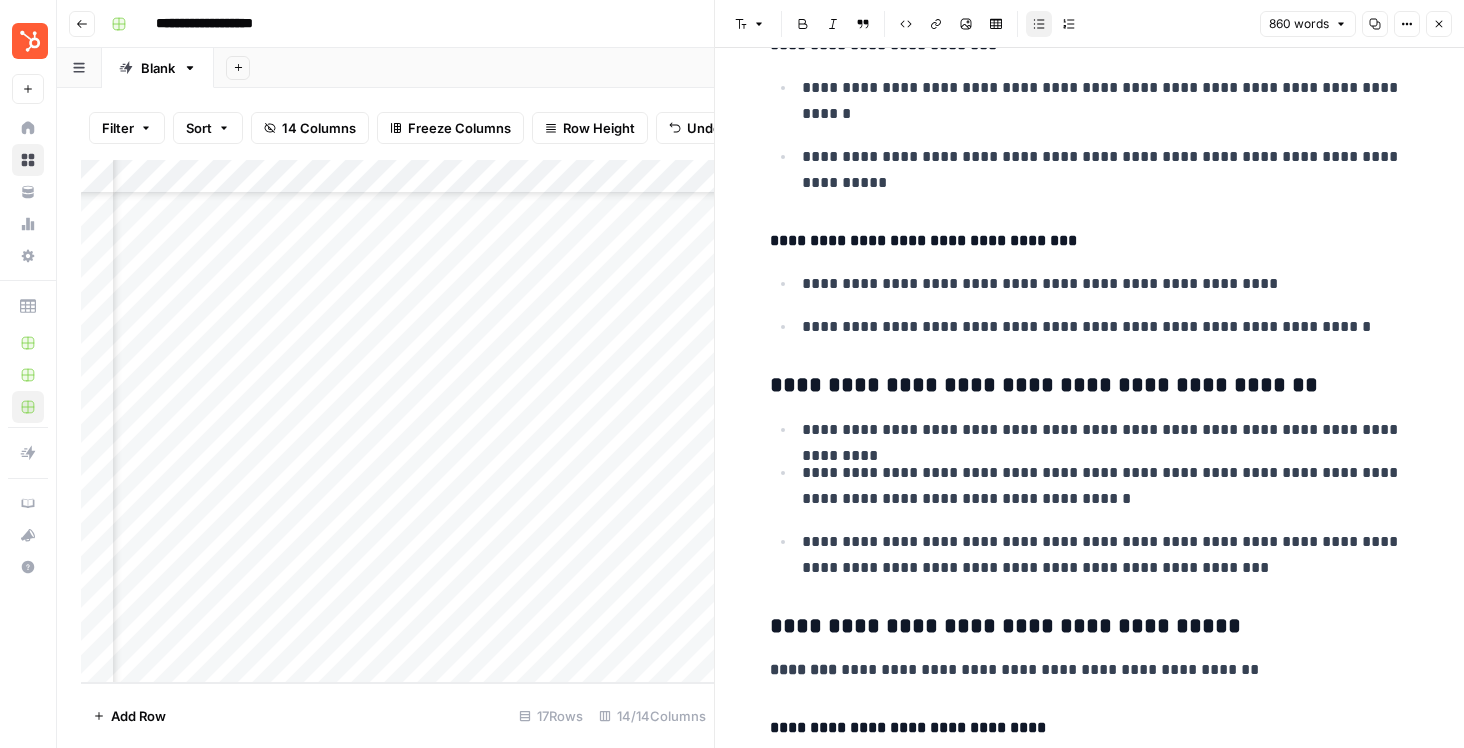 scroll, scrollTop: 1470, scrollLeft: 0, axis: vertical 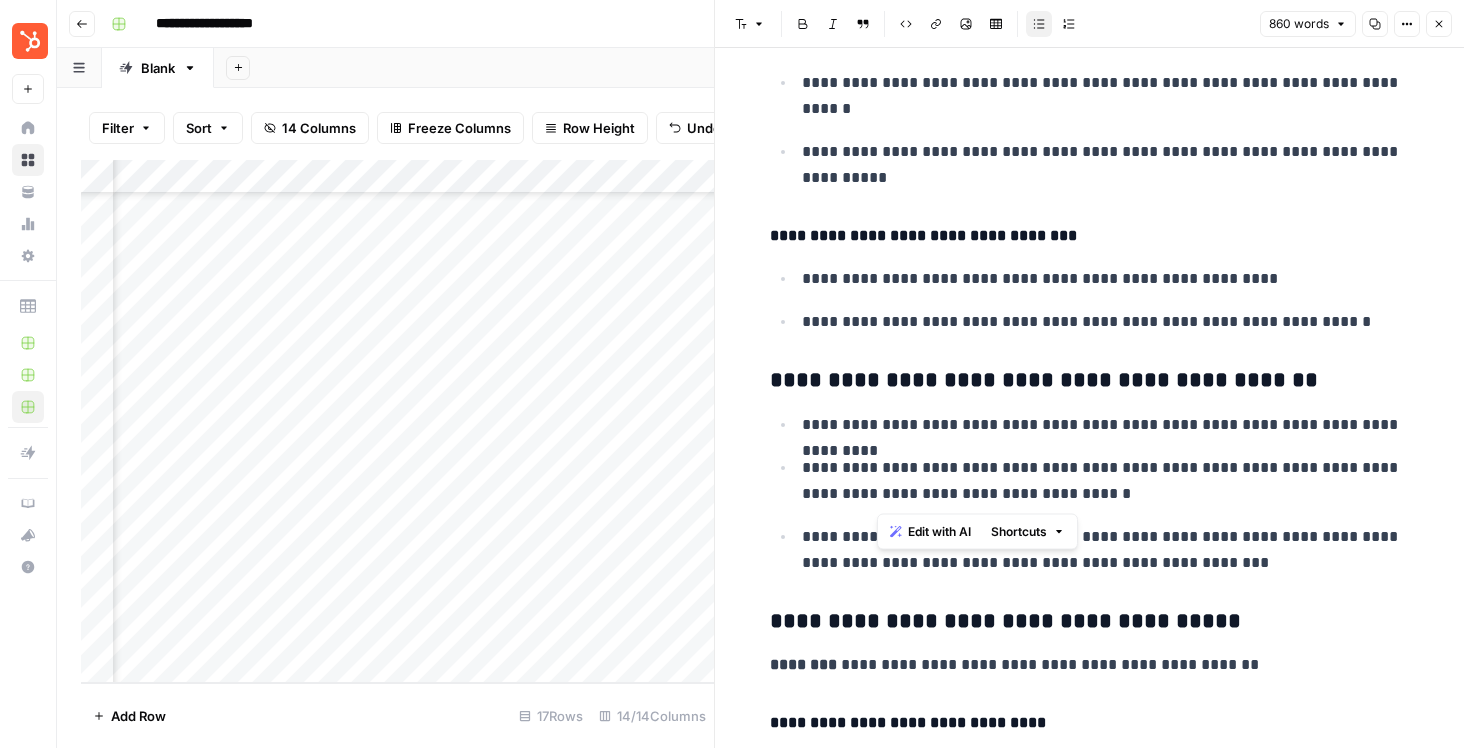 drag, startPoint x: 880, startPoint y: 492, endPoint x: 1166, endPoint y: 495, distance: 286.01575 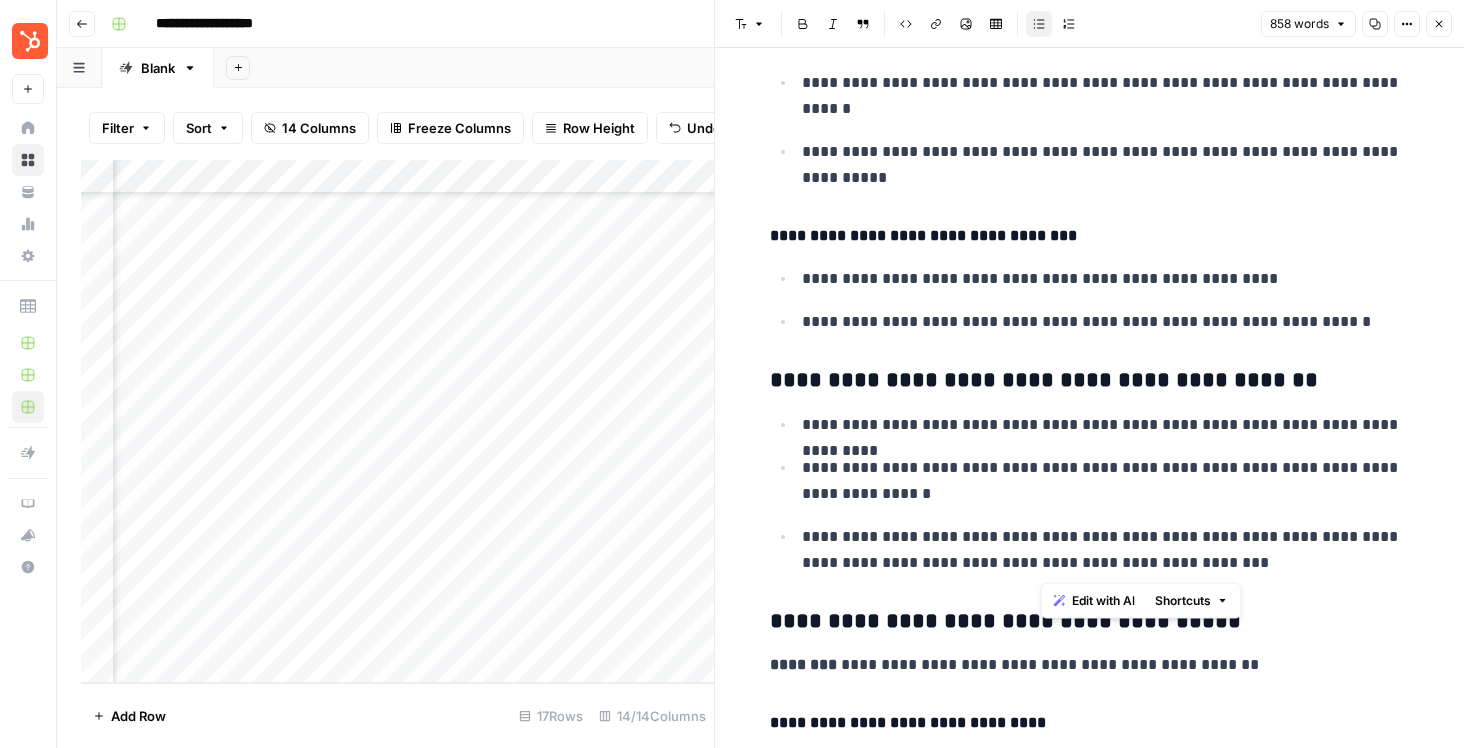drag, startPoint x: 1043, startPoint y: 562, endPoint x: 1277, endPoint y: 571, distance: 234.17302 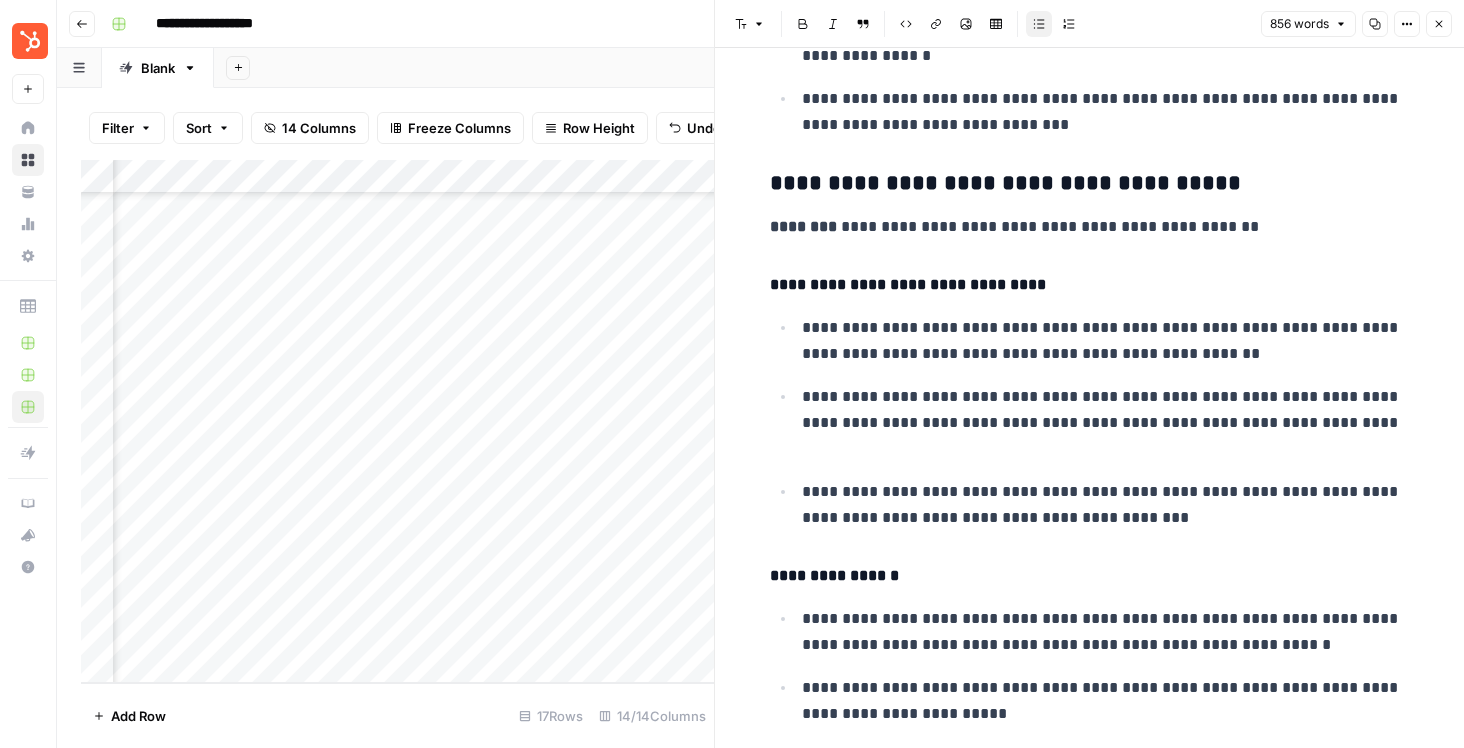 scroll, scrollTop: 1933, scrollLeft: 0, axis: vertical 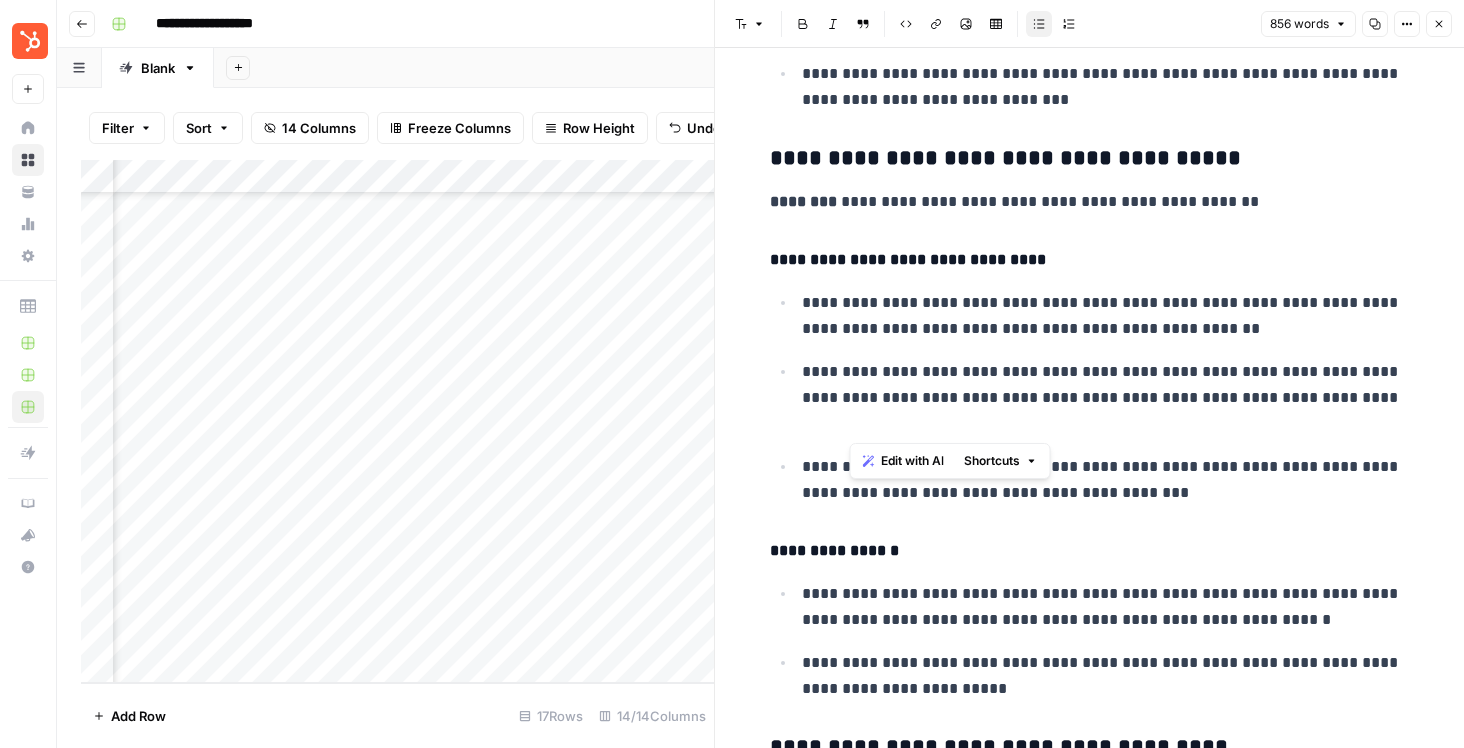drag, startPoint x: 1207, startPoint y: 398, endPoint x: 1213, endPoint y: 412, distance: 15.231546 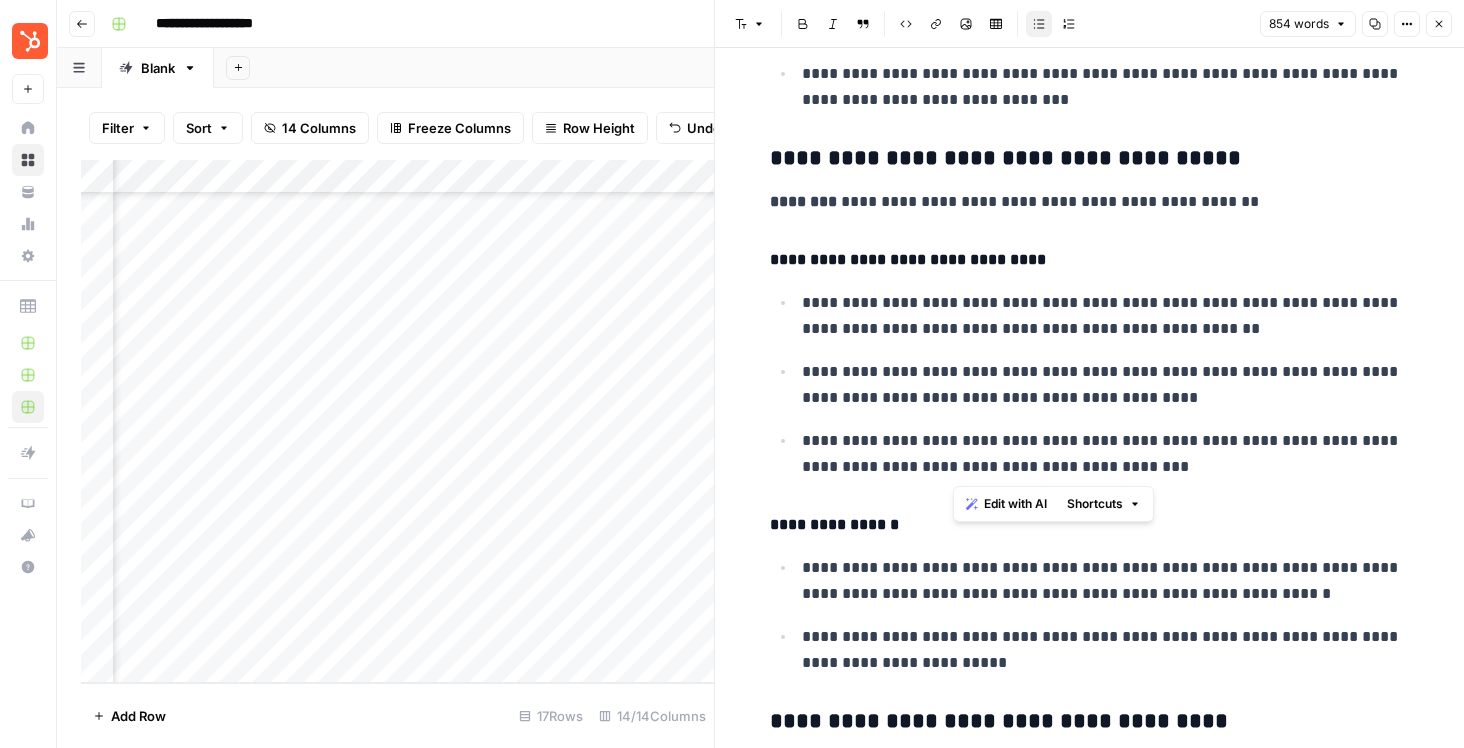 drag, startPoint x: 954, startPoint y: 469, endPoint x: 1245, endPoint y: 467, distance: 291.00687 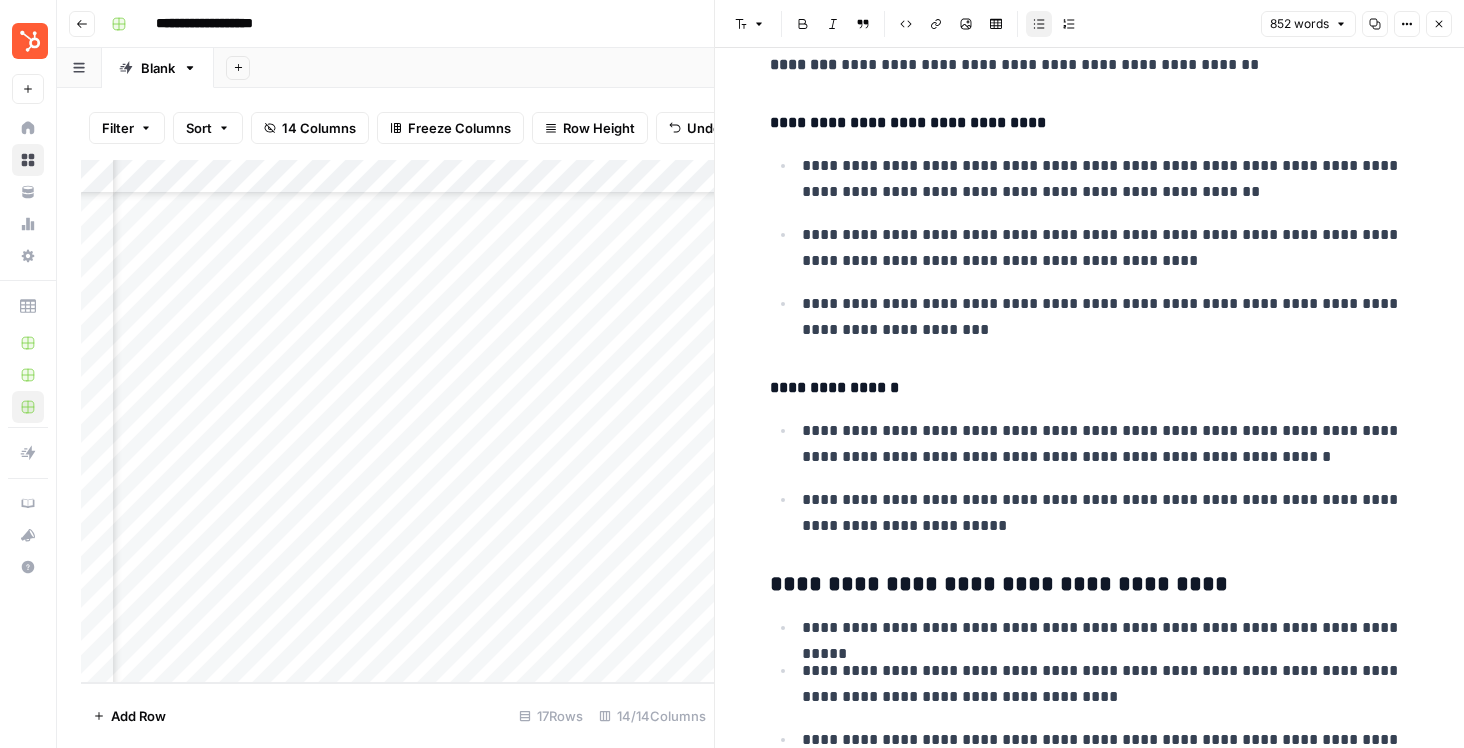 scroll, scrollTop: 2077, scrollLeft: 0, axis: vertical 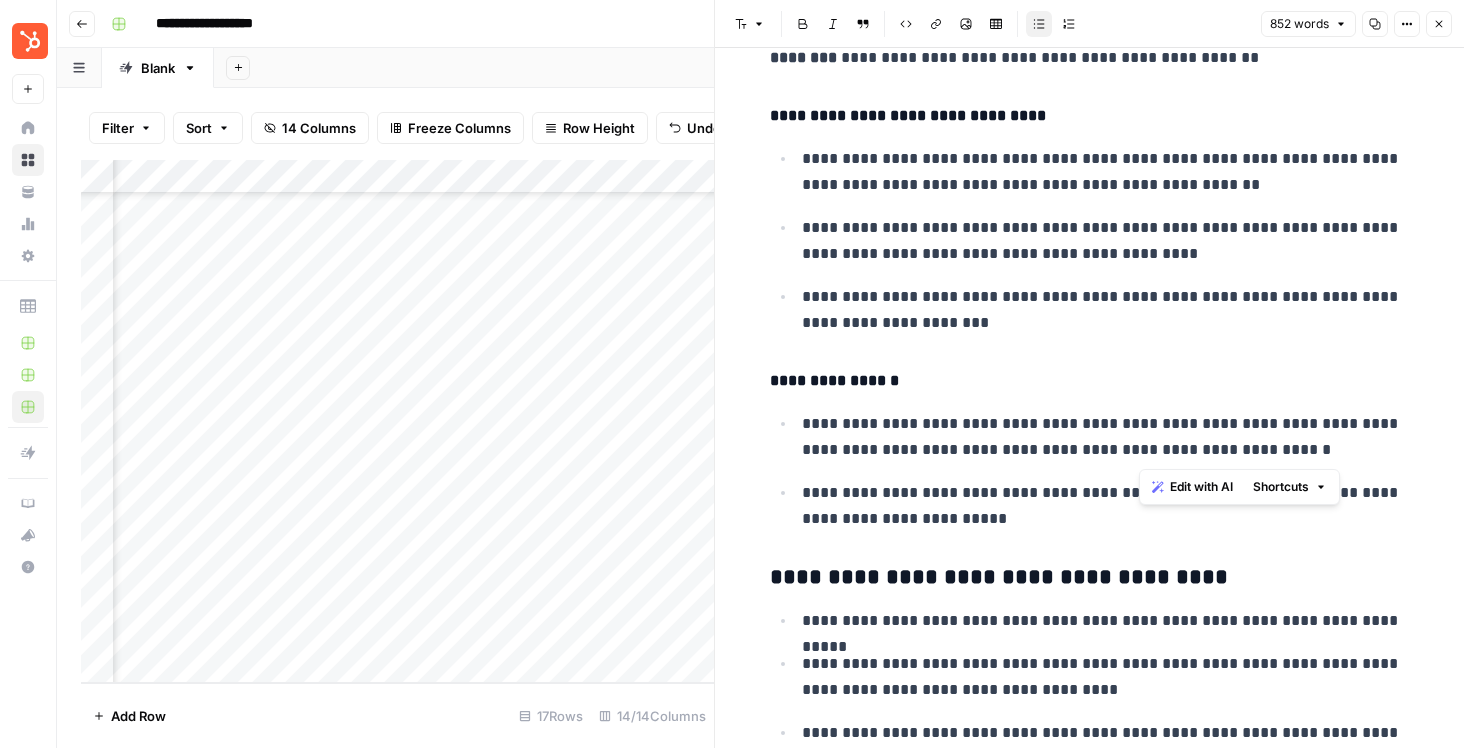 drag, startPoint x: 1139, startPoint y: 450, endPoint x: 1445, endPoint y: 455, distance: 306.04083 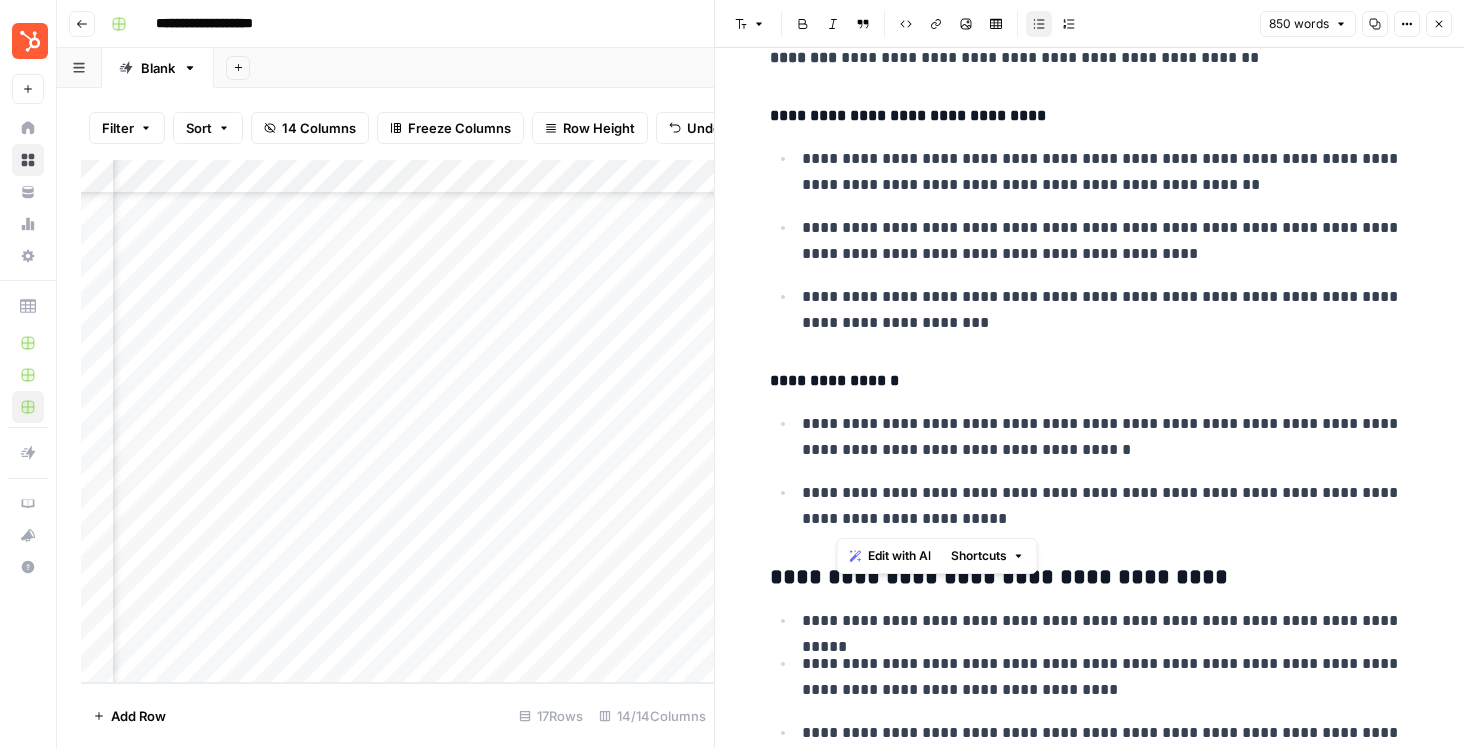 drag, startPoint x: 837, startPoint y: 520, endPoint x: 1058, endPoint y: 525, distance: 221.05655 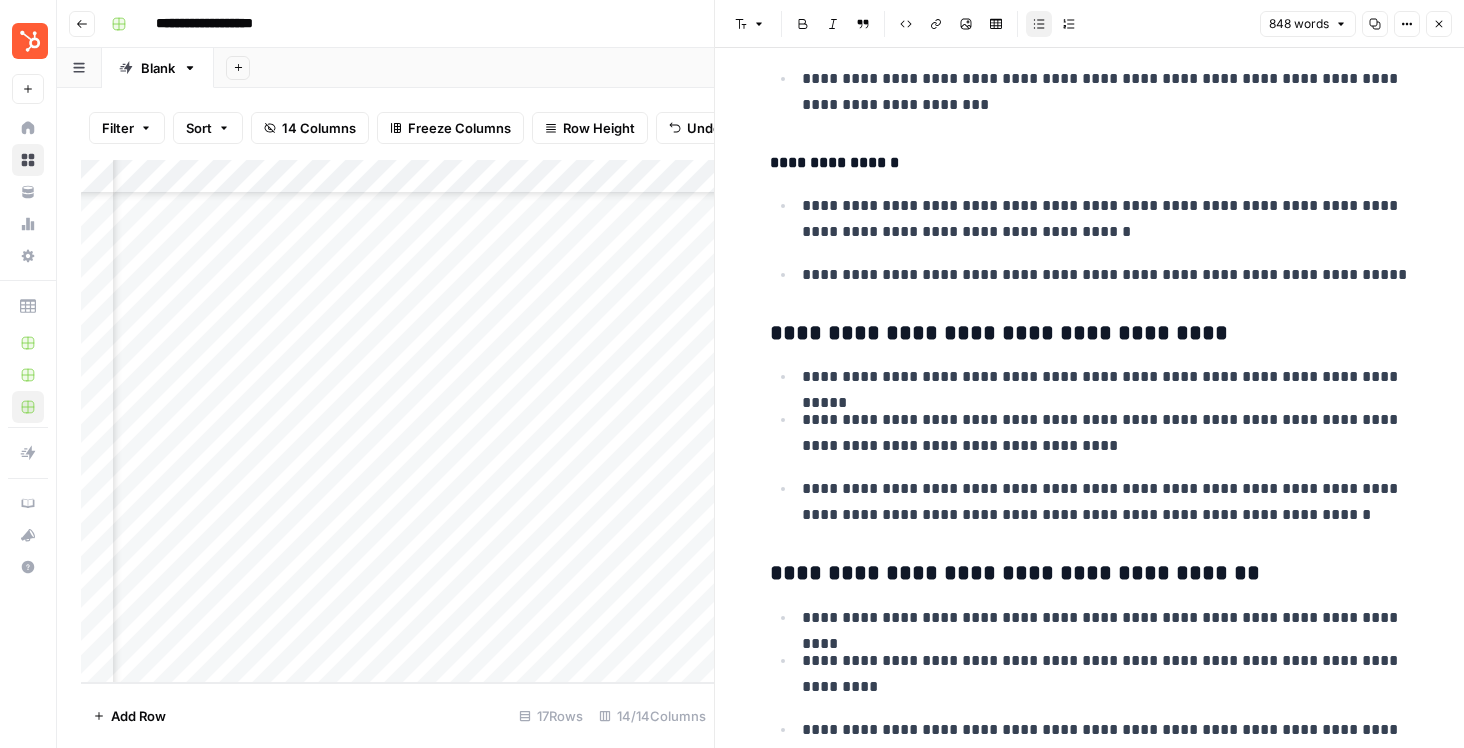 scroll, scrollTop: 2319, scrollLeft: 0, axis: vertical 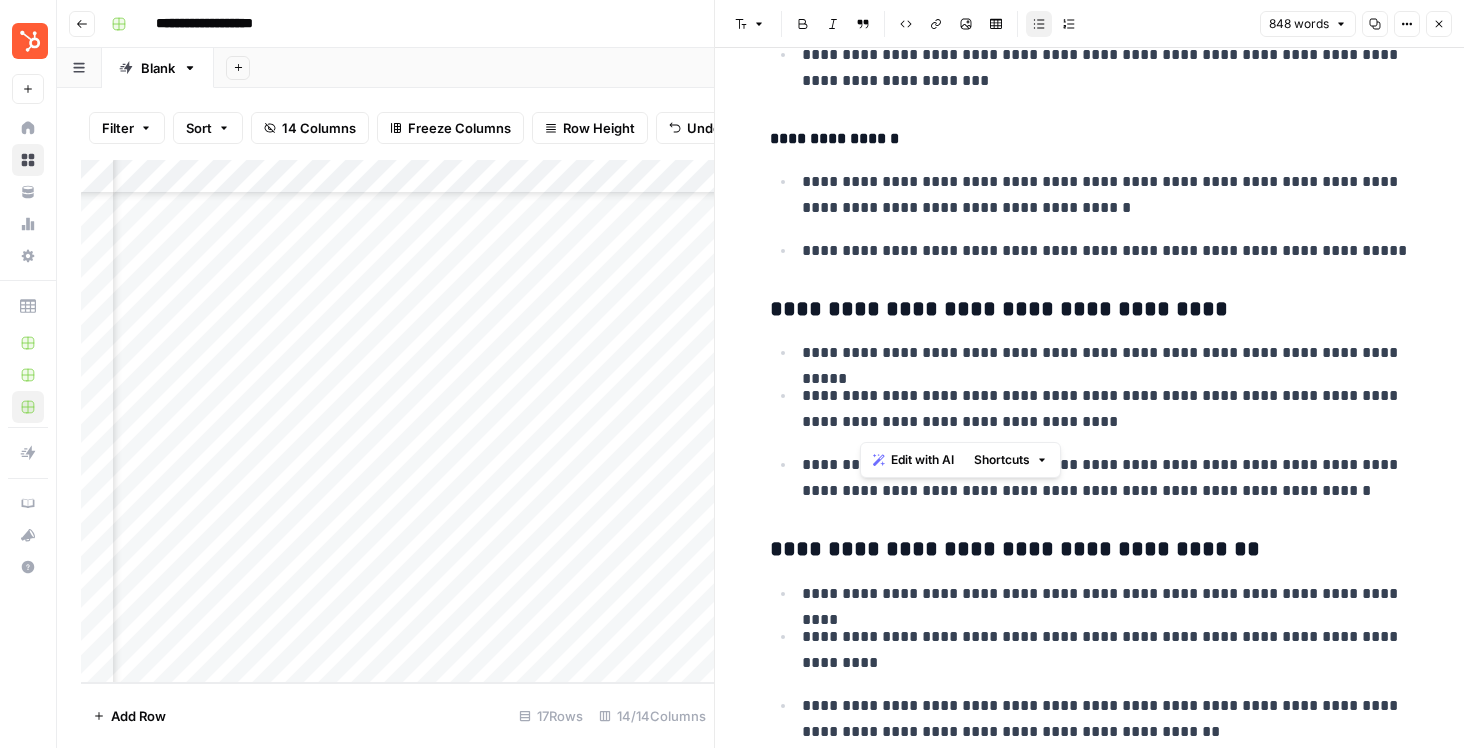 drag, startPoint x: 861, startPoint y: 422, endPoint x: 1086, endPoint y: 420, distance: 225.0089 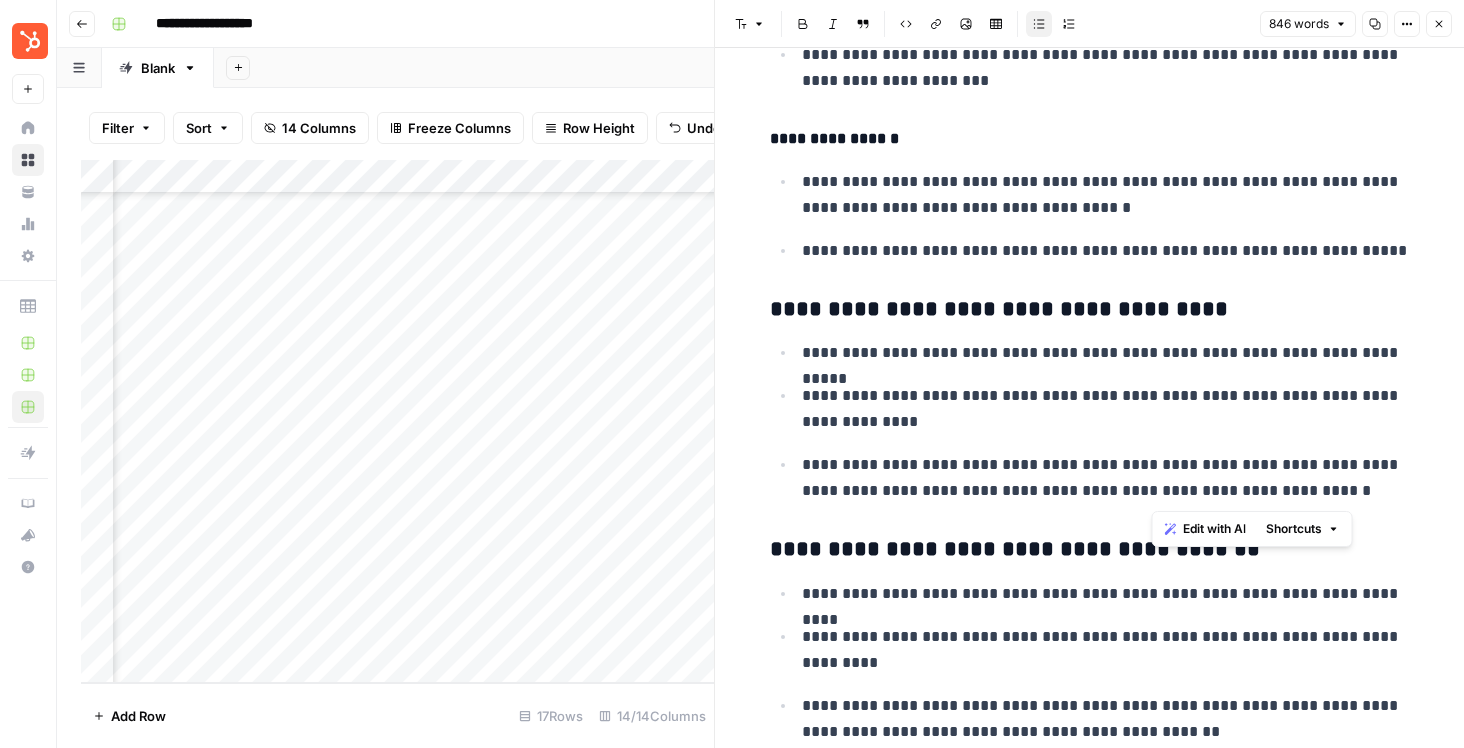 drag, startPoint x: 1156, startPoint y: 489, endPoint x: 1367, endPoint y: 483, distance: 211.0853 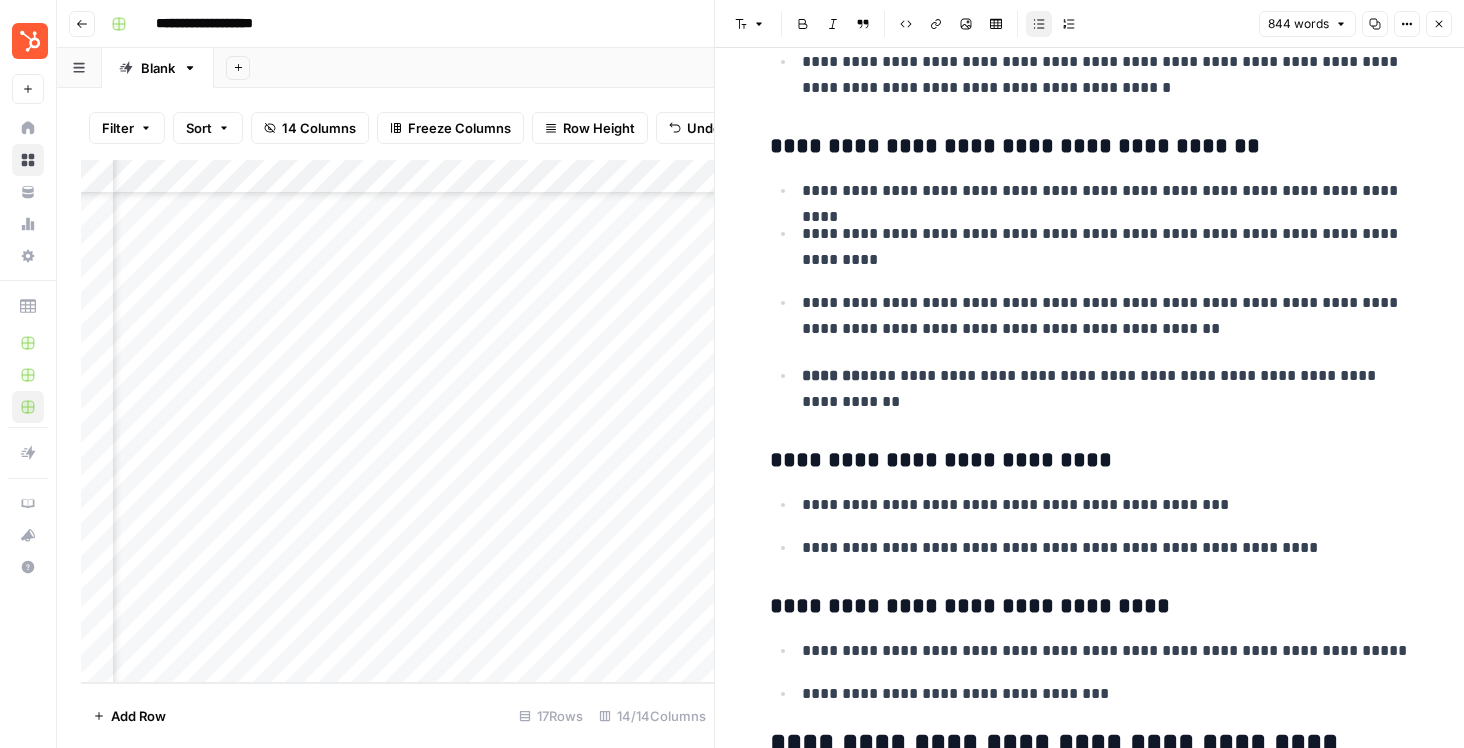 scroll, scrollTop: 2681, scrollLeft: 0, axis: vertical 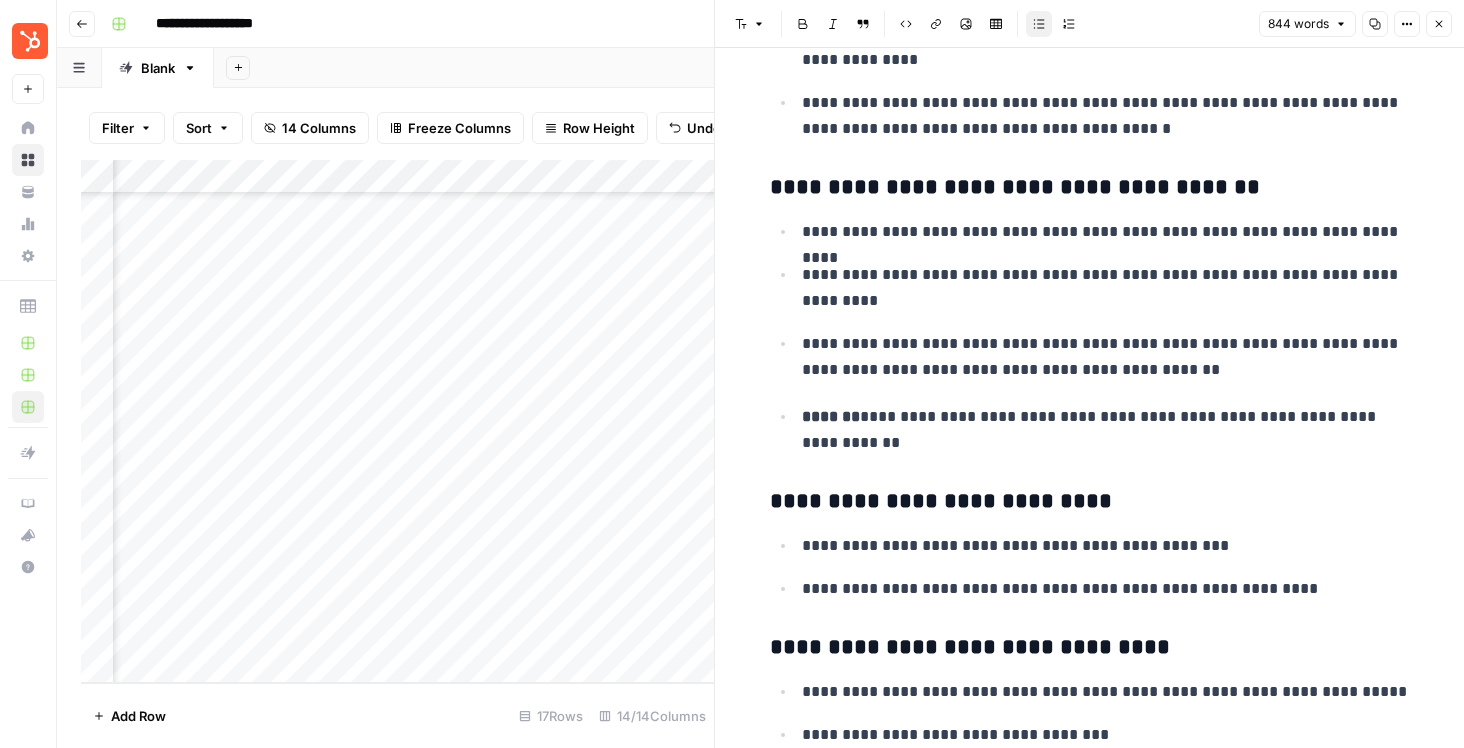 click on "**********" at bounding box center [1106, 357] 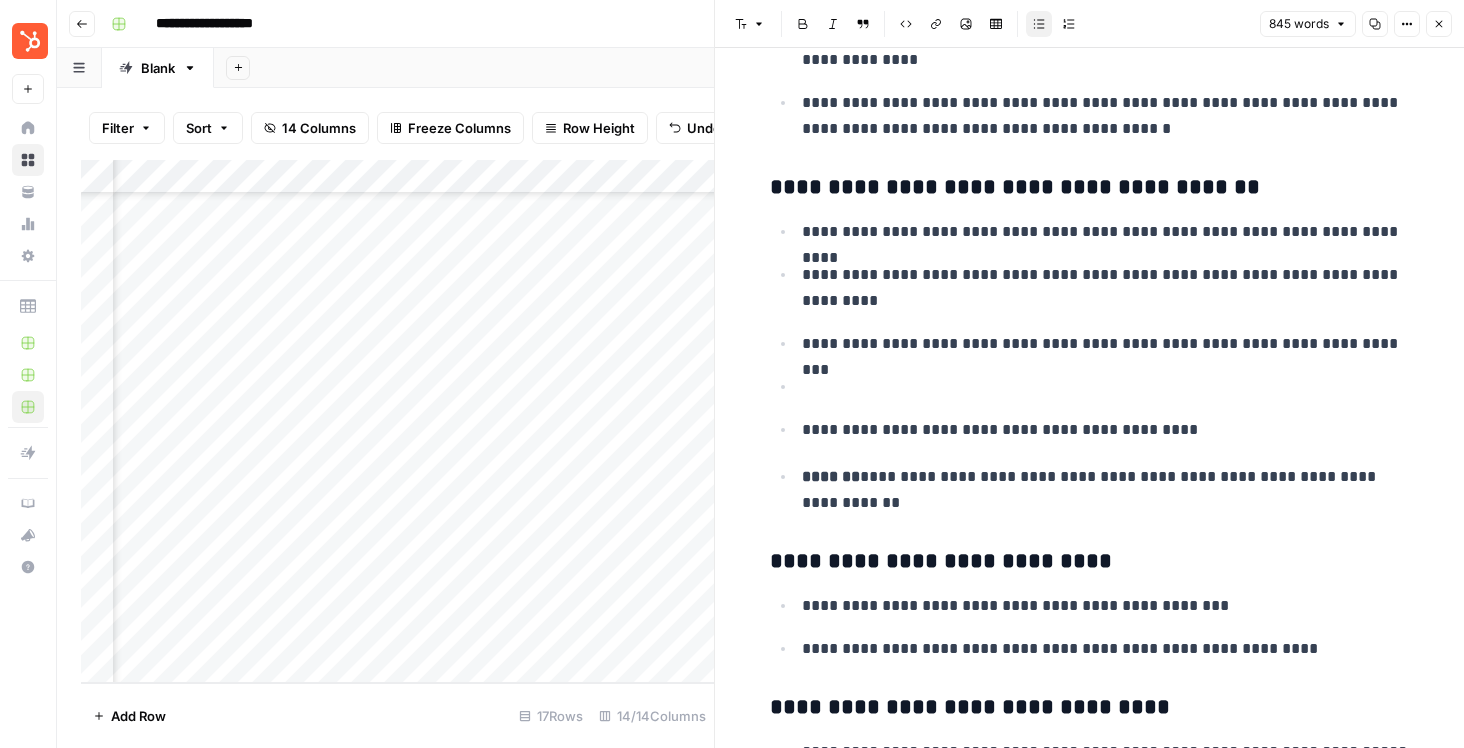 click on "**********" at bounding box center (1106, 430) 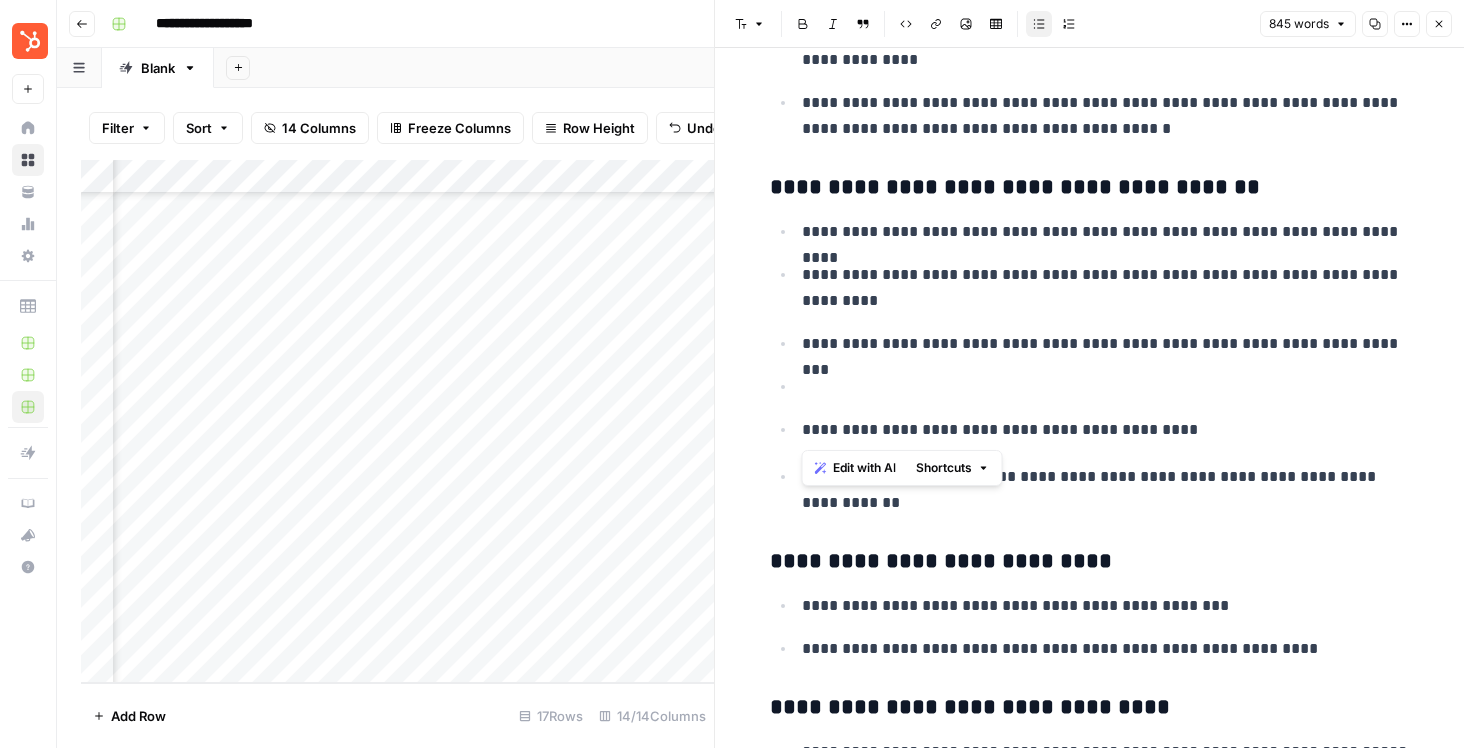click on "**********" at bounding box center [1106, 430] 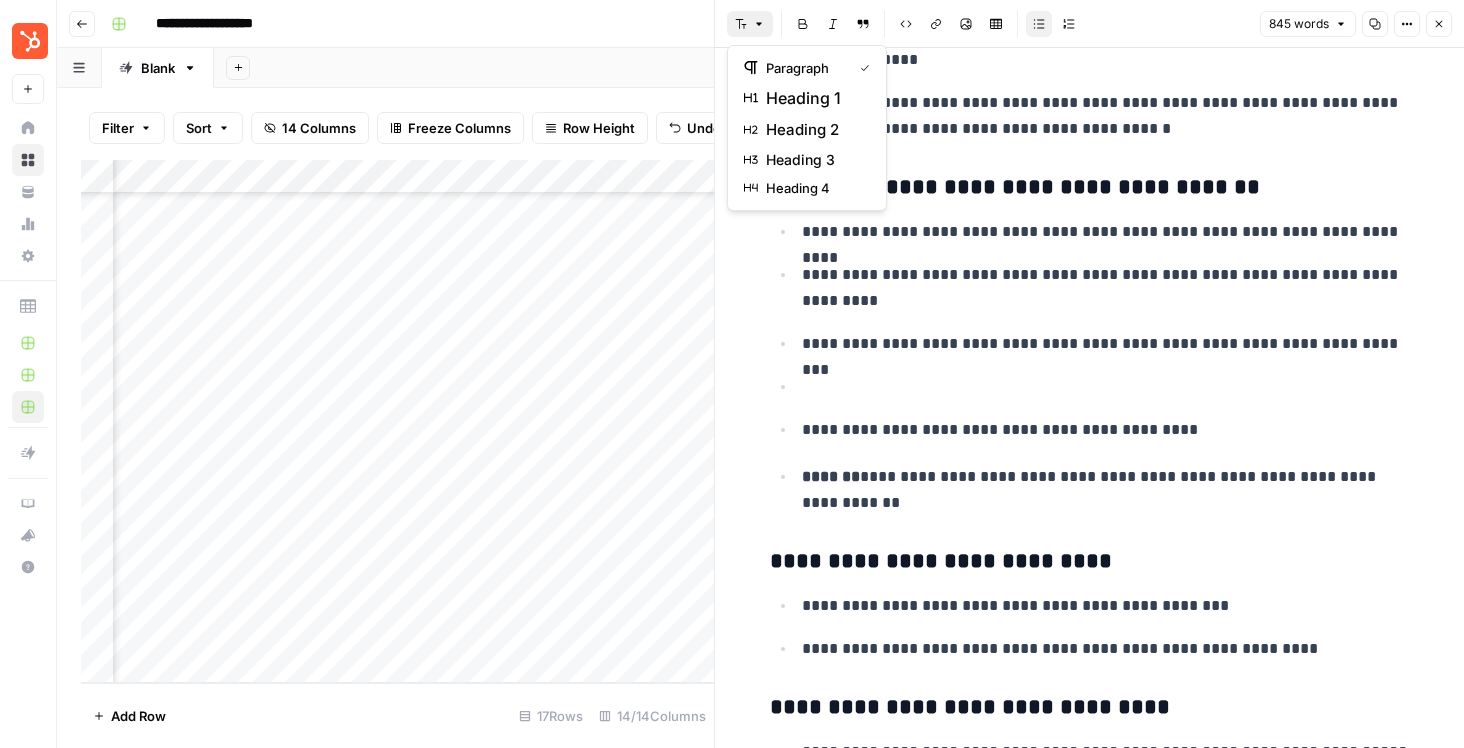 click 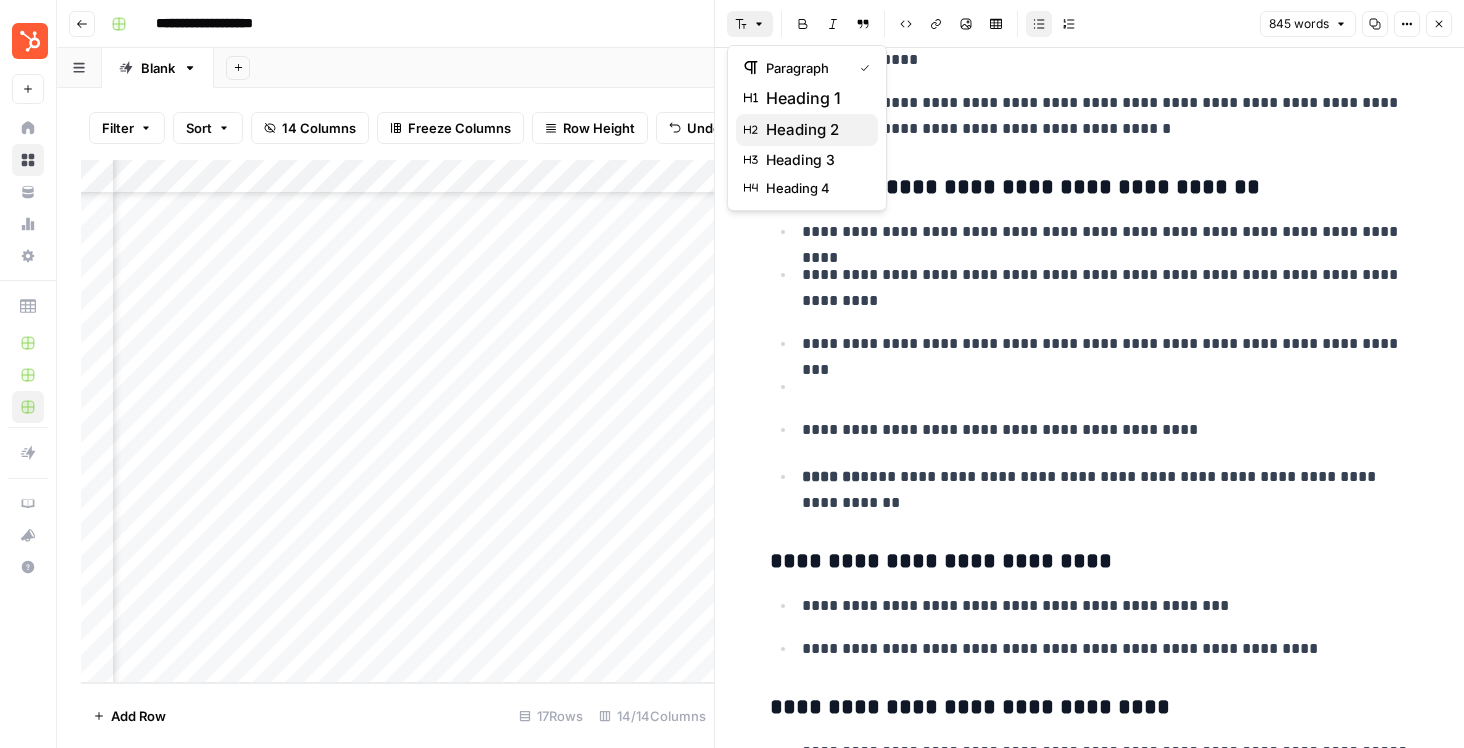 click on "heading 2" at bounding box center [814, 130] 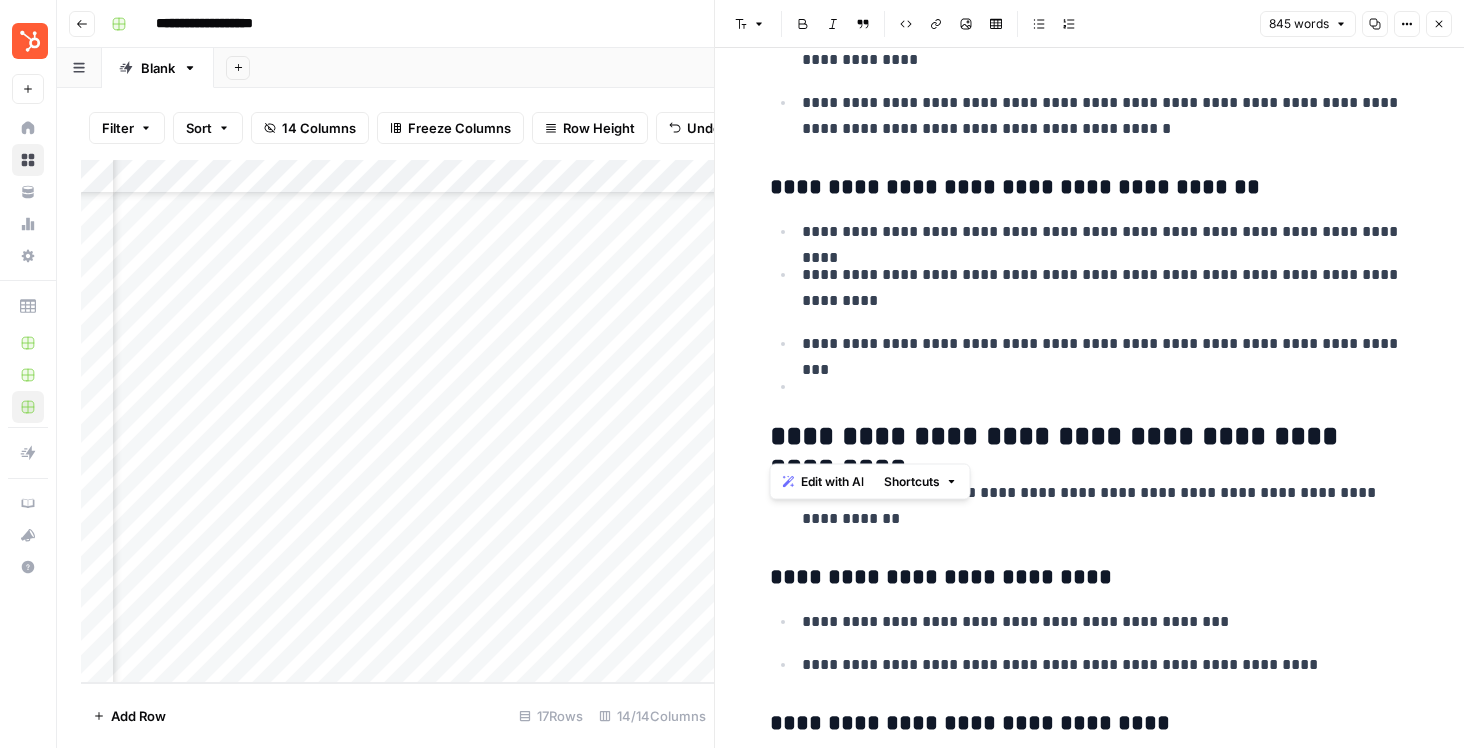 click 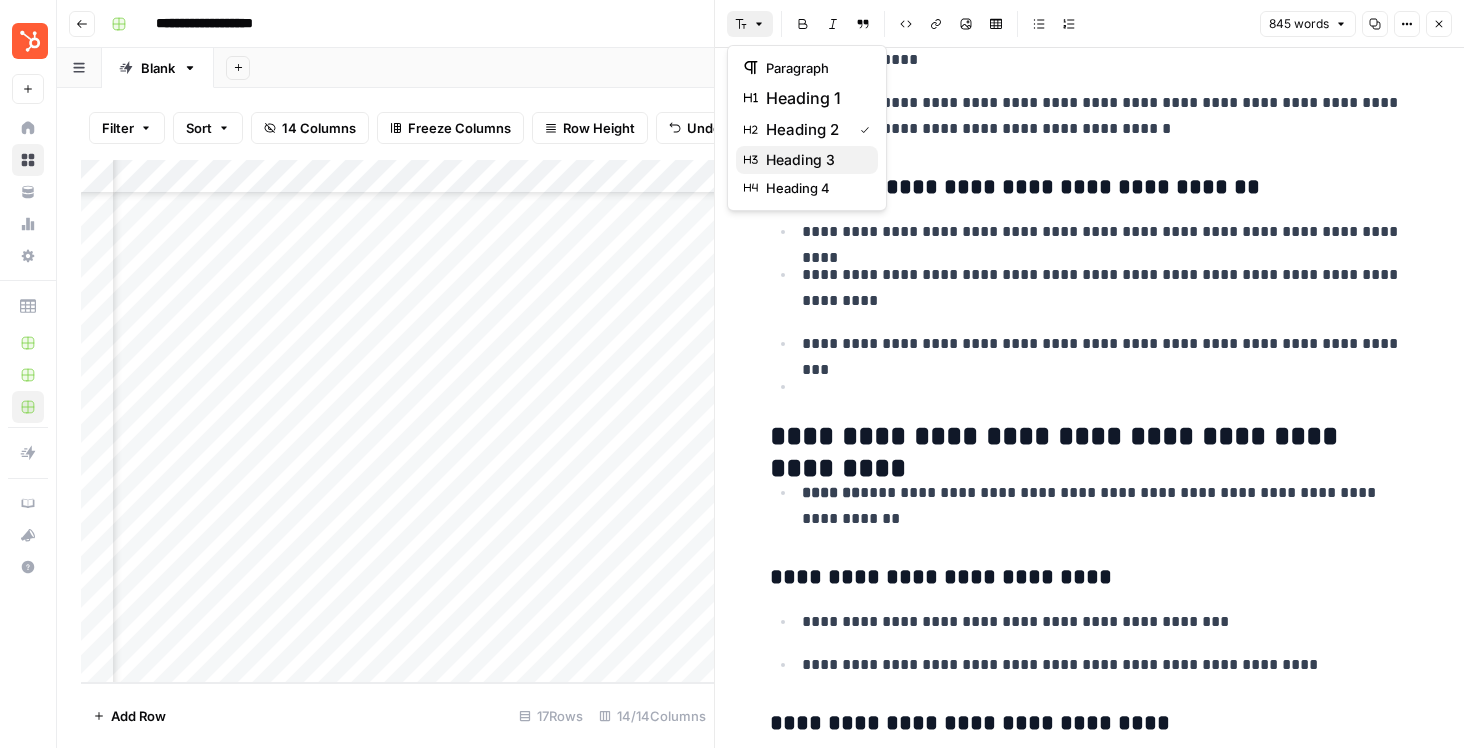 click on "heading 3" at bounding box center [814, 160] 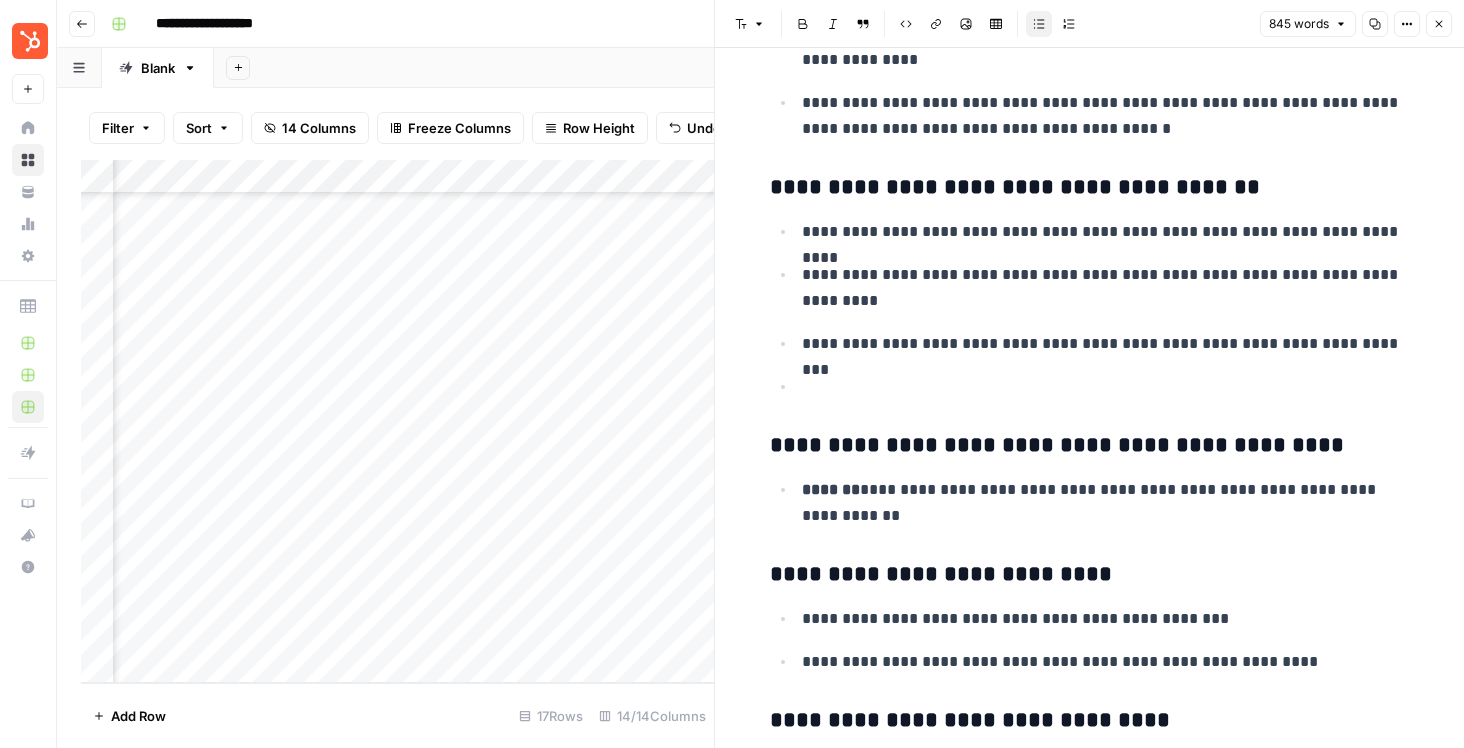 click at bounding box center [1106, 387] 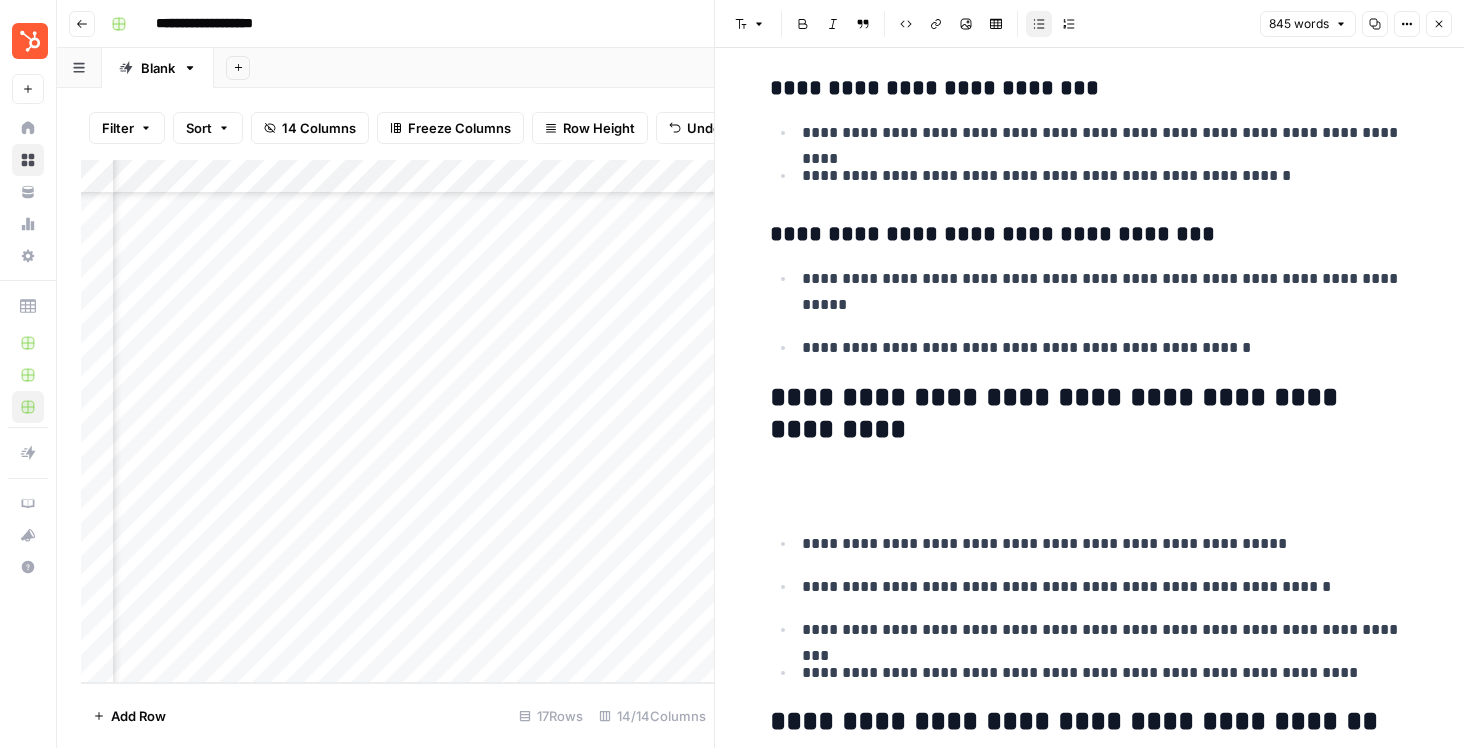 scroll, scrollTop: 3579, scrollLeft: 0, axis: vertical 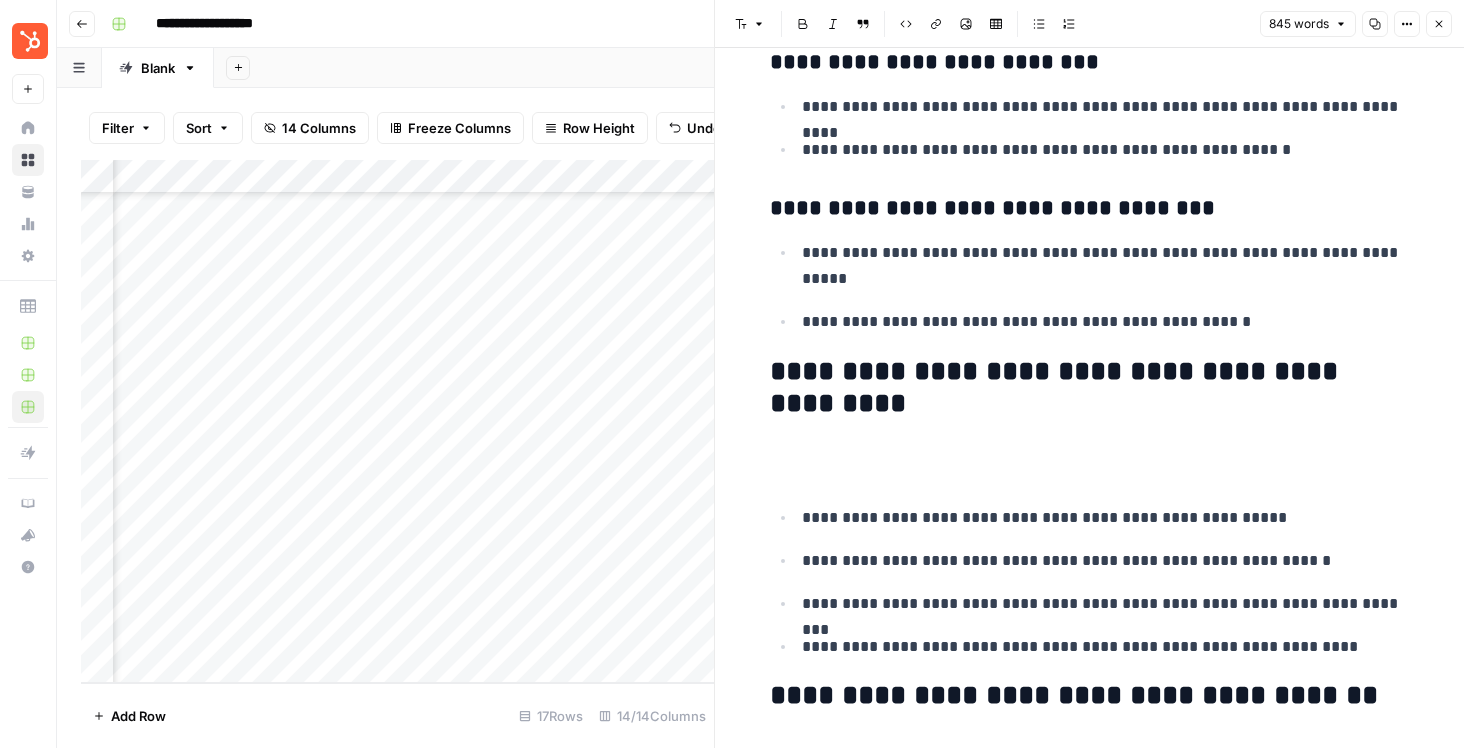 click at bounding box center [1090, 462] 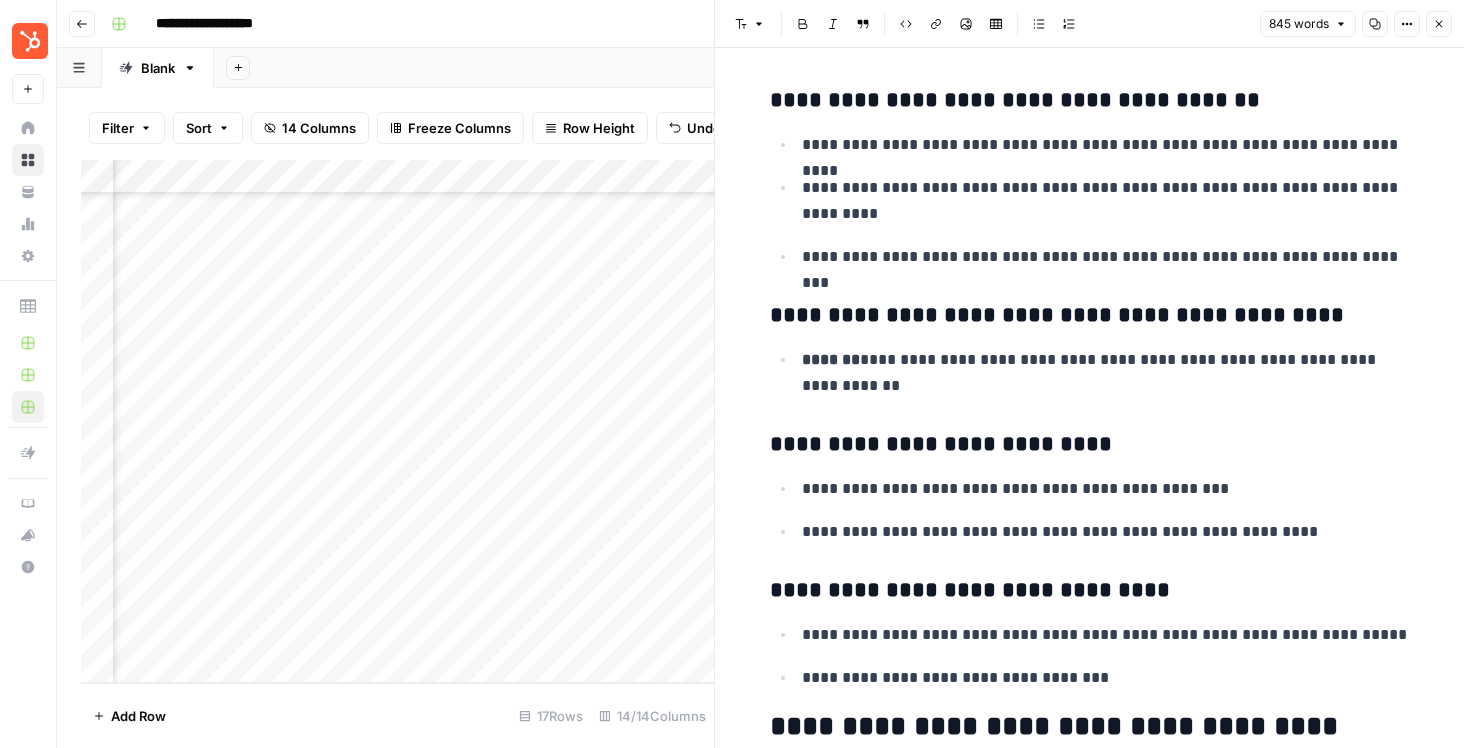 scroll, scrollTop: 2758, scrollLeft: 0, axis: vertical 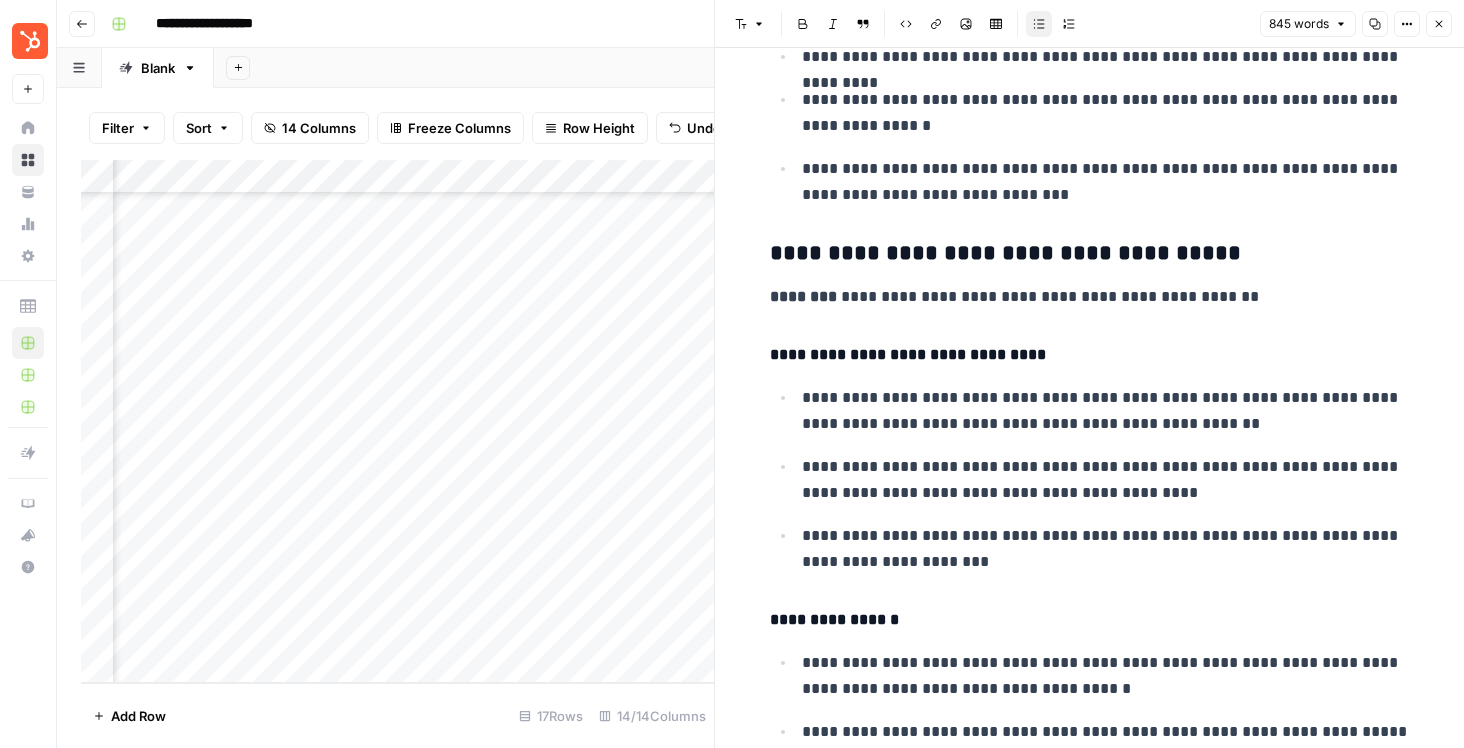 click on "**********" at bounding box center (1106, 549) 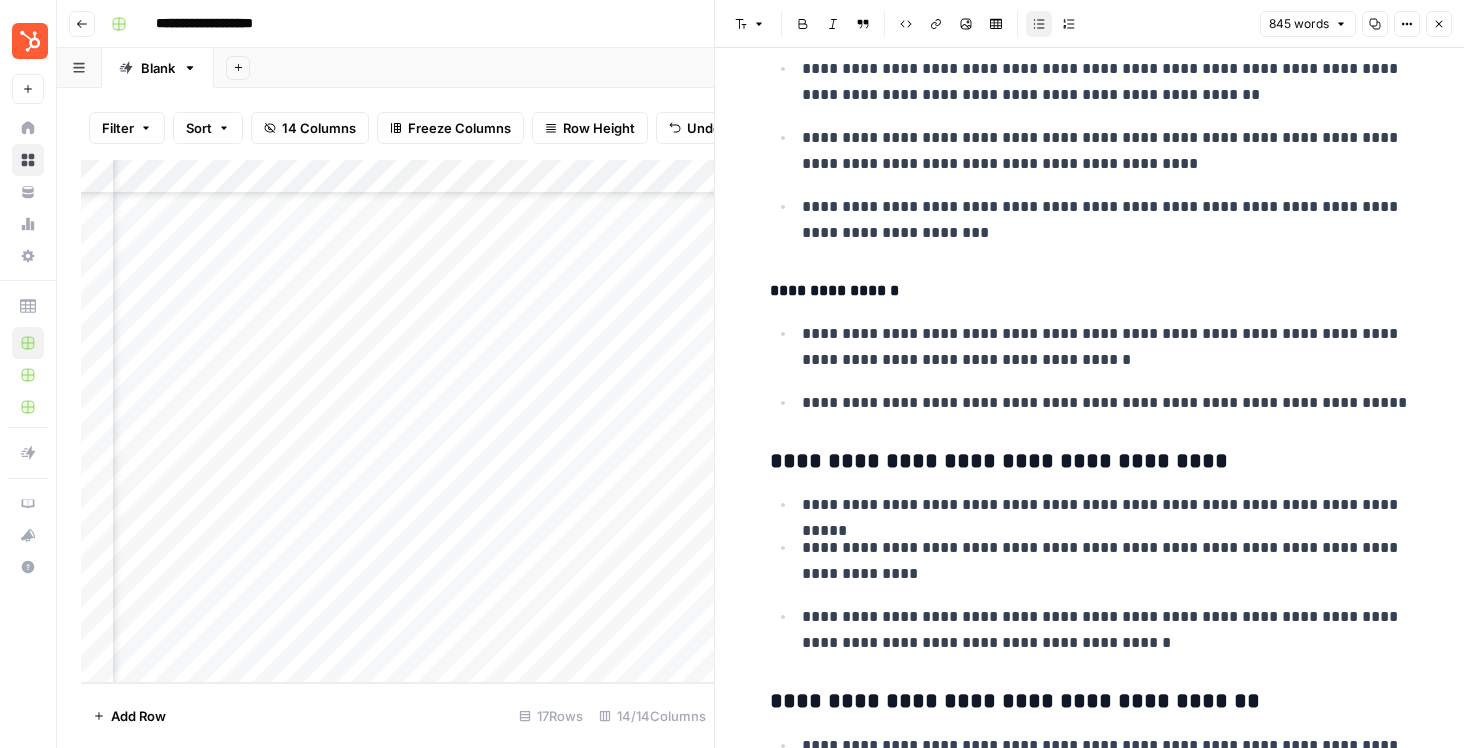 scroll, scrollTop: 2173, scrollLeft: 0, axis: vertical 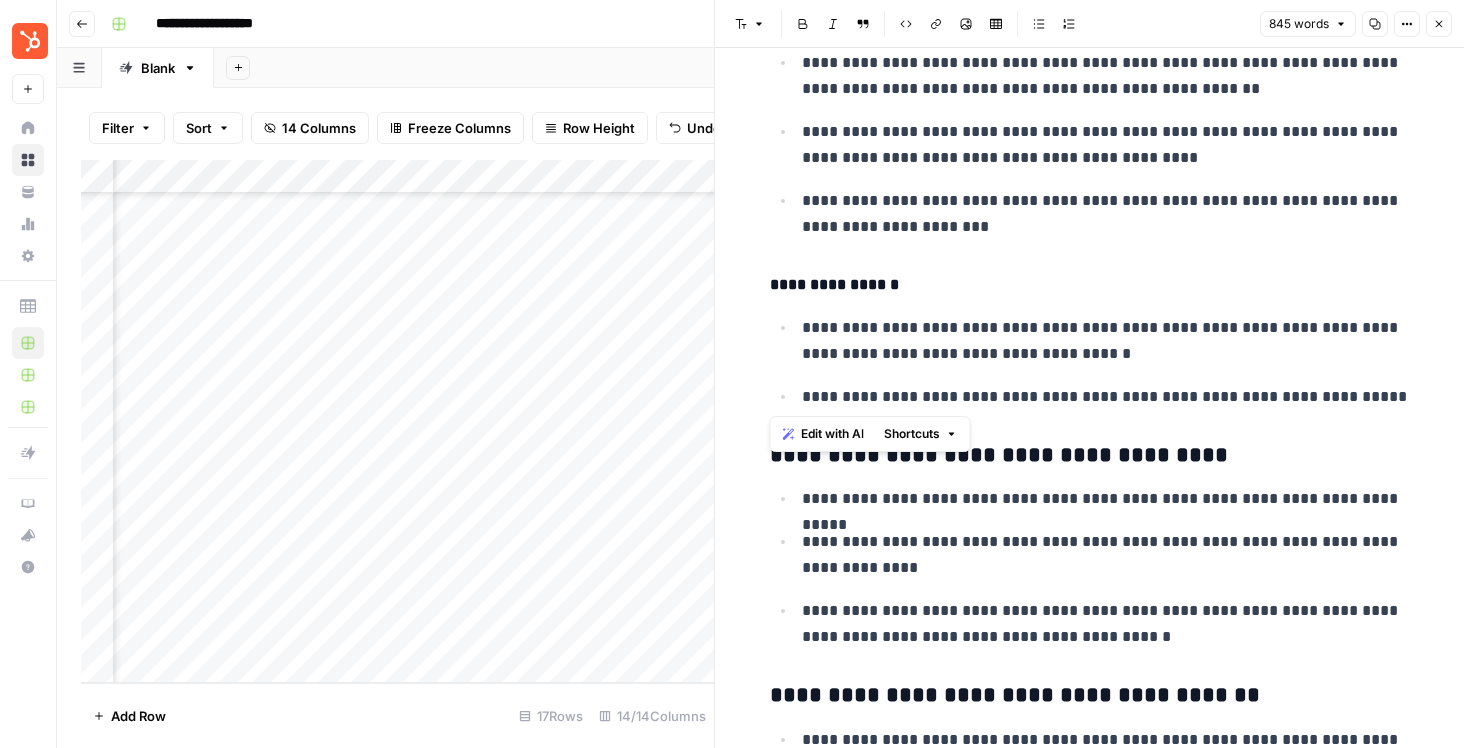 drag, startPoint x: 1397, startPoint y: 396, endPoint x: 717, endPoint y: 250, distance: 695.49695 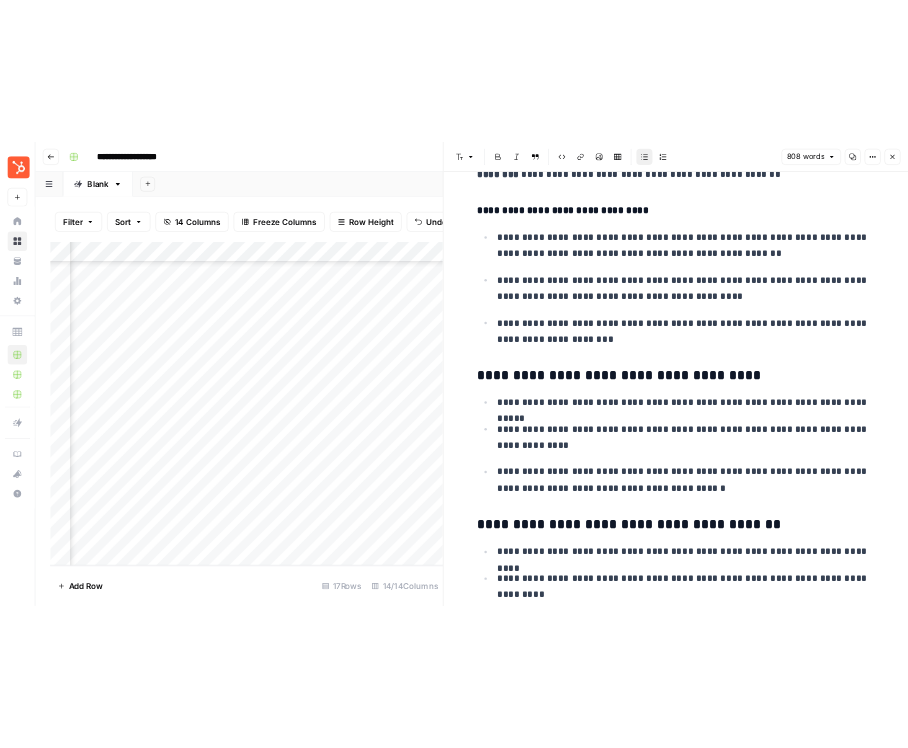 scroll, scrollTop: 2077, scrollLeft: 0, axis: vertical 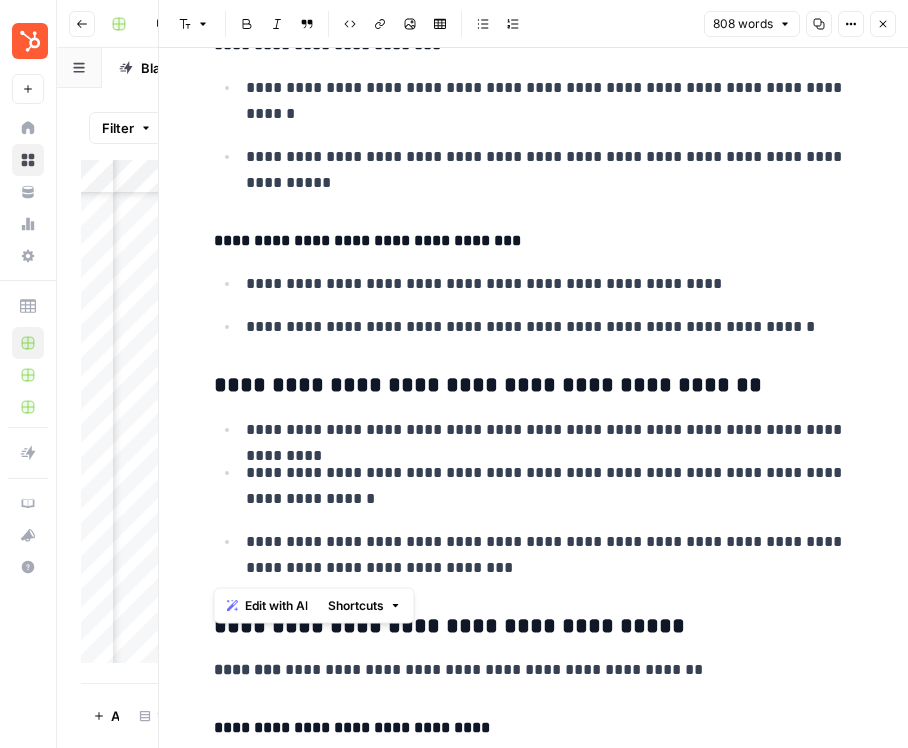 drag, startPoint x: 523, startPoint y: 578, endPoint x: 183, endPoint y: 389, distance: 389 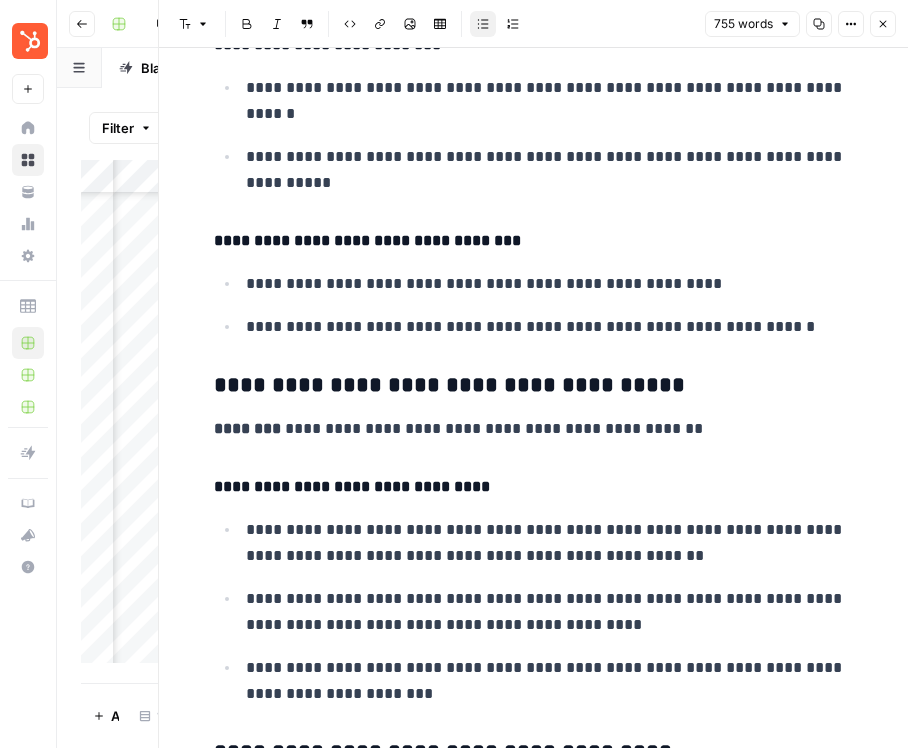 click on "**********" at bounding box center (534, 884) 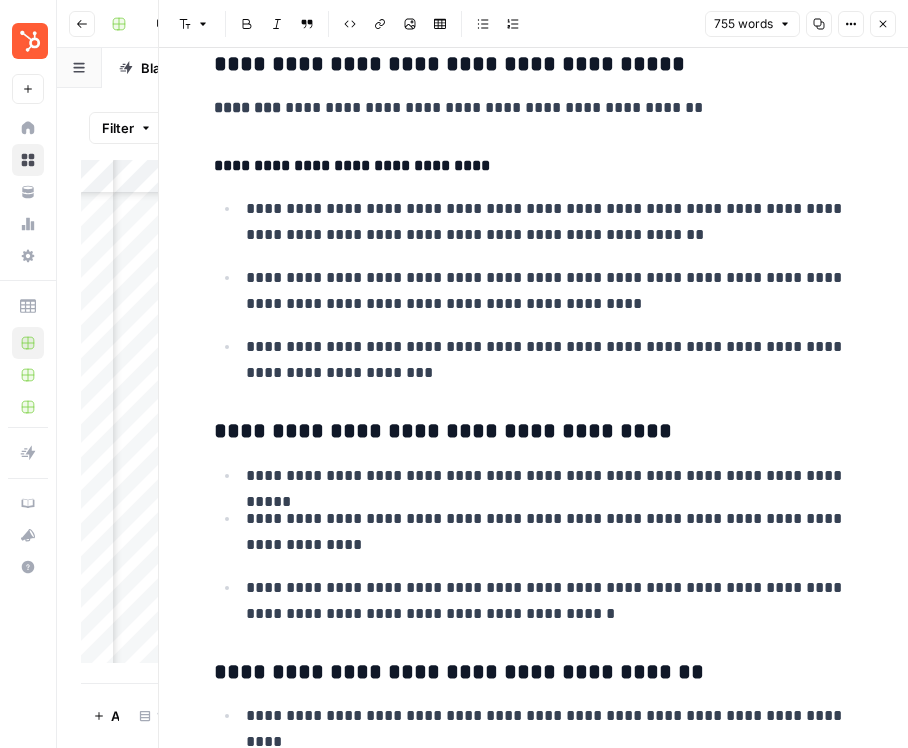 scroll, scrollTop: 1791, scrollLeft: 0, axis: vertical 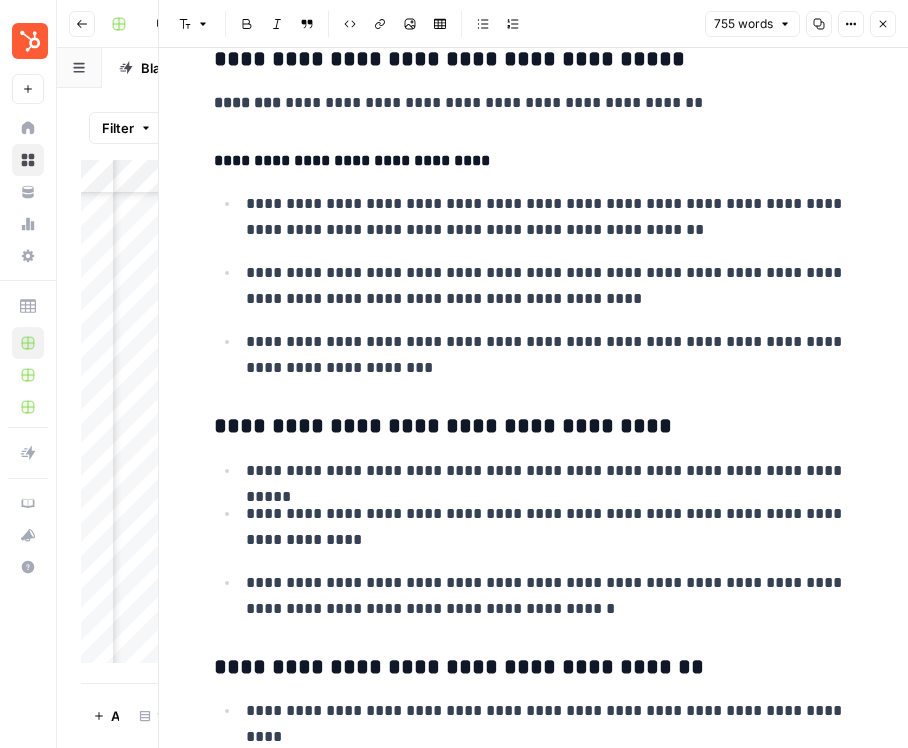 click on "**********" at bounding box center (534, 427) 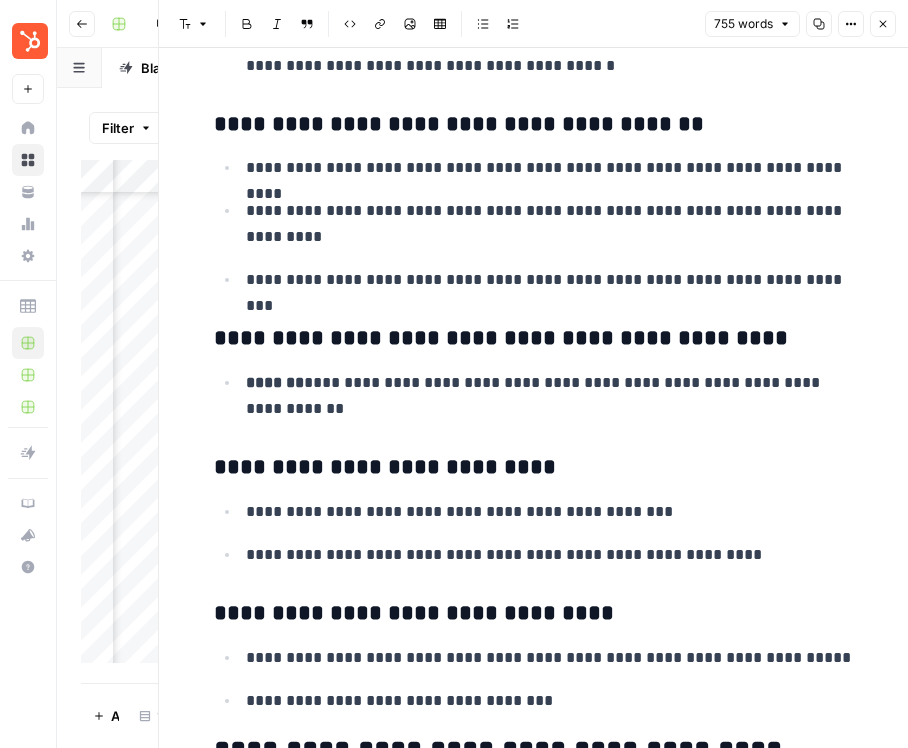 scroll, scrollTop: 2384, scrollLeft: 0, axis: vertical 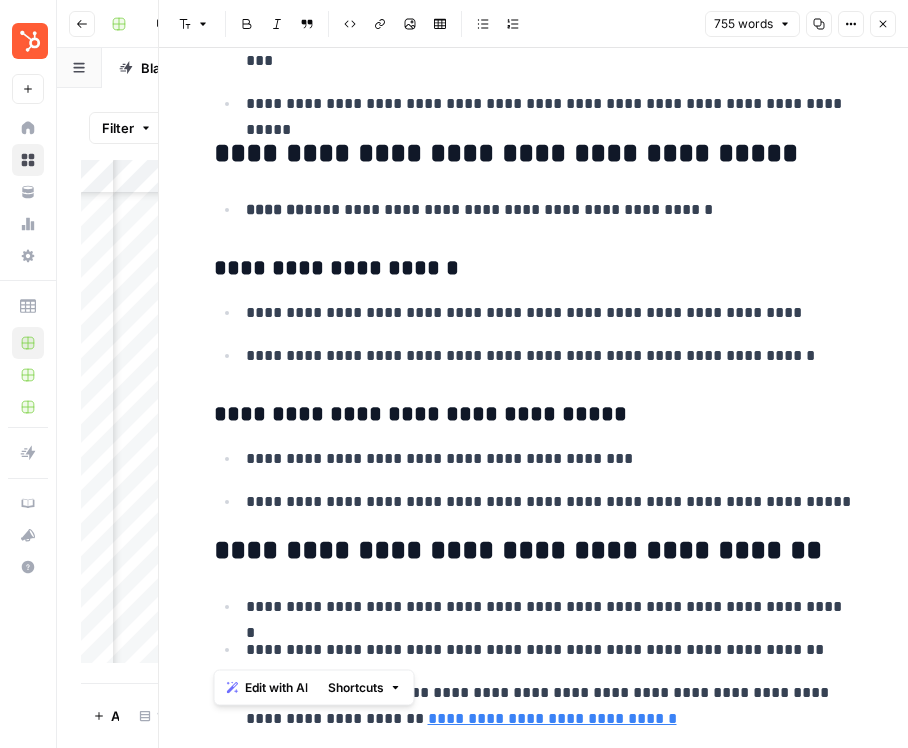 drag, startPoint x: 210, startPoint y: 286, endPoint x: 685, endPoint y: 650, distance: 598.4321 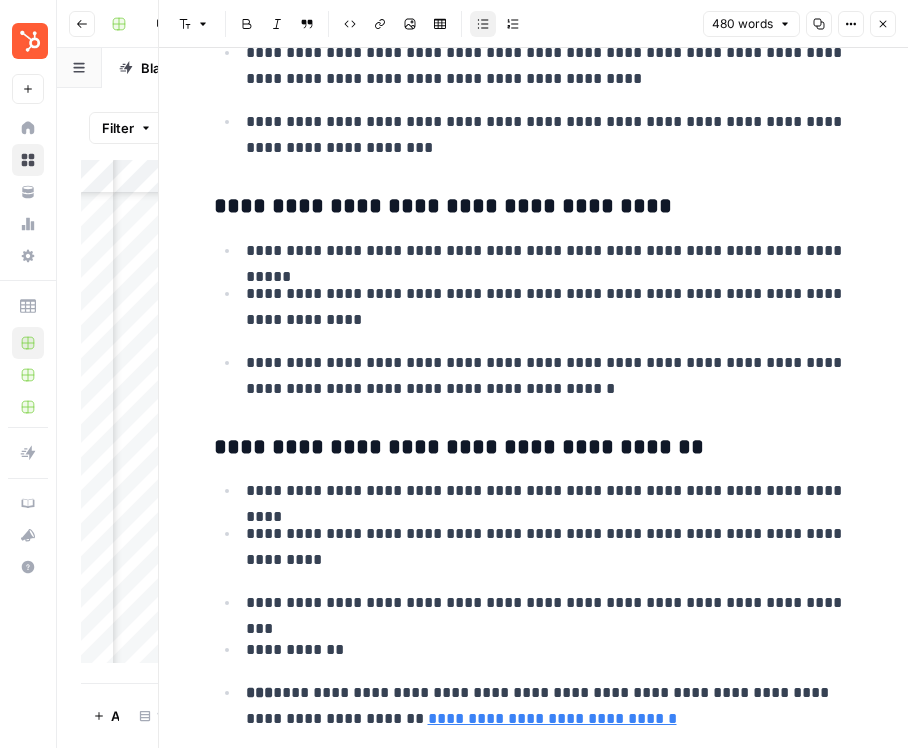 scroll, scrollTop: 2011, scrollLeft: 0, axis: vertical 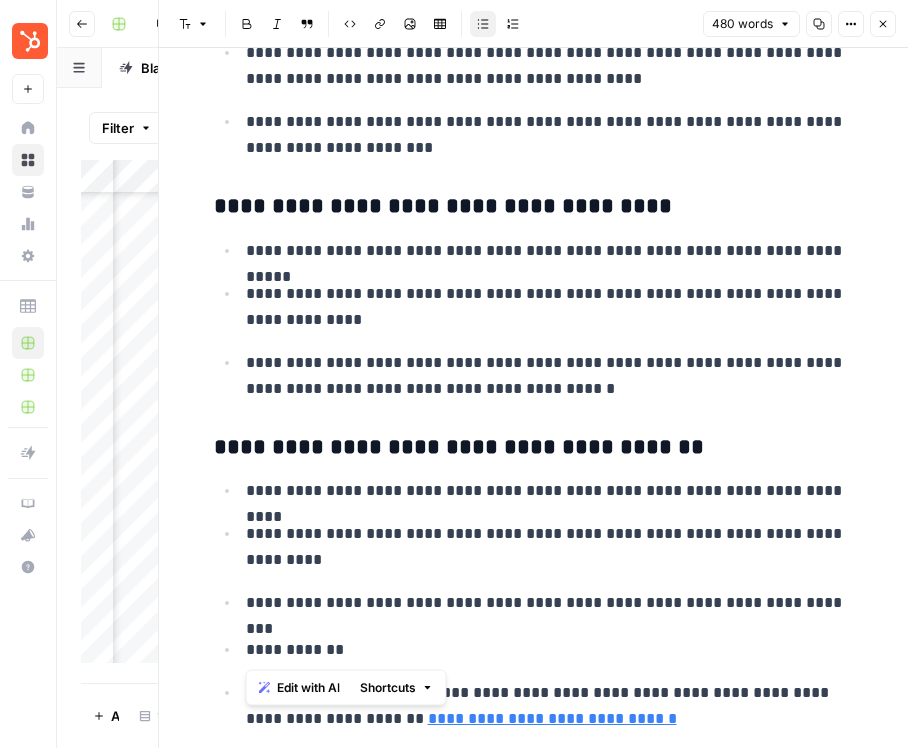 drag, startPoint x: 358, startPoint y: 649, endPoint x: 194, endPoint y: 649, distance: 164 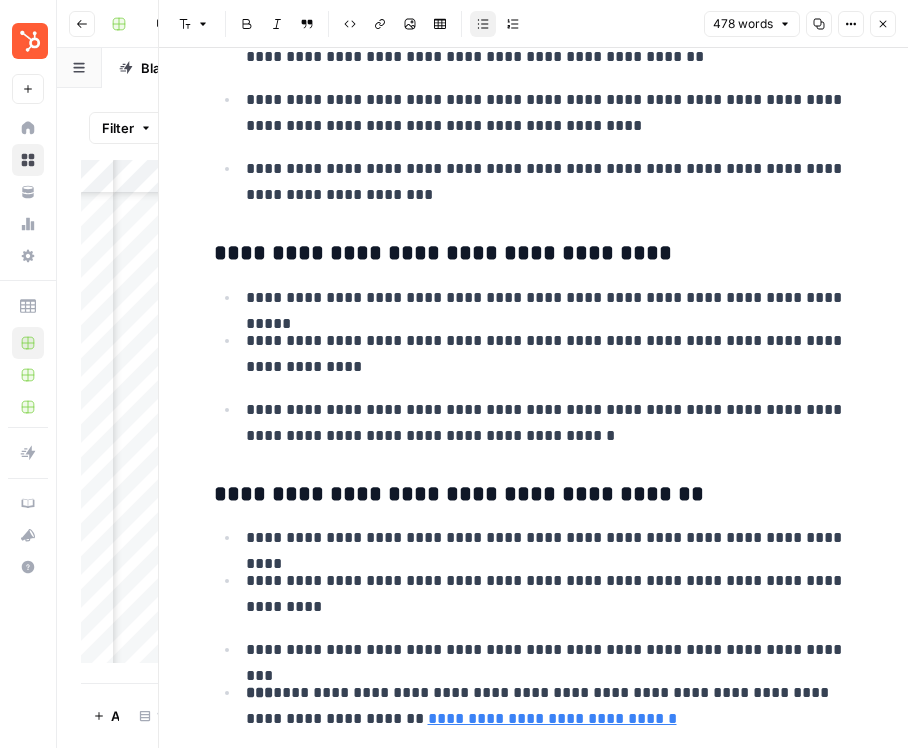 scroll, scrollTop: 1964, scrollLeft: 0, axis: vertical 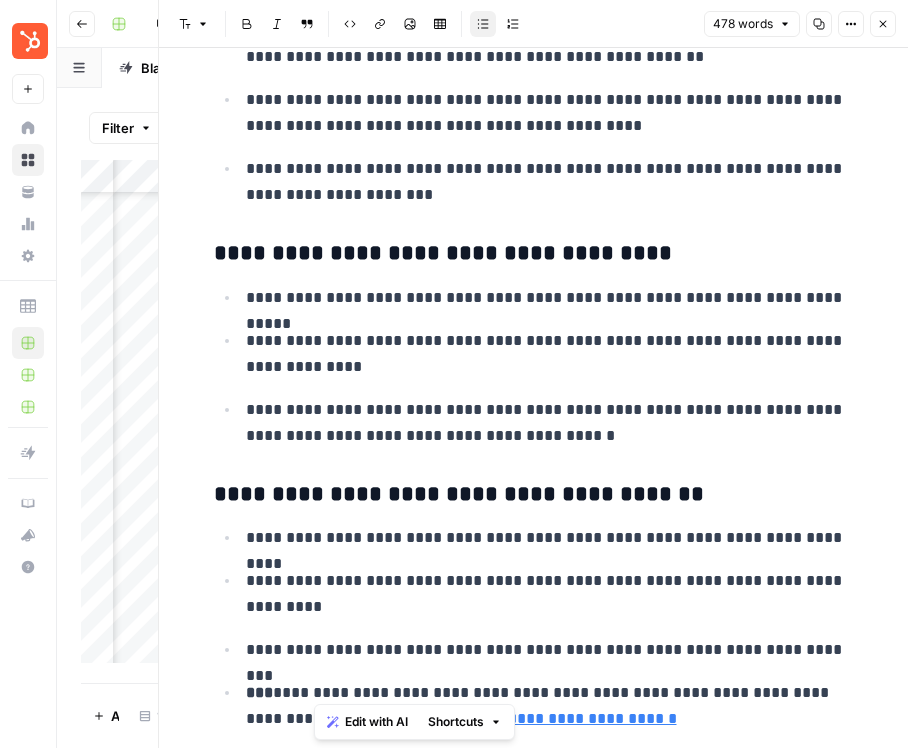 drag, startPoint x: 329, startPoint y: 723, endPoint x: 309, endPoint y: 692, distance: 36.891735 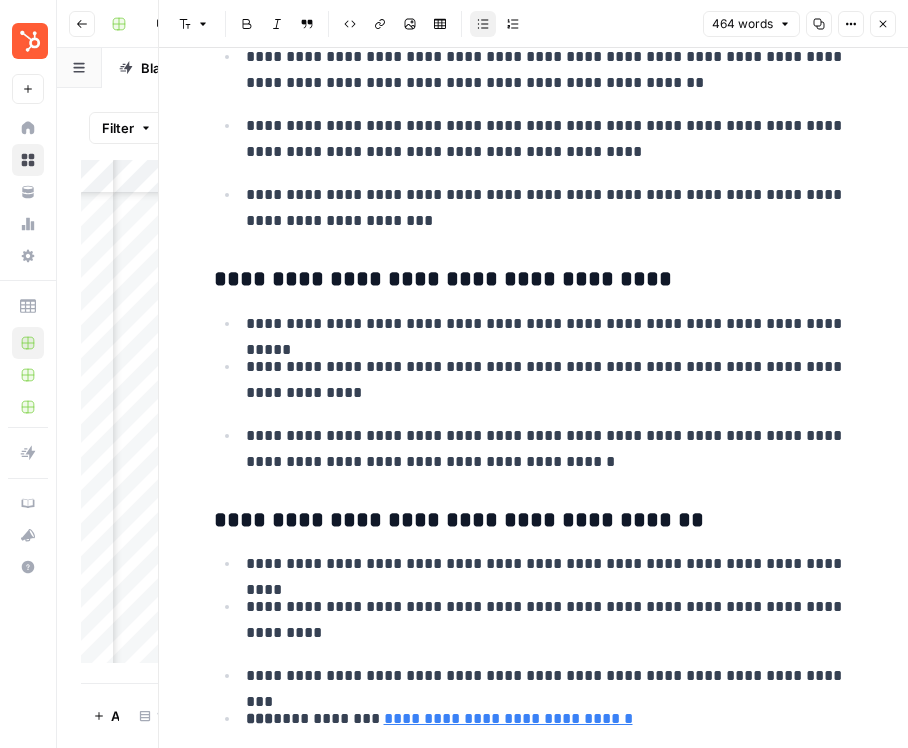 scroll, scrollTop: 1964, scrollLeft: 0, axis: vertical 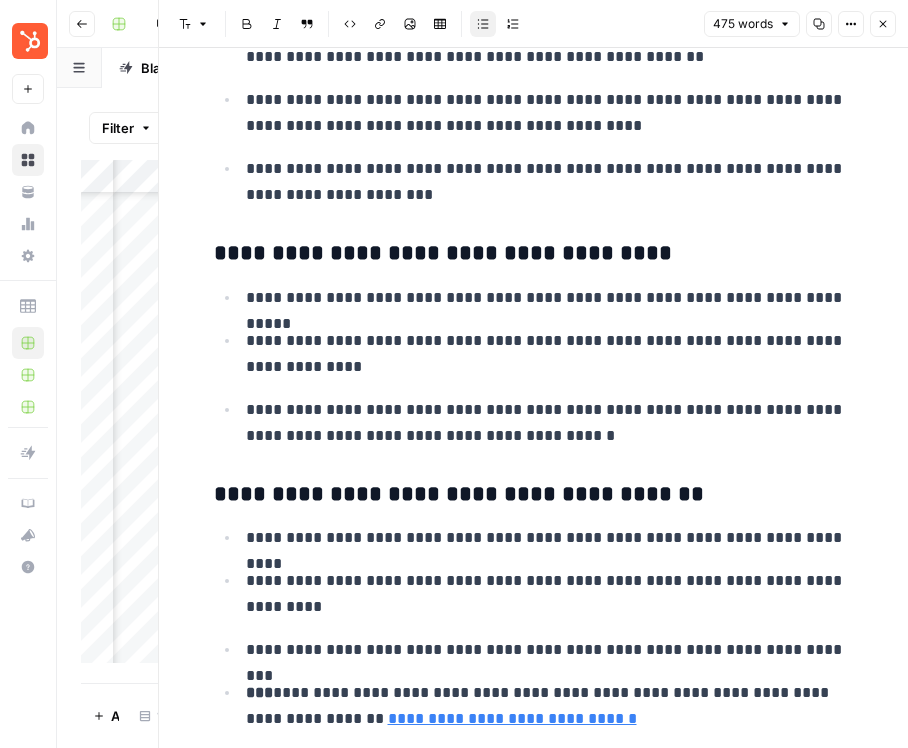 click on "**********" at bounding box center [550, 706] 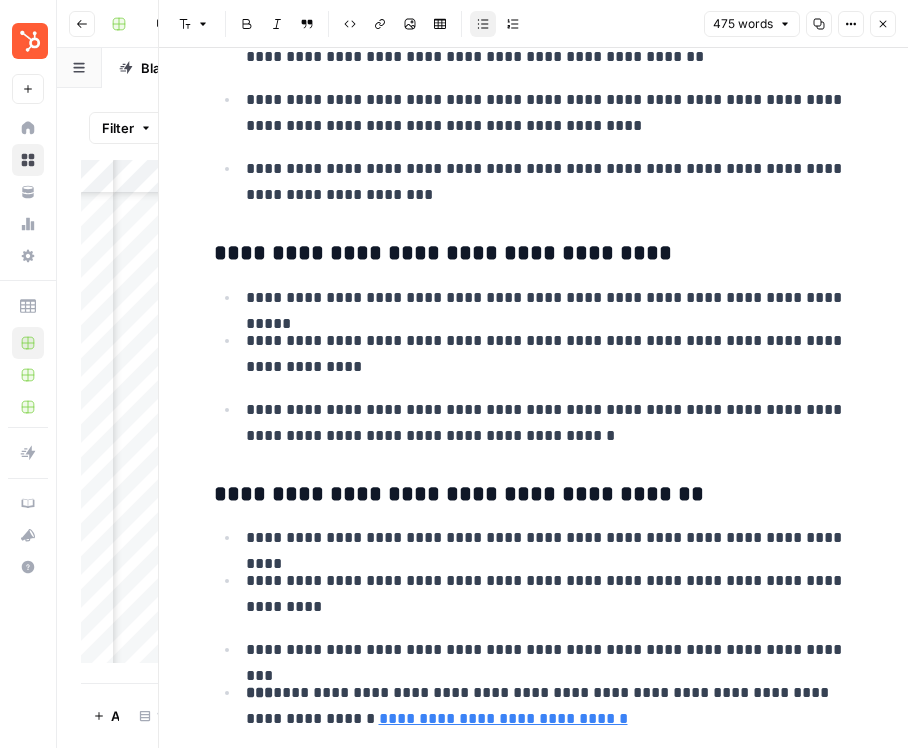 click on "**********" at bounding box center [550, 594] 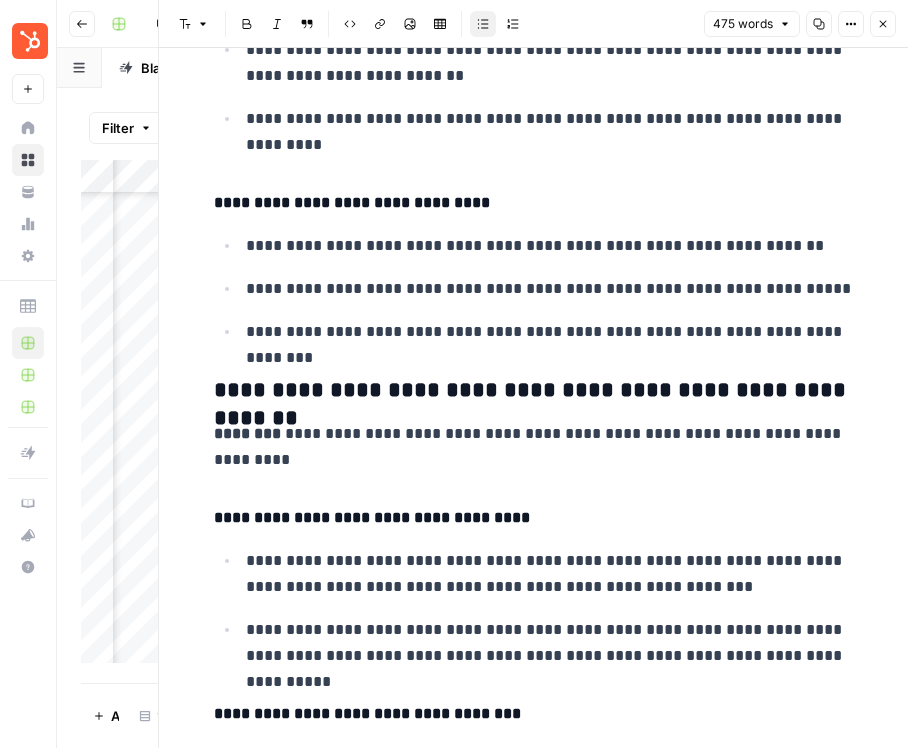 scroll, scrollTop: 0, scrollLeft: 0, axis: both 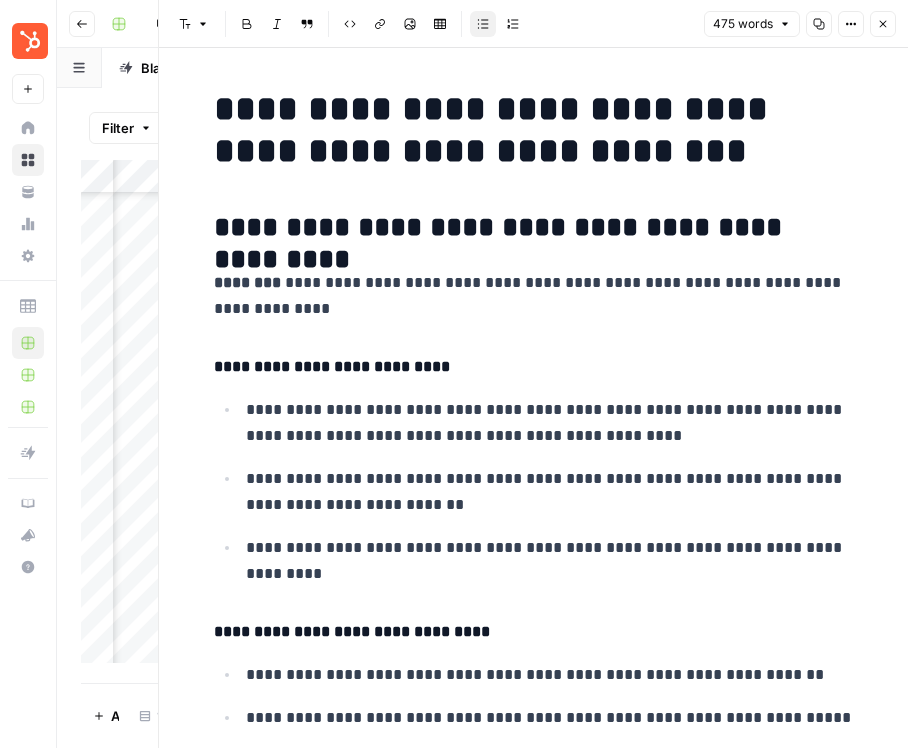 click on "Close" at bounding box center (883, 24) 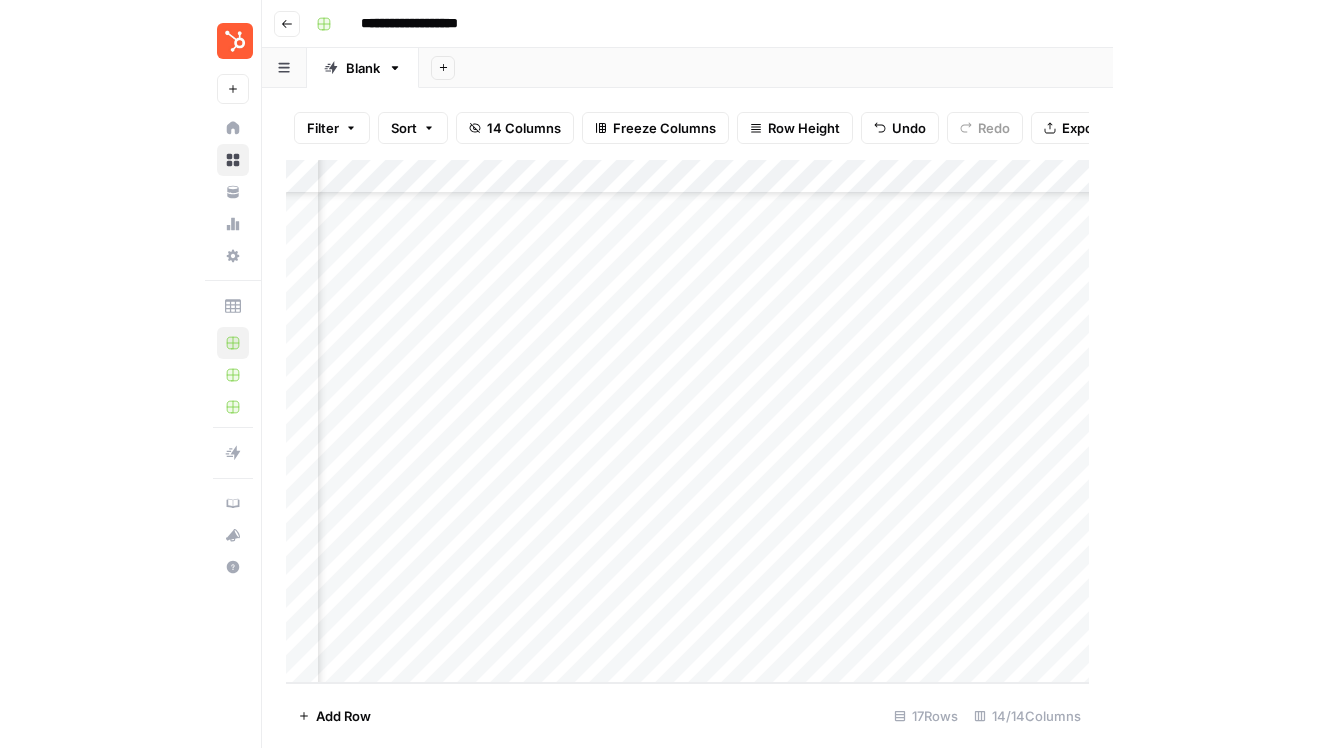scroll, scrollTop: 121, scrollLeft: 1468, axis: both 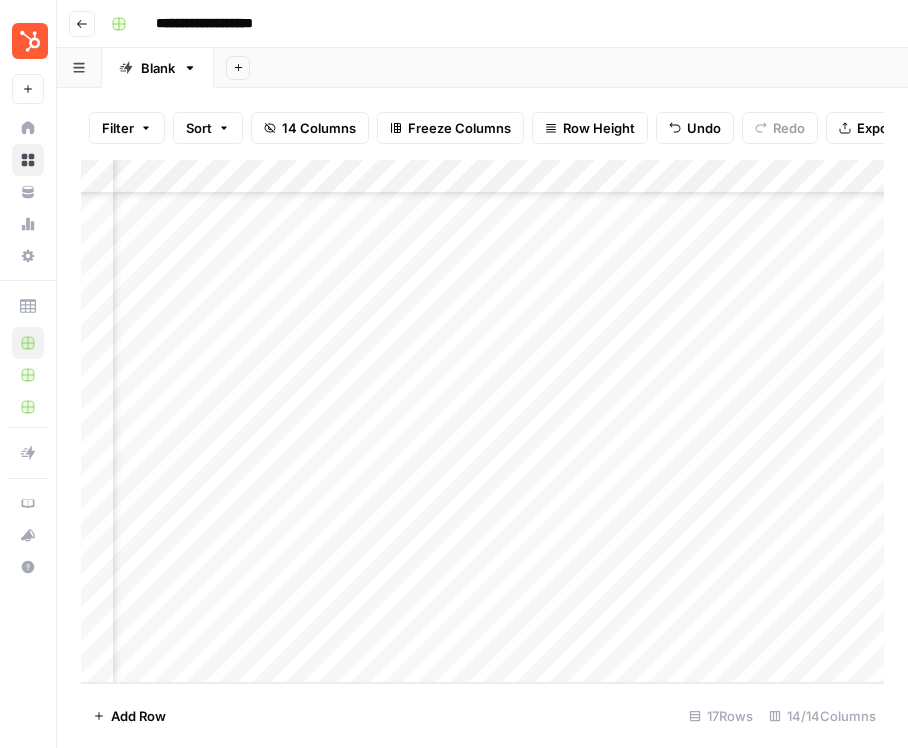 click on "Add Column" at bounding box center [482, 421] 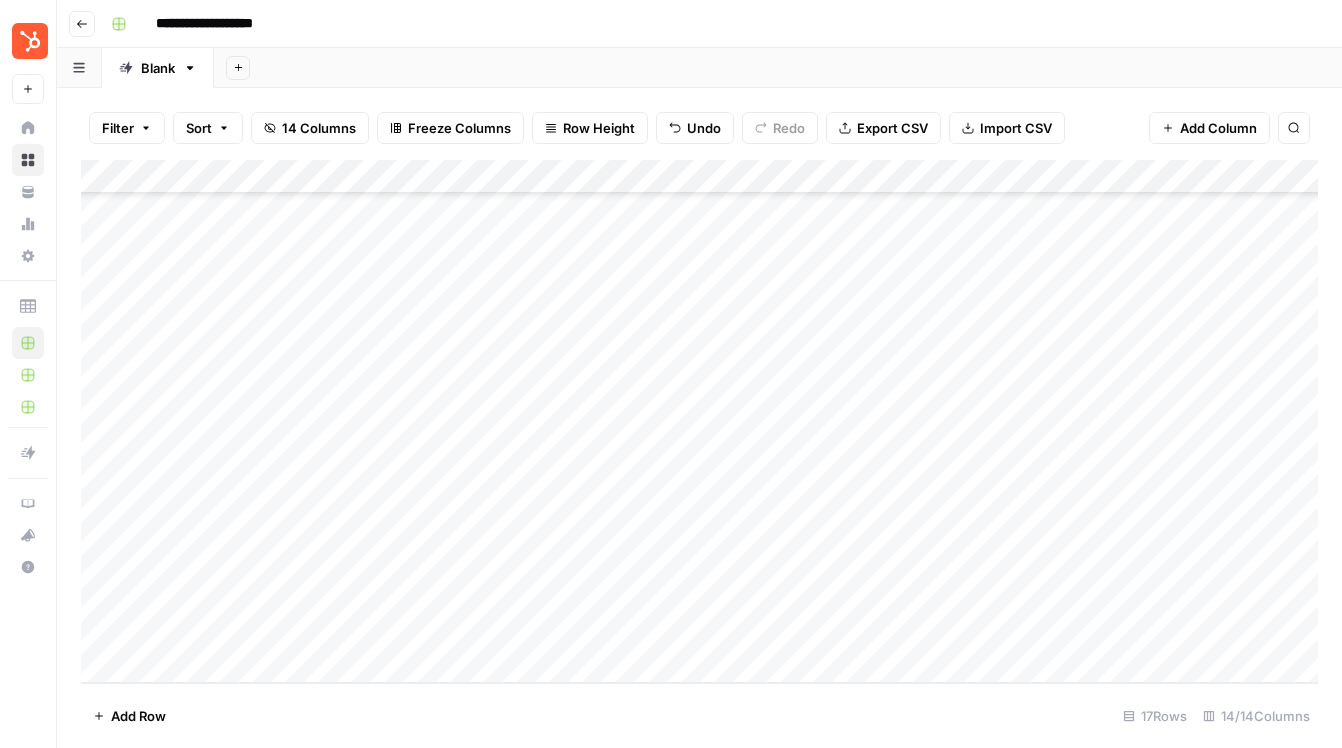 scroll, scrollTop: 121, scrollLeft: 0, axis: vertical 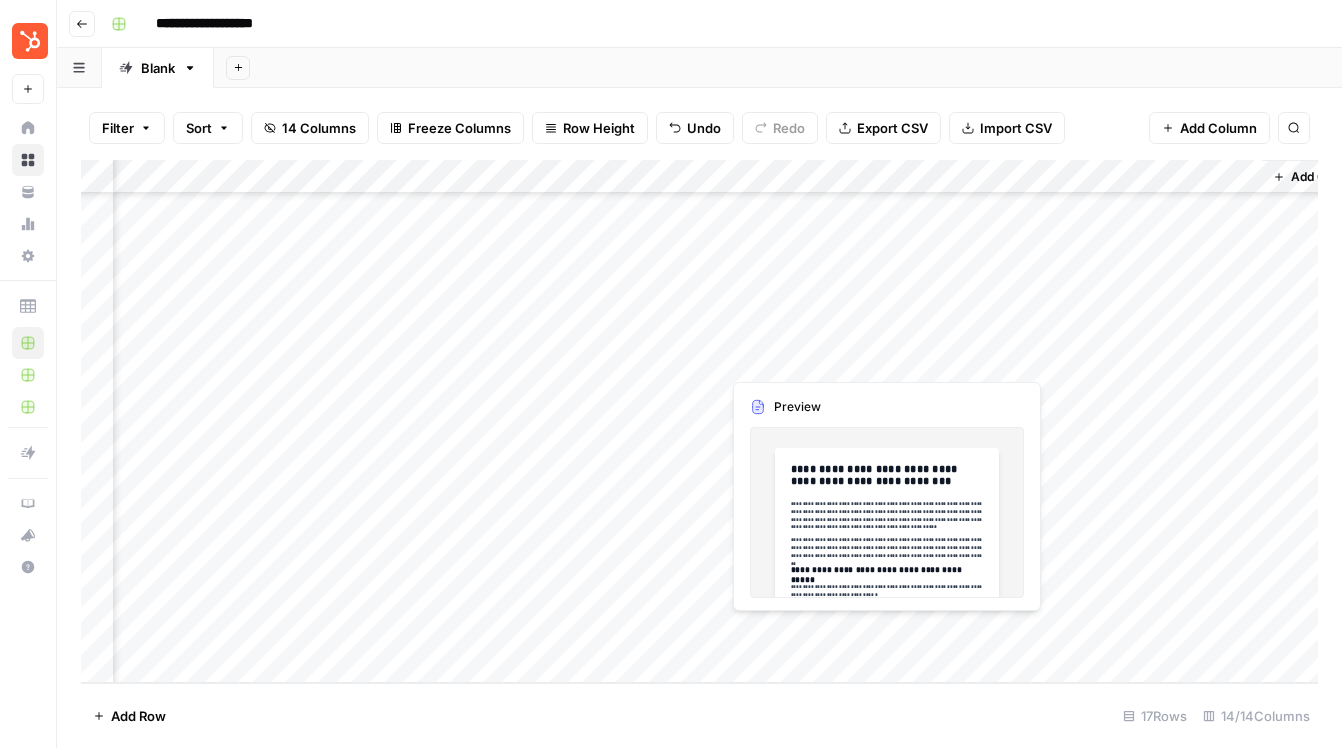 click on "Add Column" at bounding box center [699, 421] 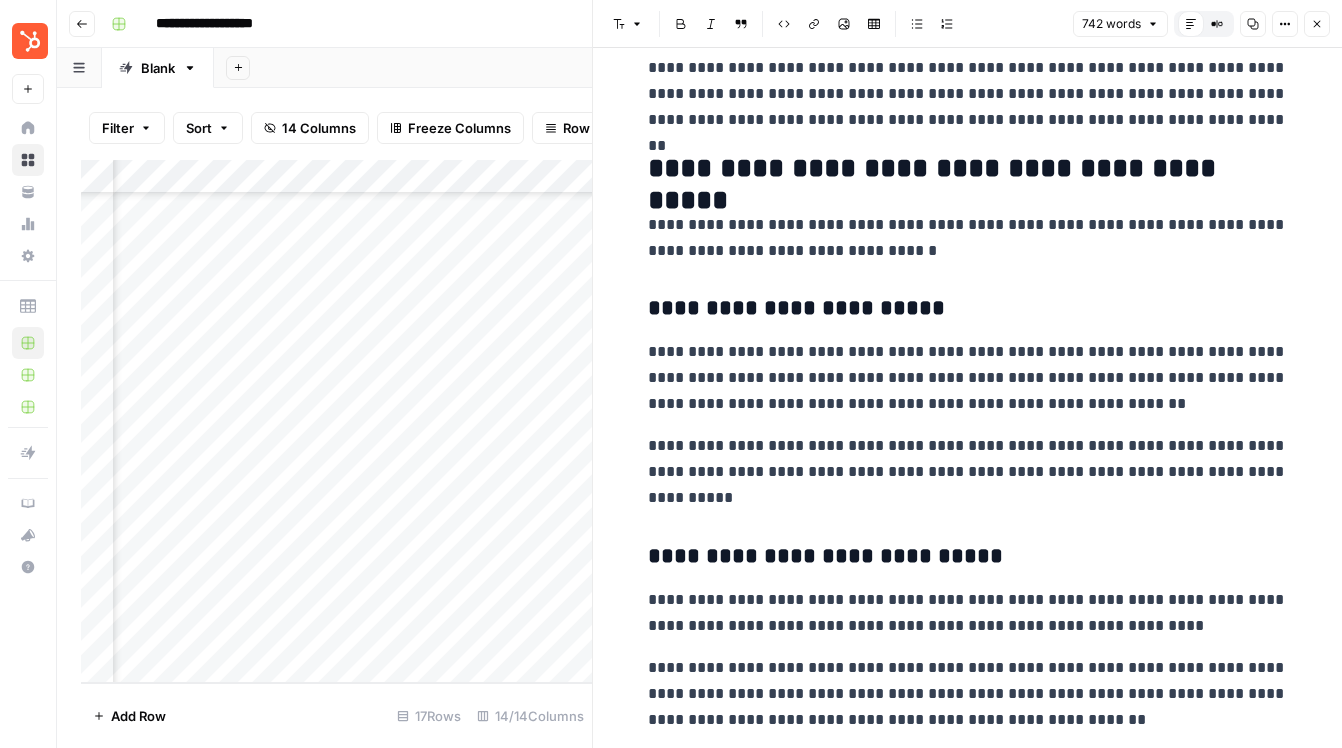 scroll, scrollTop: 0, scrollLeft: 0, axis: both 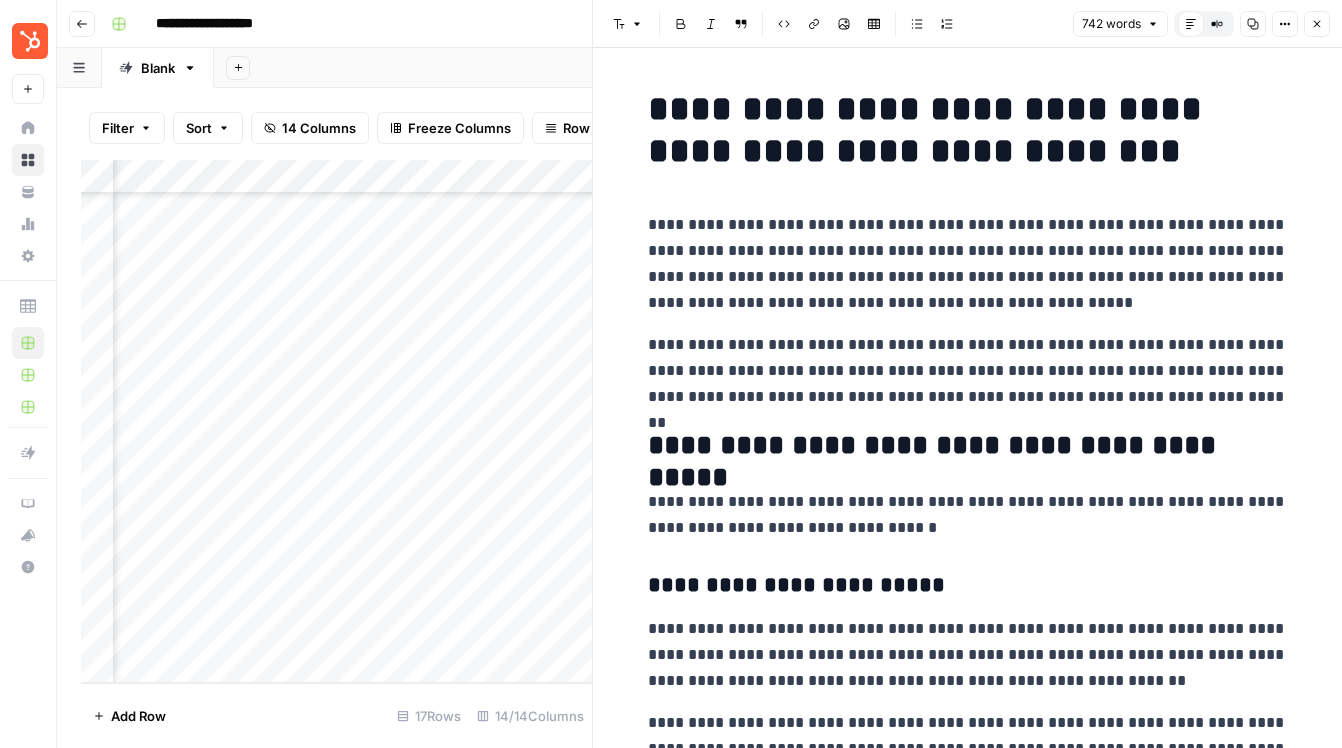 click on "**********" at bounding box center (968, 371) 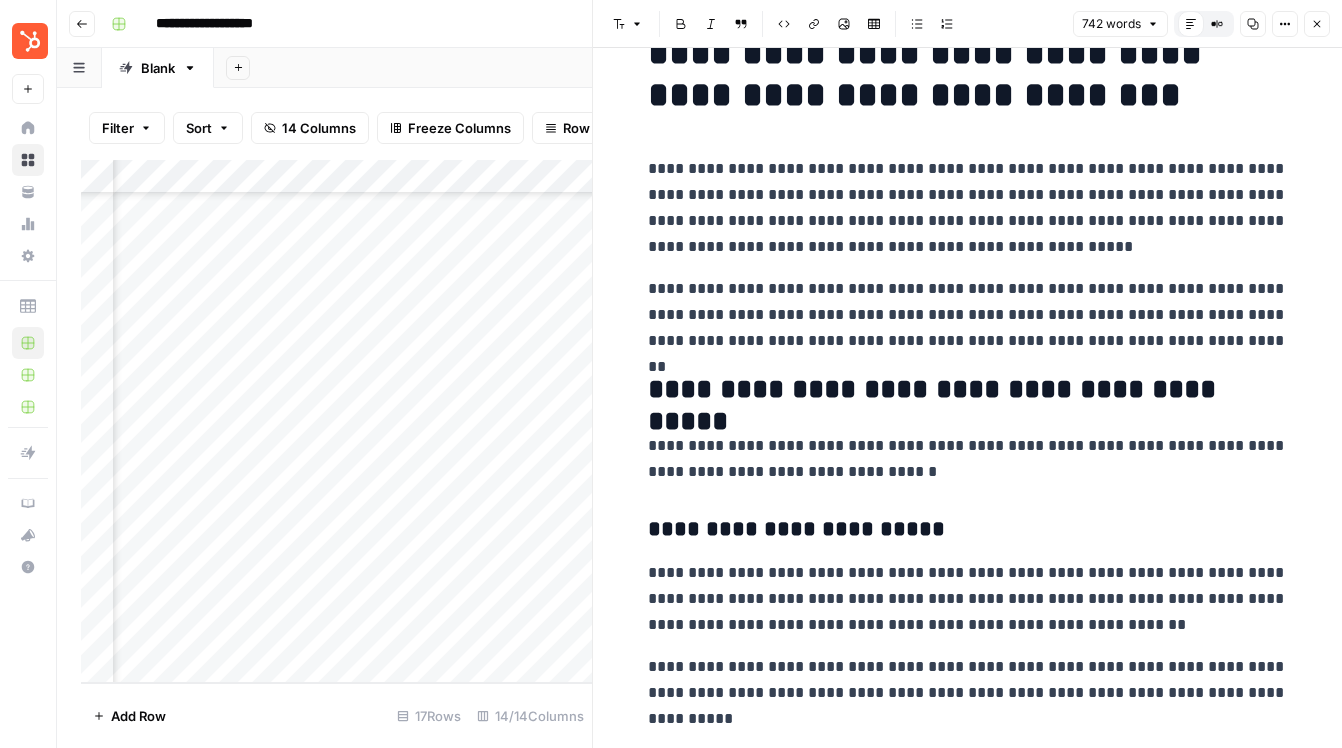 scroll, scrollTop: 58, scrollLeft: 0, axis: vertical 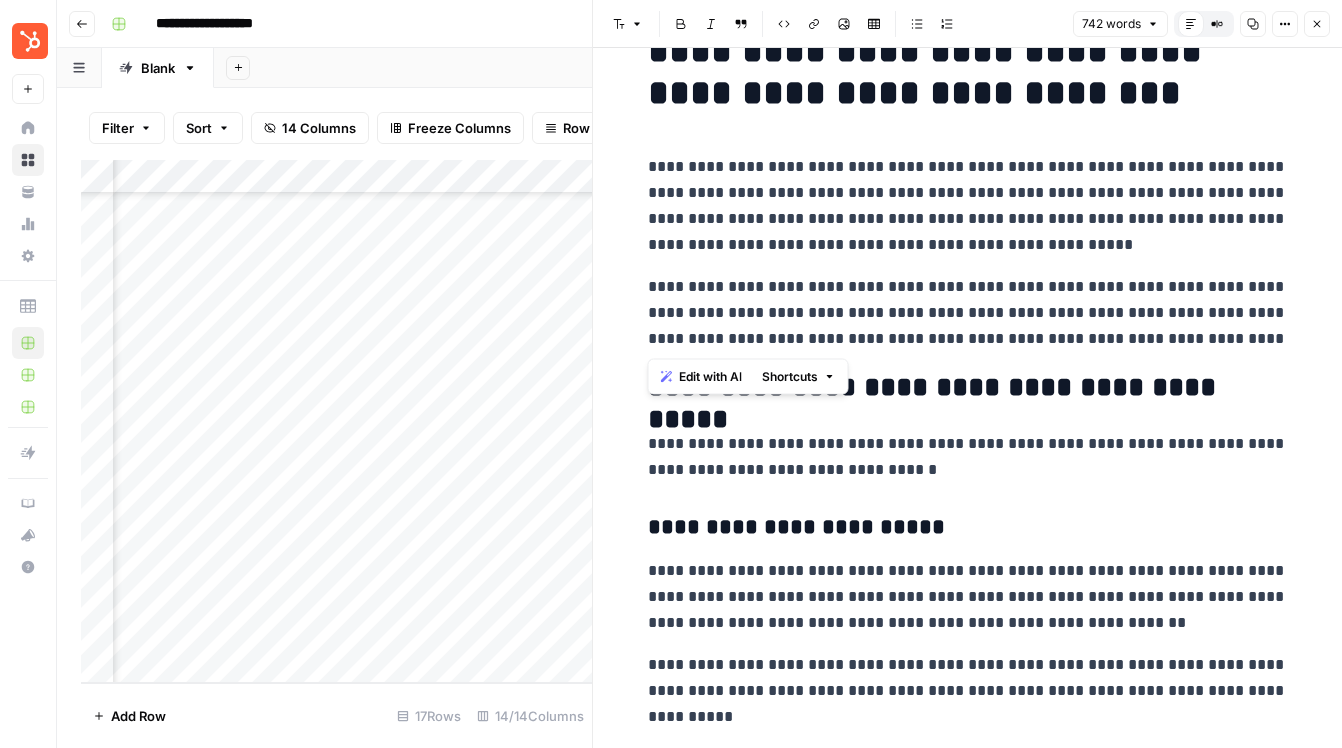 drag, startPoint x: 1180, startPoint y: 346, endPoint x: 645, endPoint y: 160, distance: 566.41064 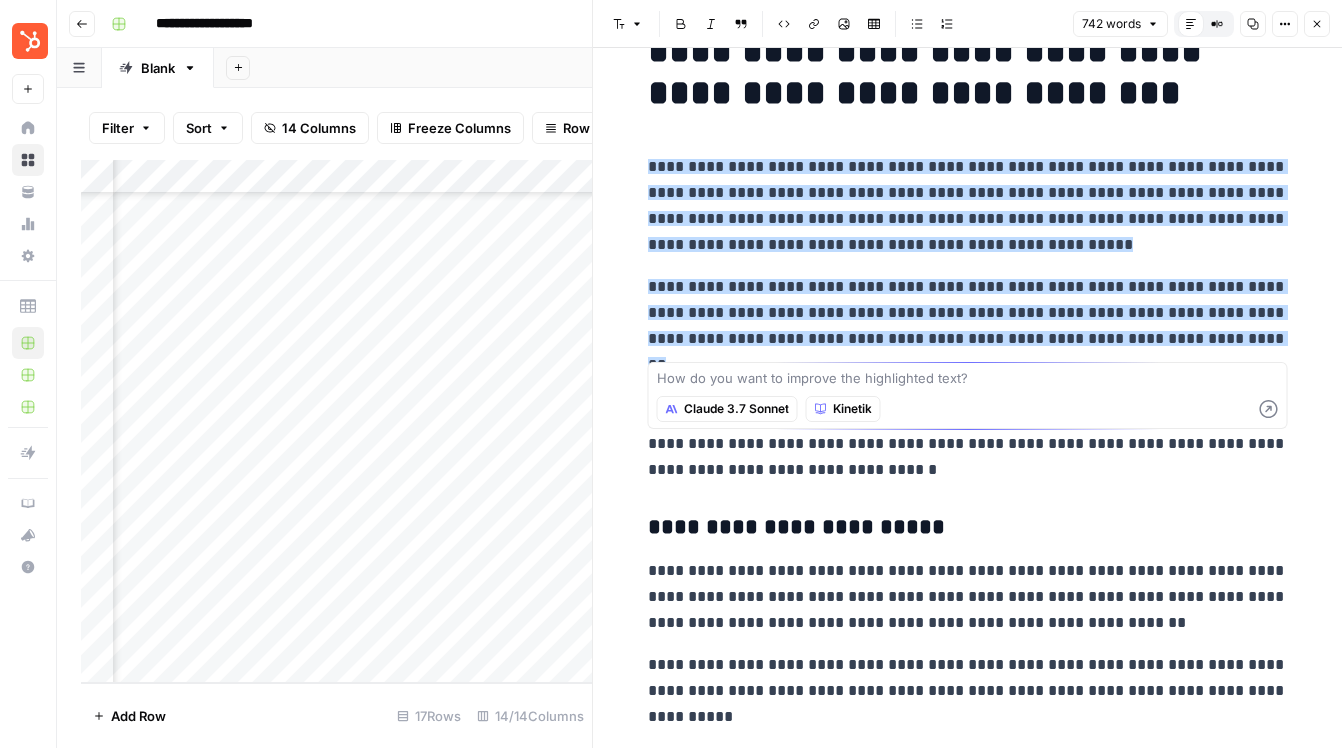 click on "Close" at bounding box center [1317, 24] 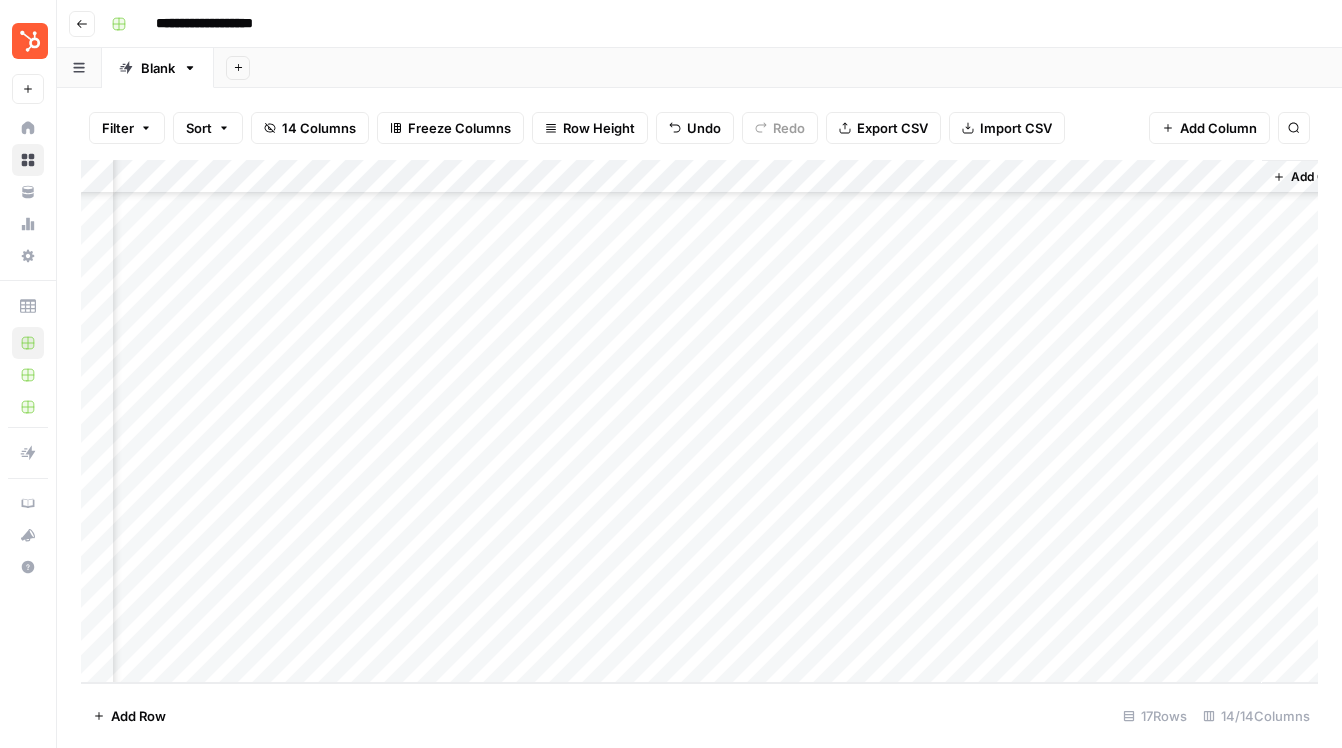 click on "Add Column" at bounding box center (699, 421) 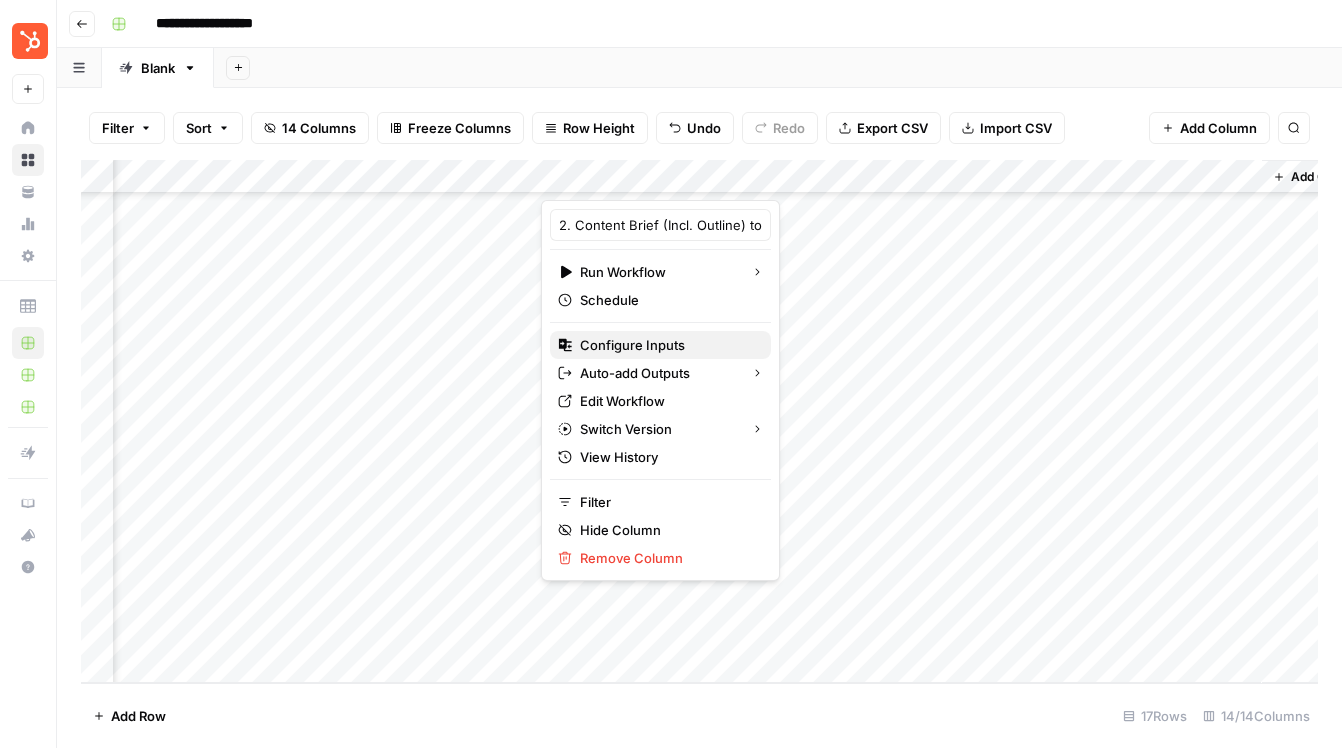 click on "Configure Inputs" at bounding box center [667, 345] 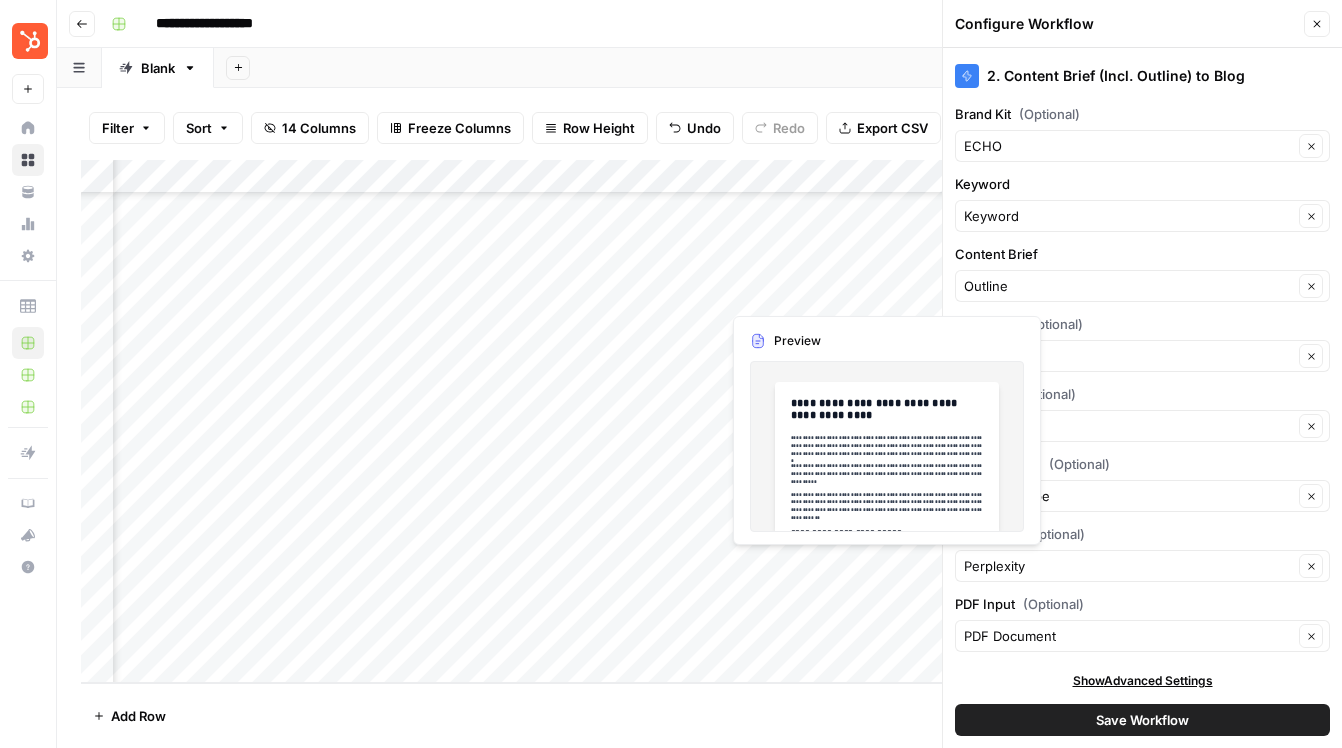scroll, scrollTop: 6, scrollLeft: 0, axis: vertical 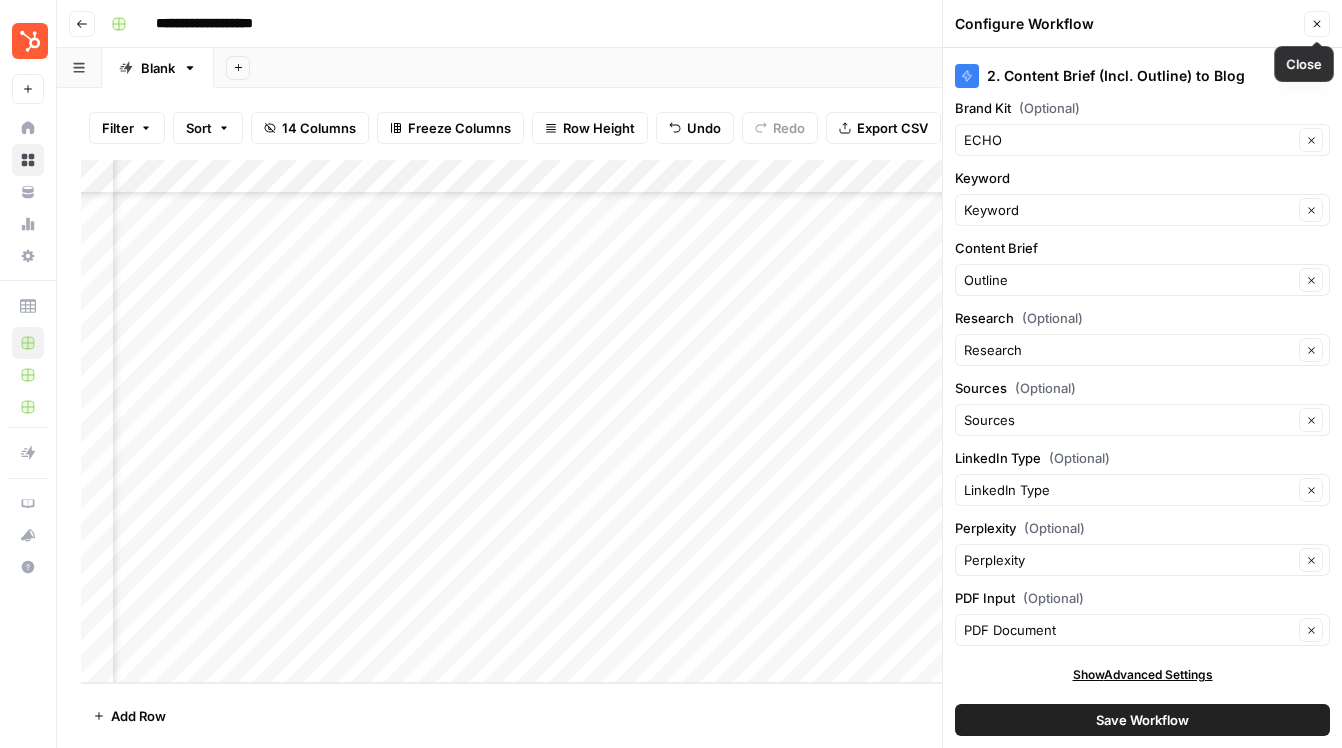 click on "Close" at bounding box center [1317, 24] 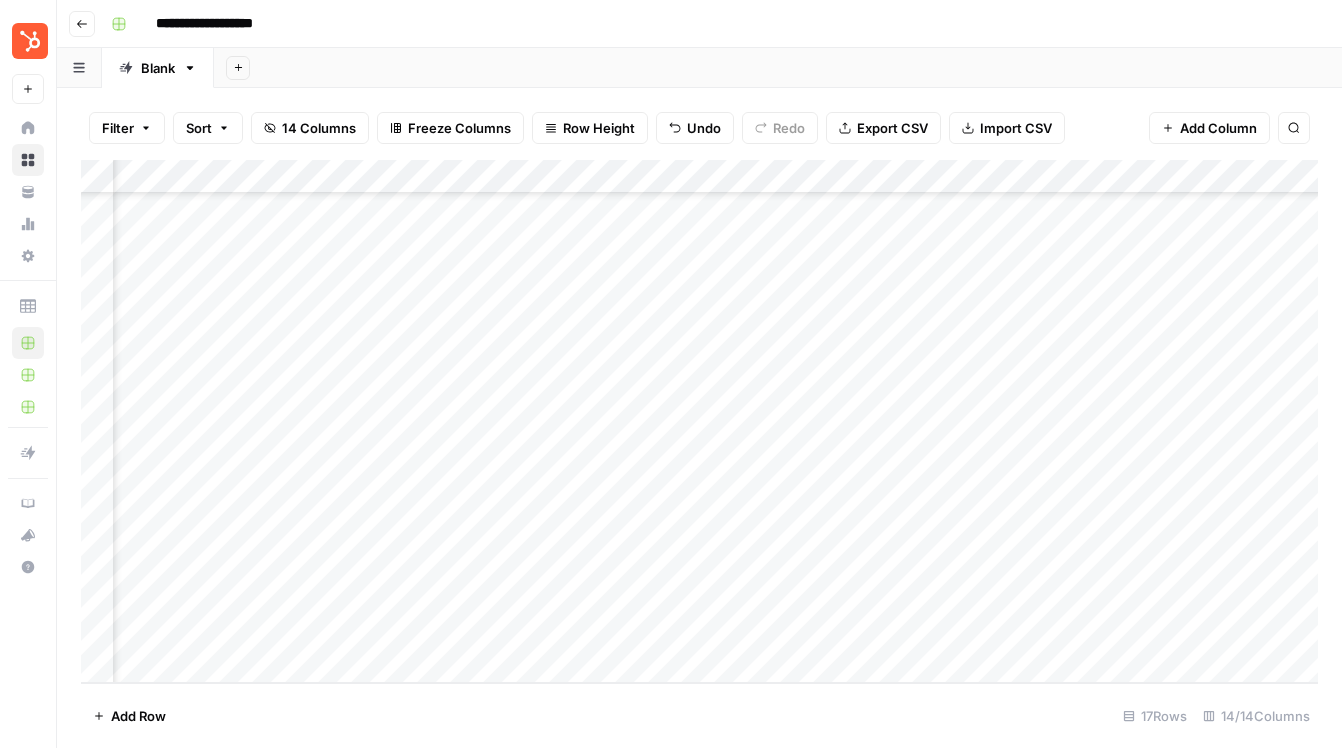 scroll, scrollTop: 121, scrollLeft: 1314, axis: both 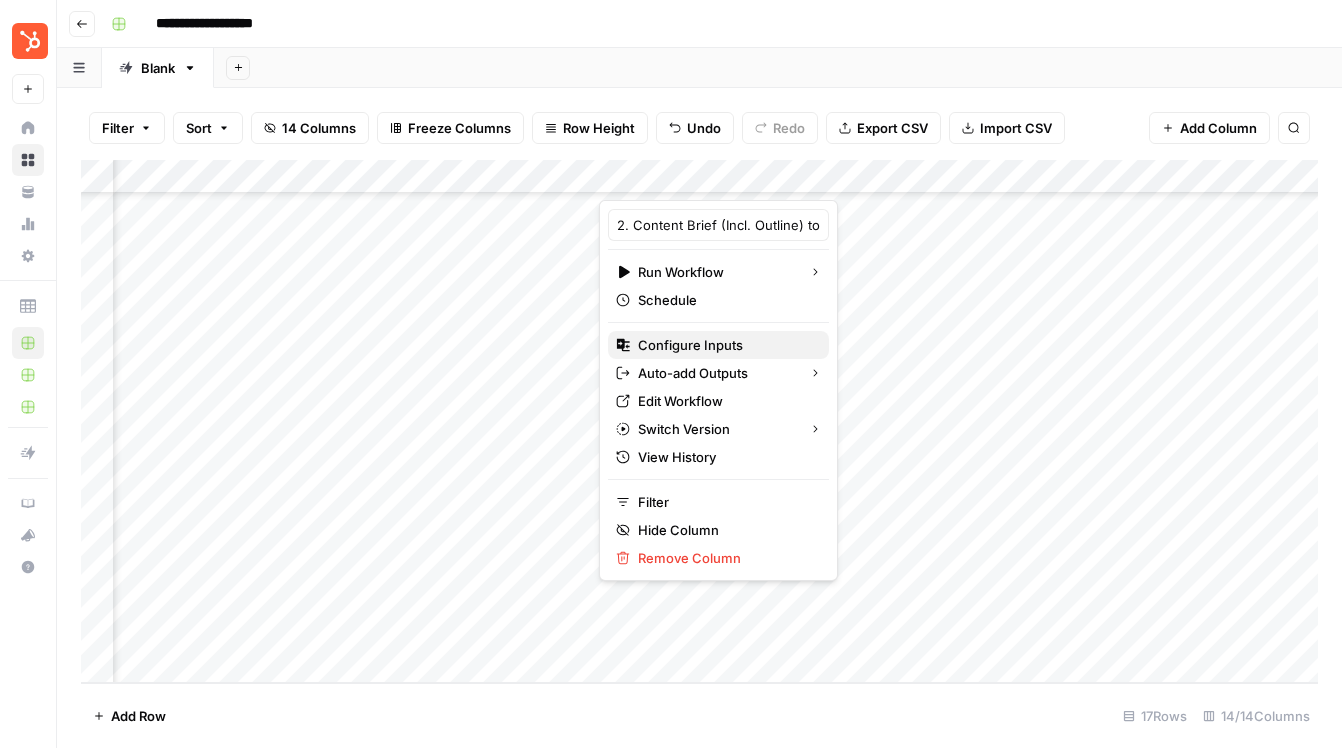 click on "Configure Inputs" at bounding box center (725, 345) 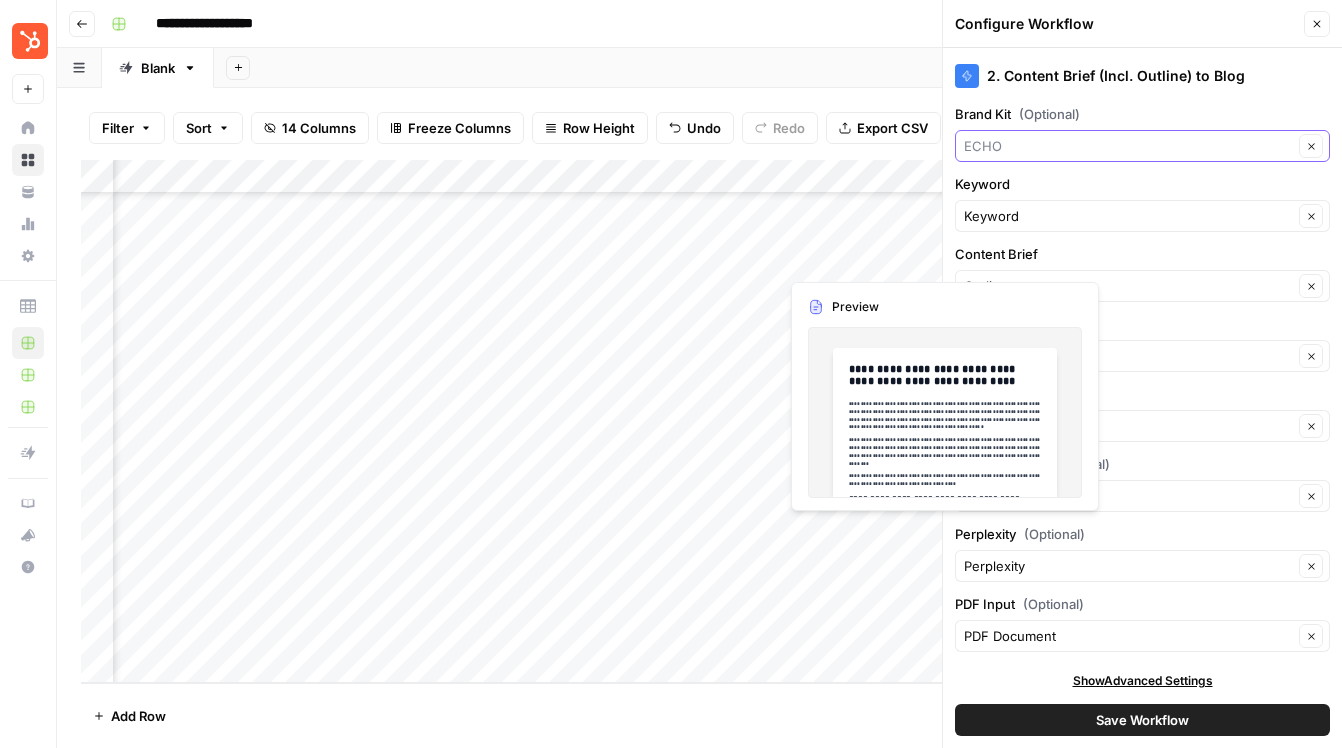 click on "Brand Kit   (Optional)" at bounding box center (1128, 146) 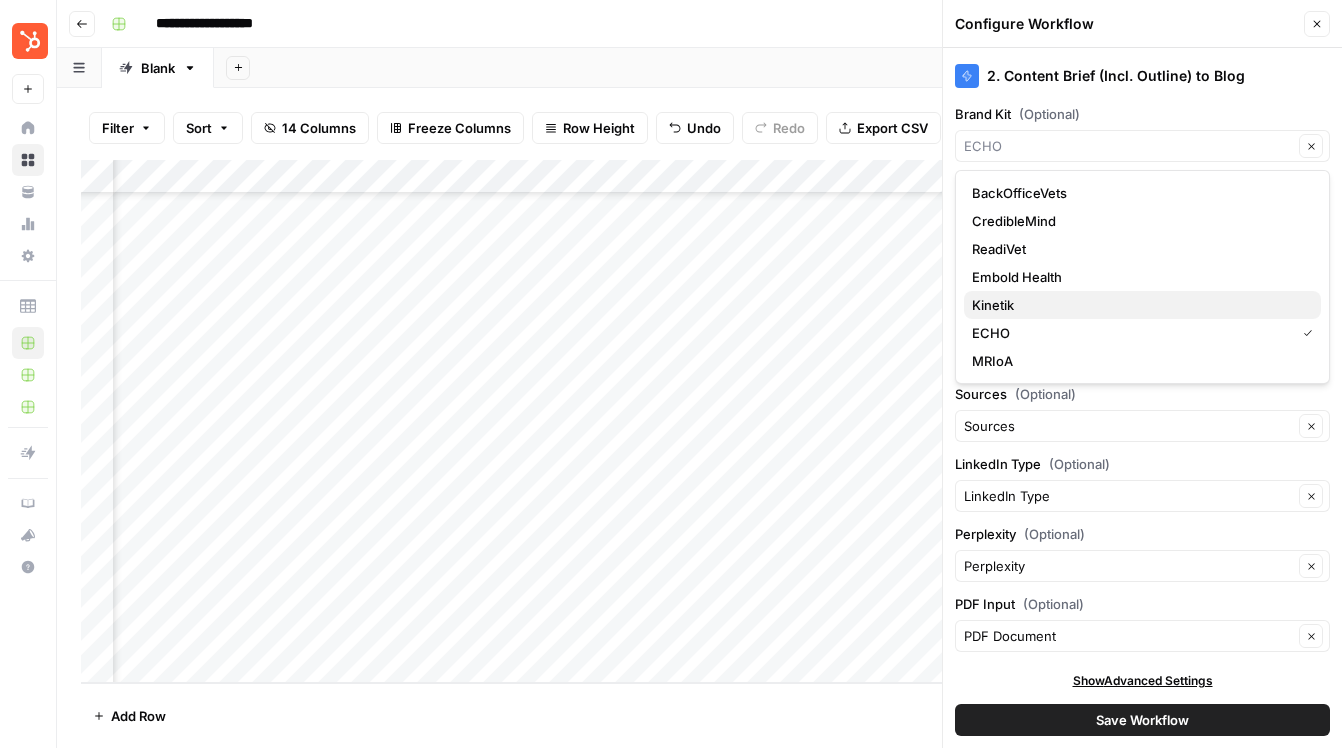 click on "Kinetik" at bounding box center (1138, 305) 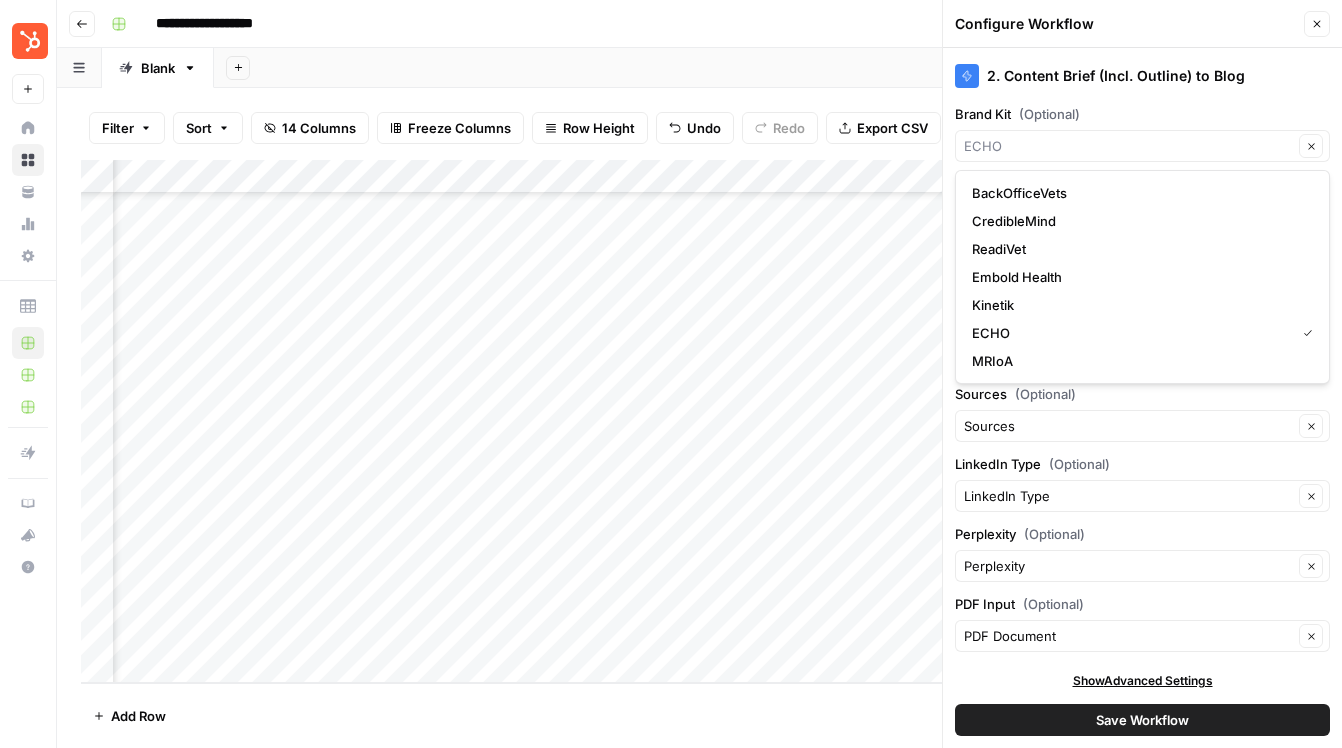 type on "Kinetik" 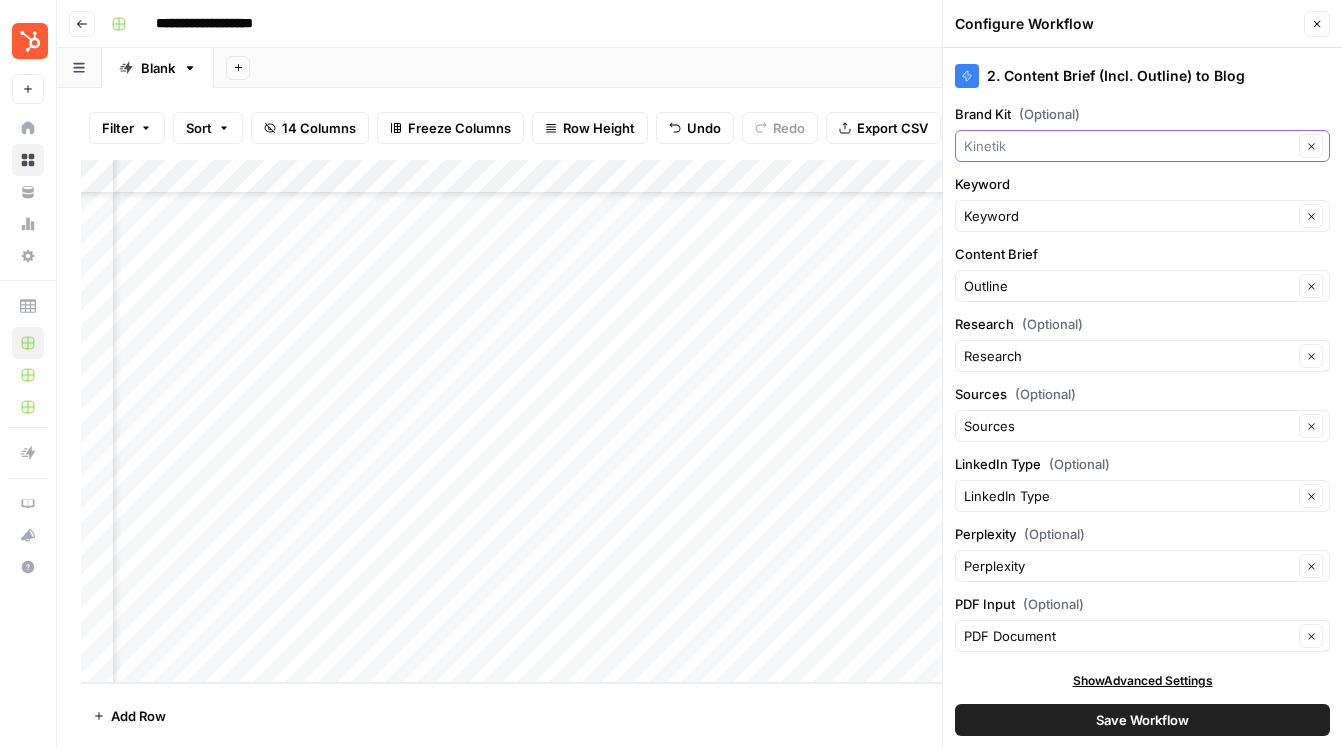 click on "Brand Kit   (Optional)" at bounding box center (1128, 146) 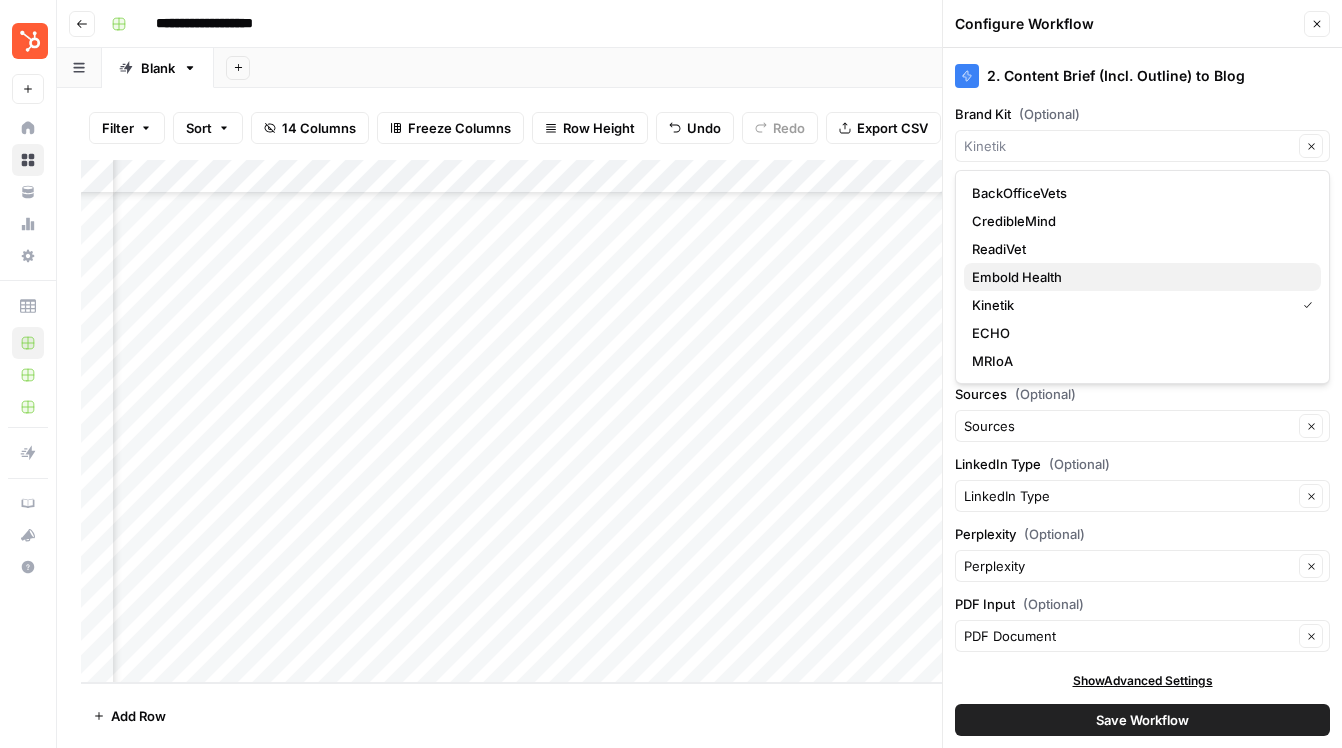 click on "Embold Health" at bounding box center (1138, 277) 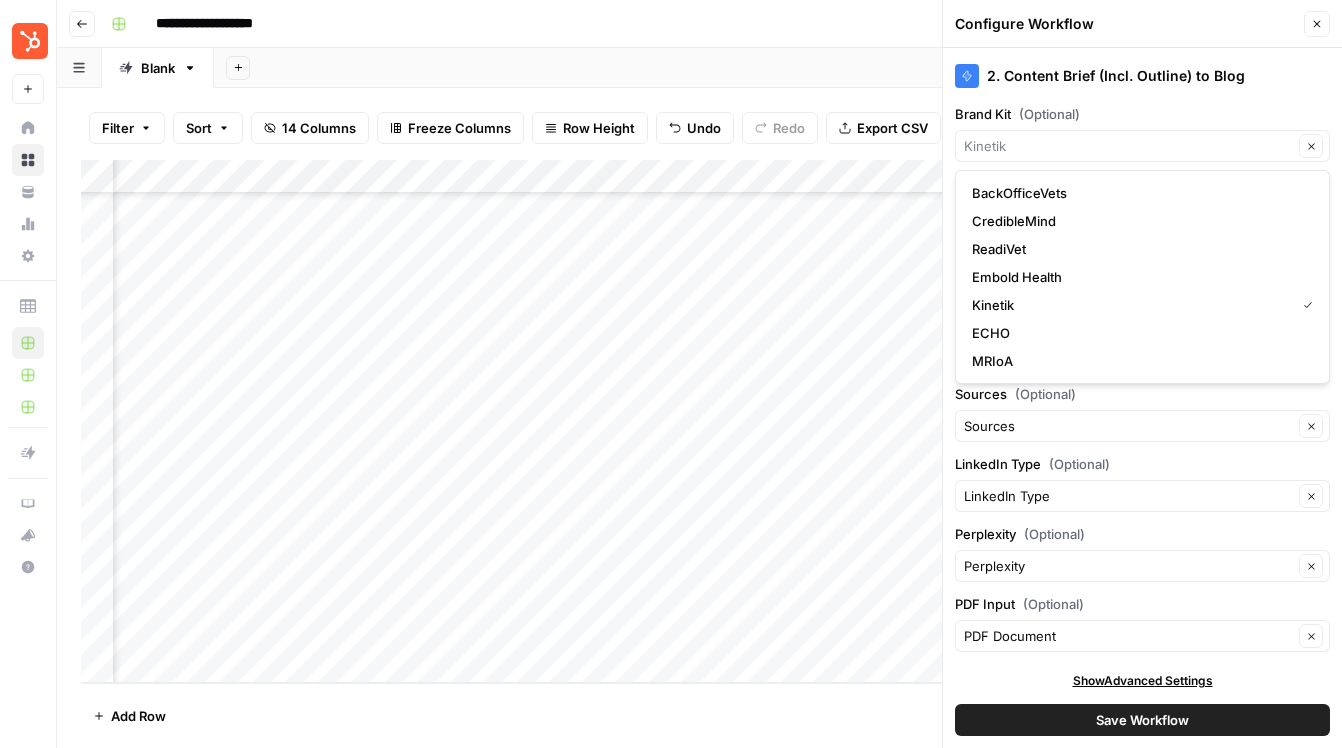 type on "Embold Health" 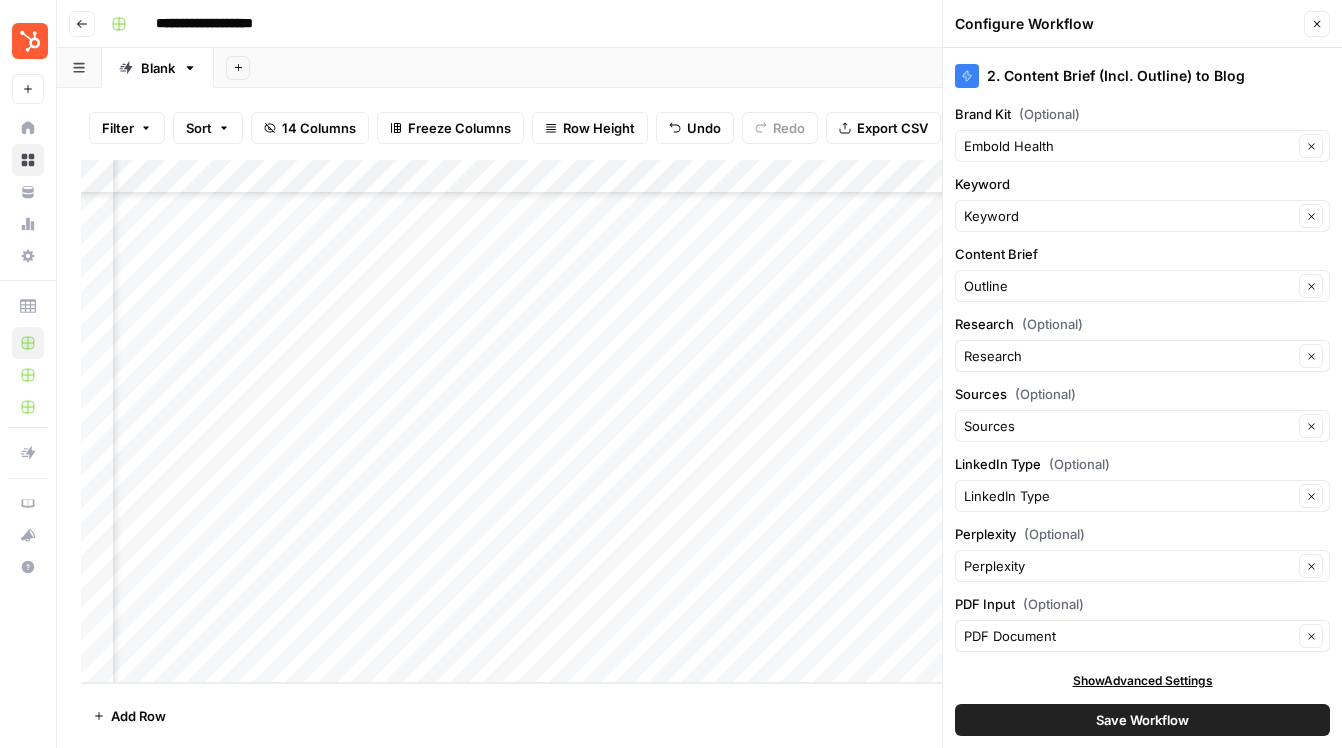 scroll, scrollTop: 6, scrollLeft: 0, axis: vertical 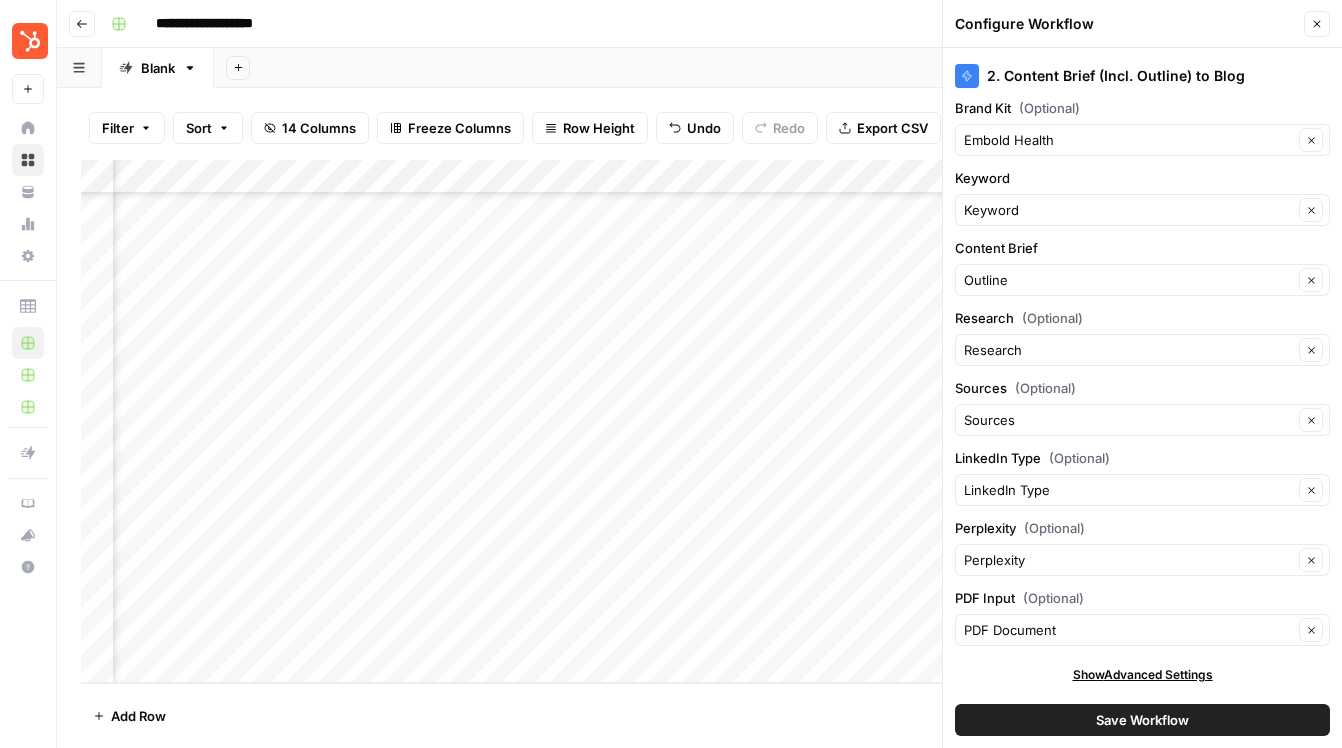click on "Save Workflow" at bounding box center (1142, 720) 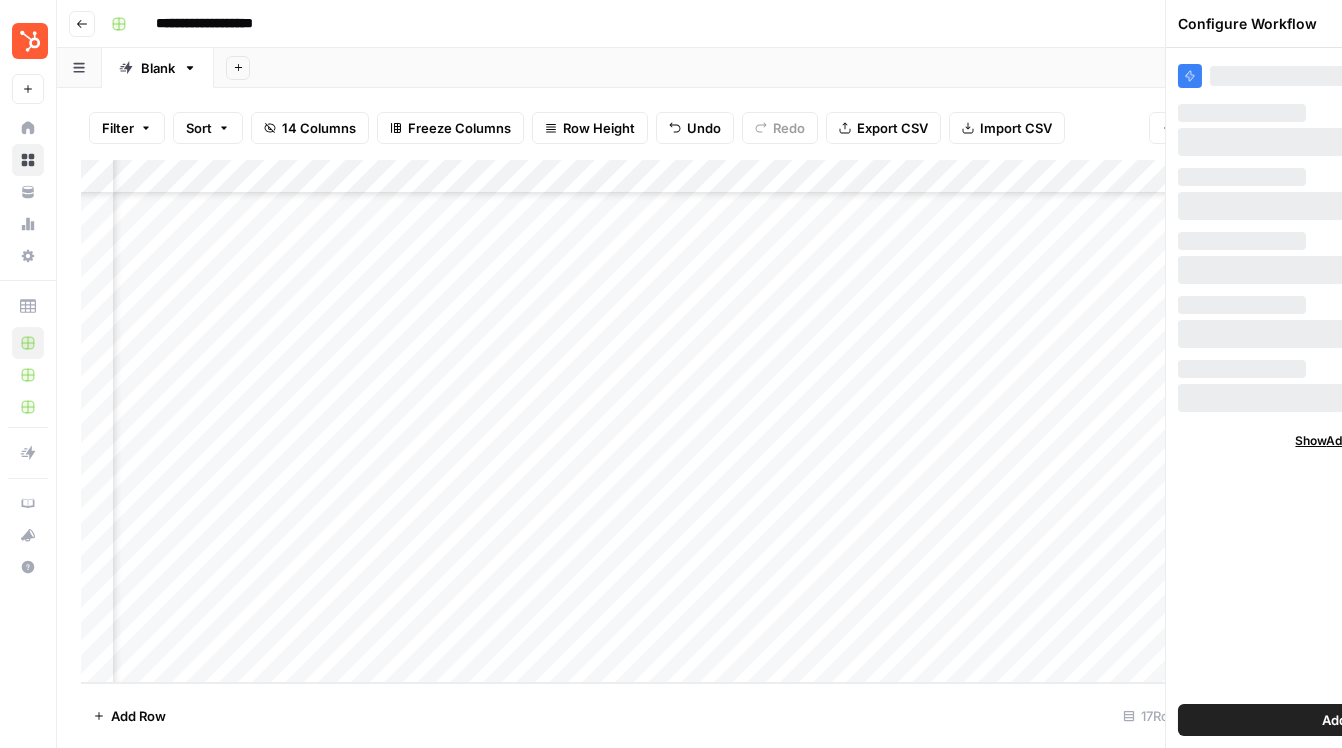 scroll, scrollTop: 0, scrollLeft: 0, axis: both 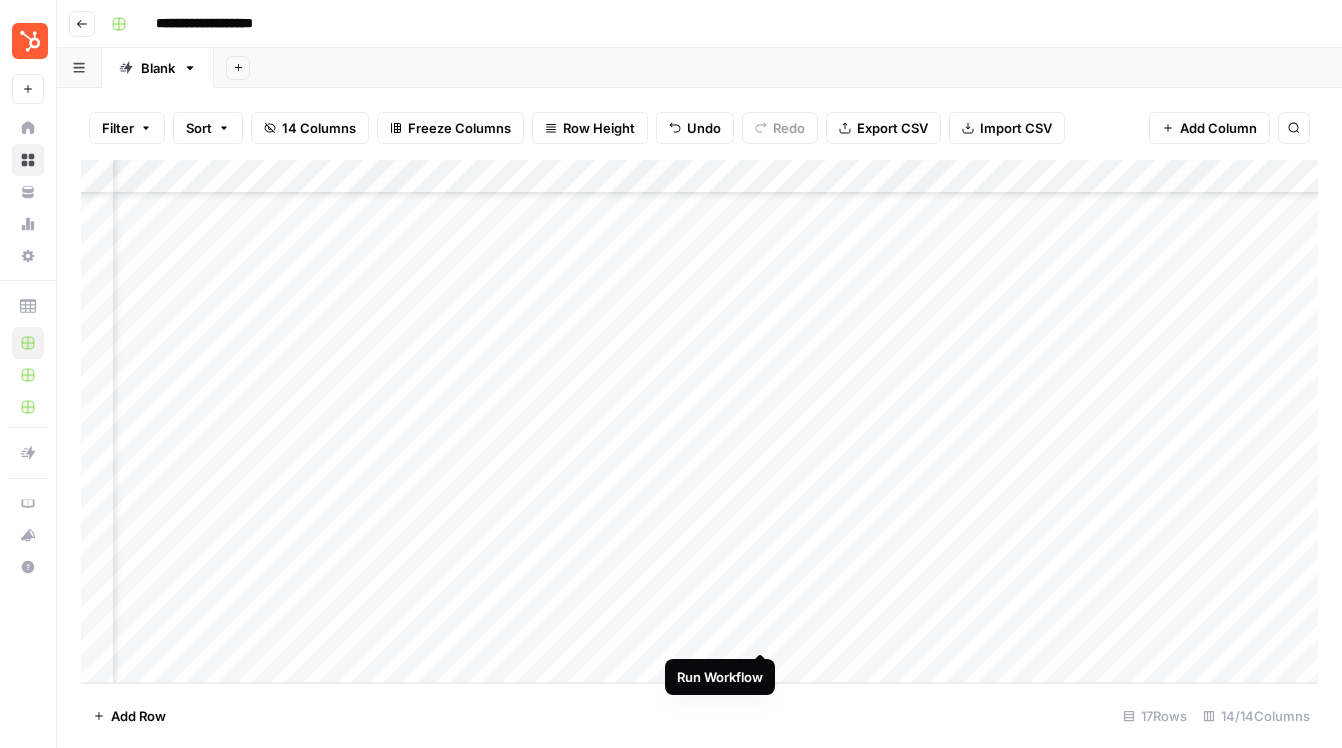 click on "Add Column" at bounding box center (699, 421) 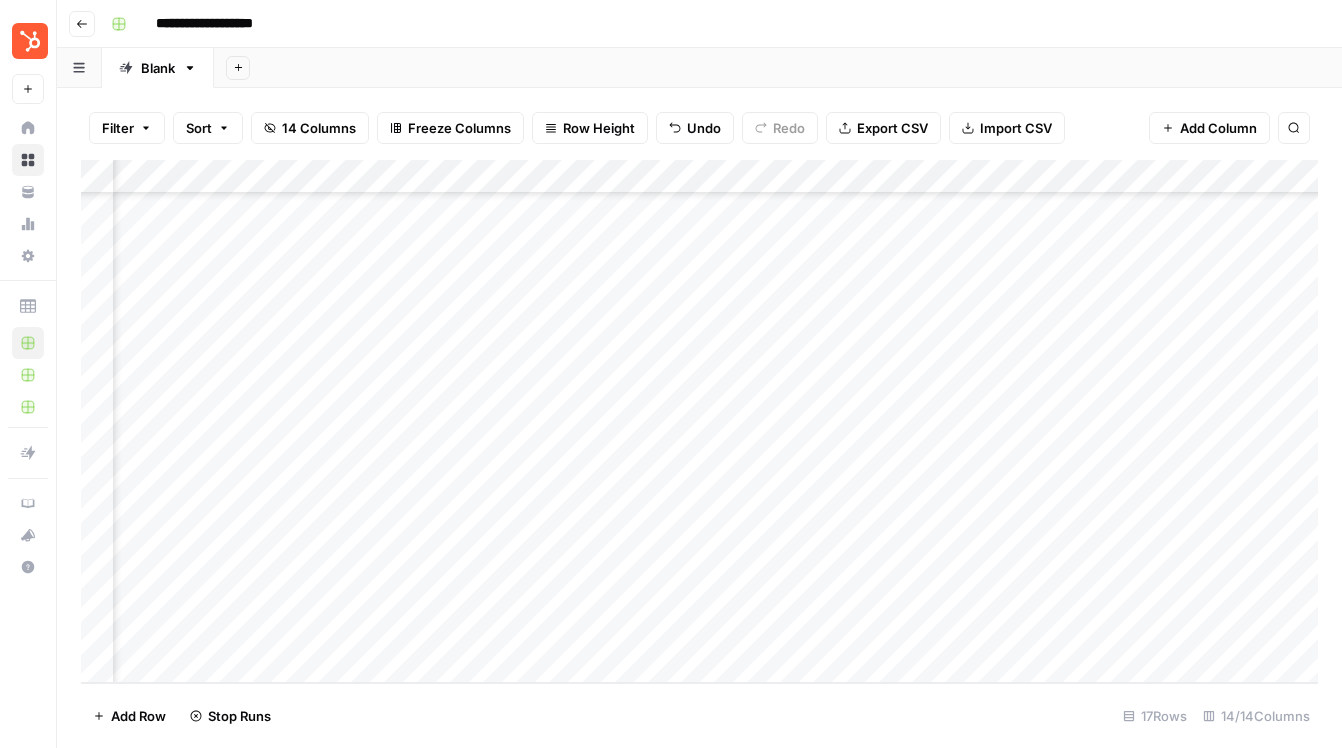 click on "Add Column" at bounding box center [699, 421] 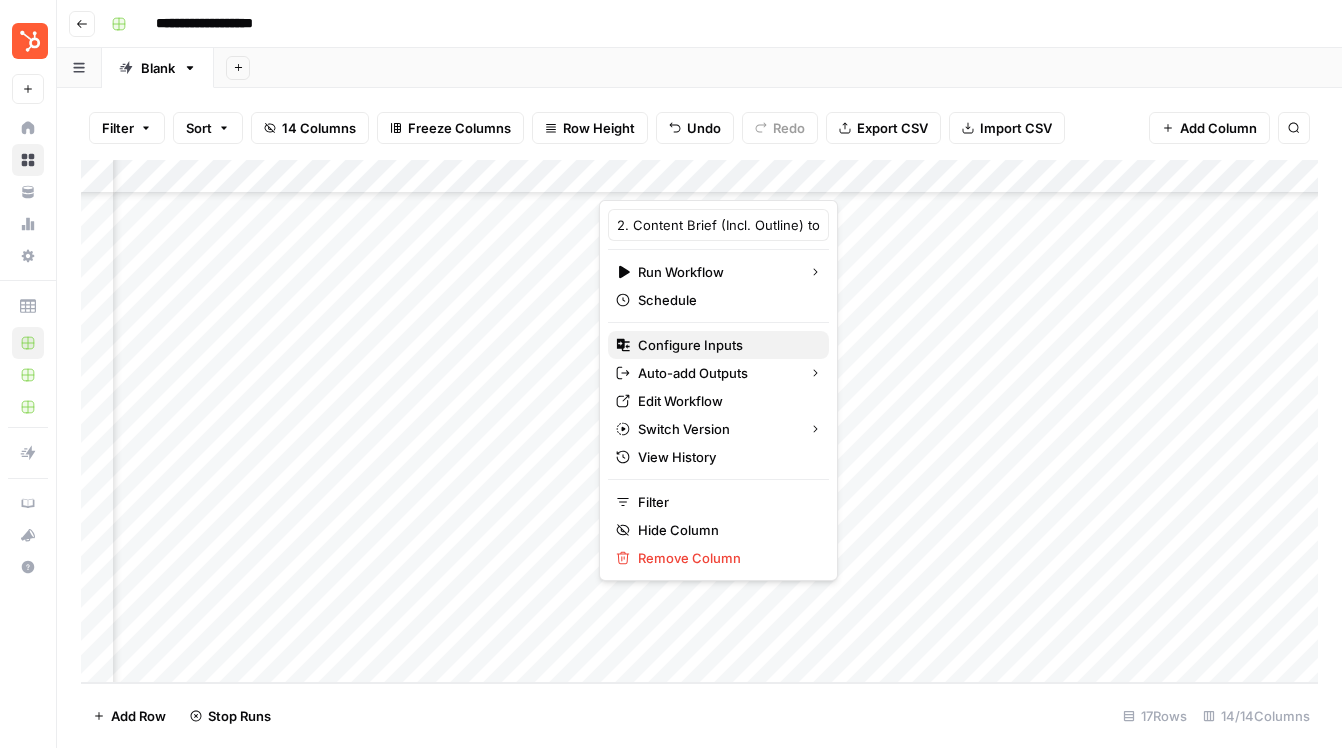 click on "Configure Inputs" at bounding box center [725, 345] 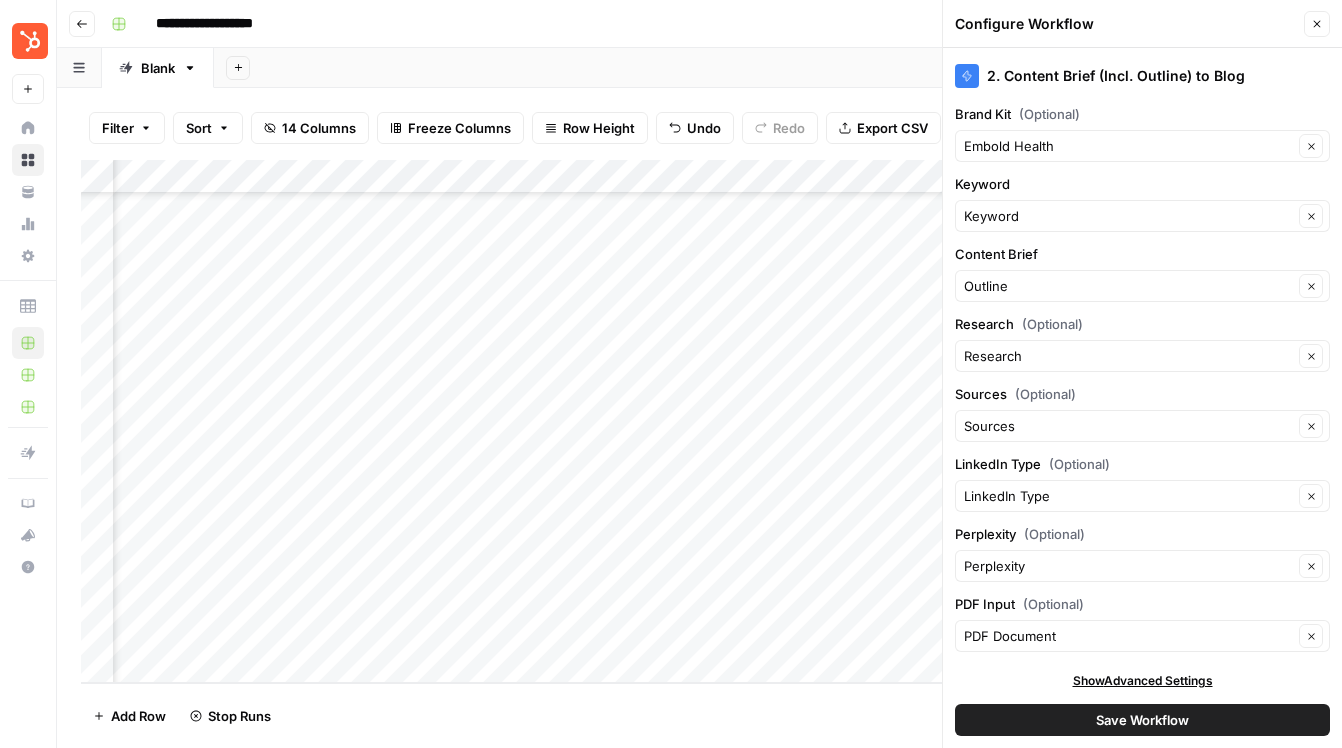 click on "Close" at bounding box center (1317, 24) 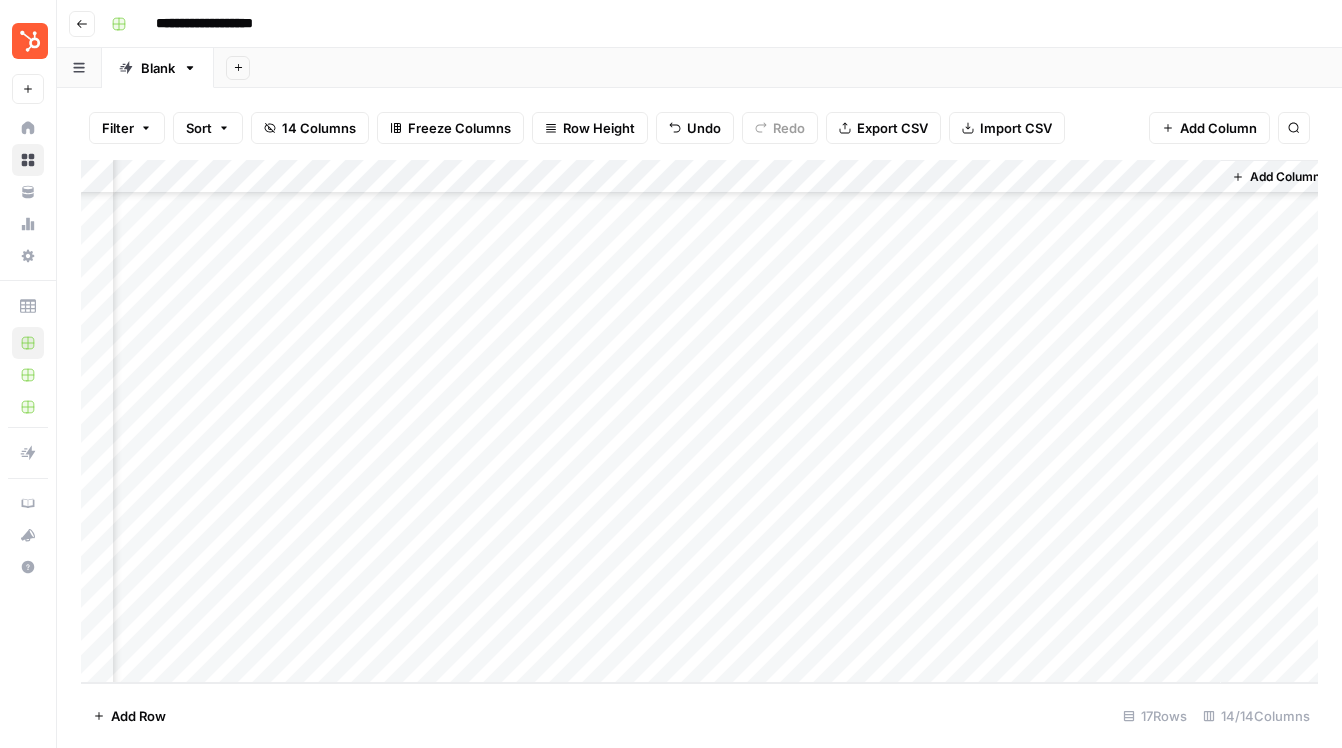 scroll, scrollTop: 121, scrollLeft: 1427, axis: both 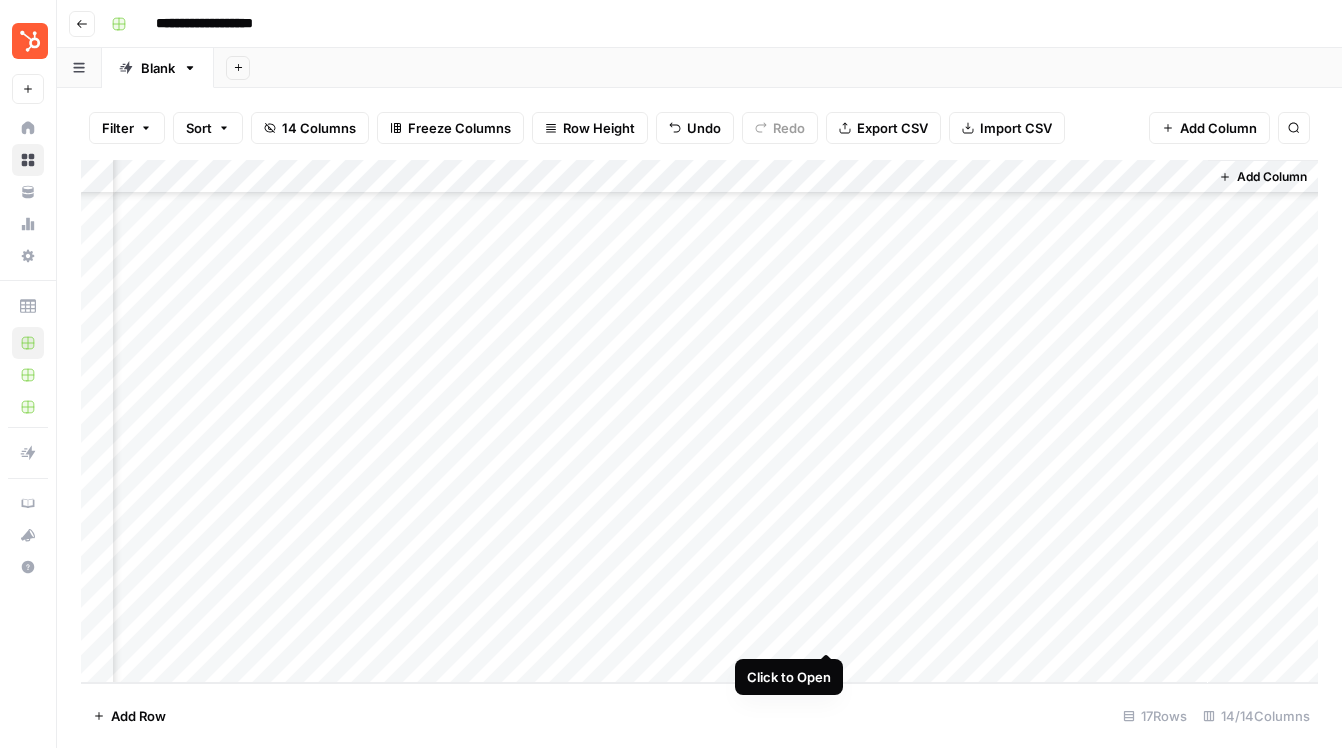 click on "Add Column" at bounding box center [699, 421] 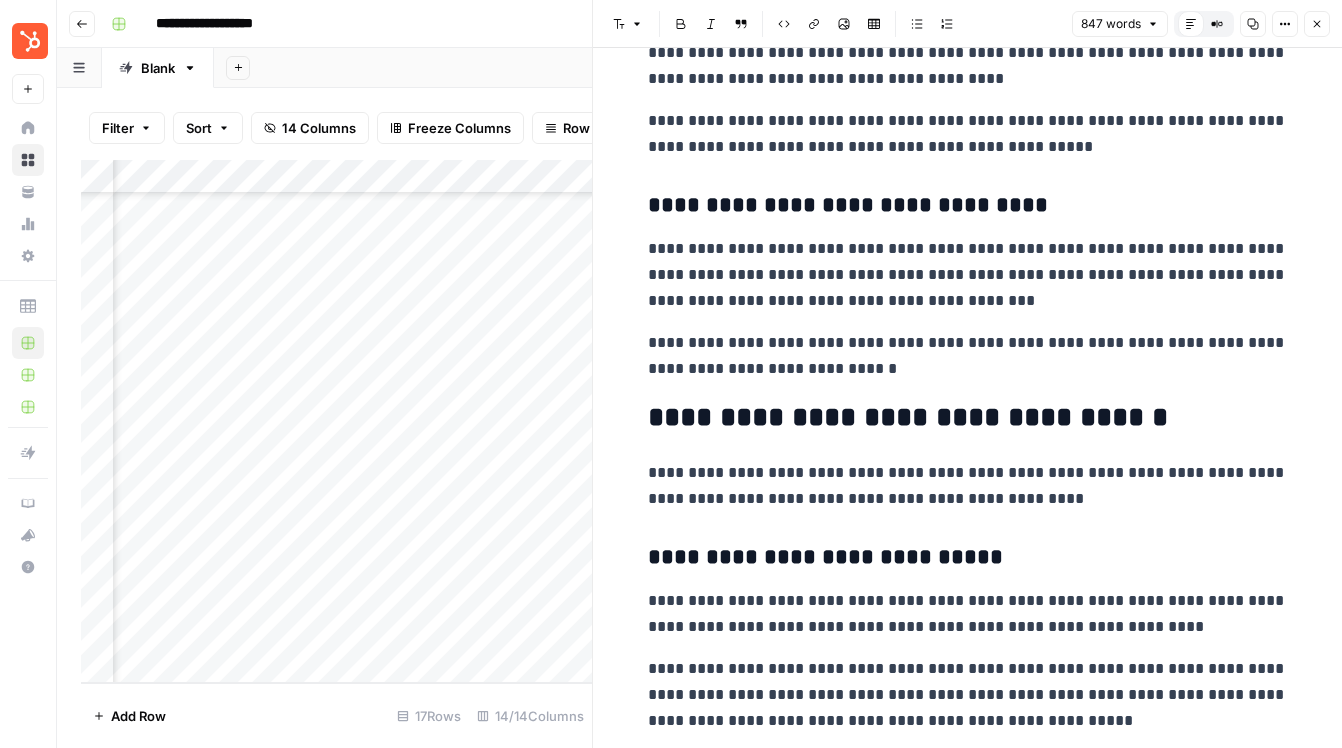 scroll, scrollTop: 0, scrollLeft: 0, axis: both 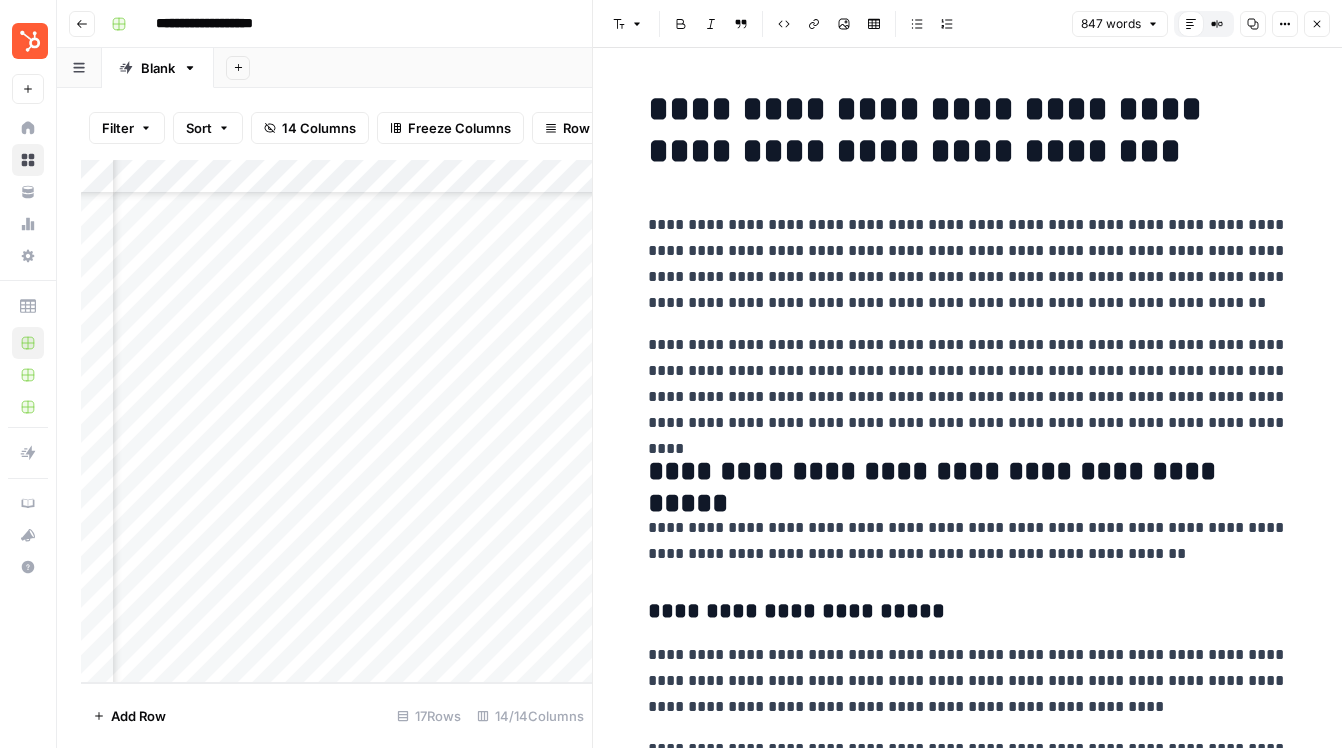 click 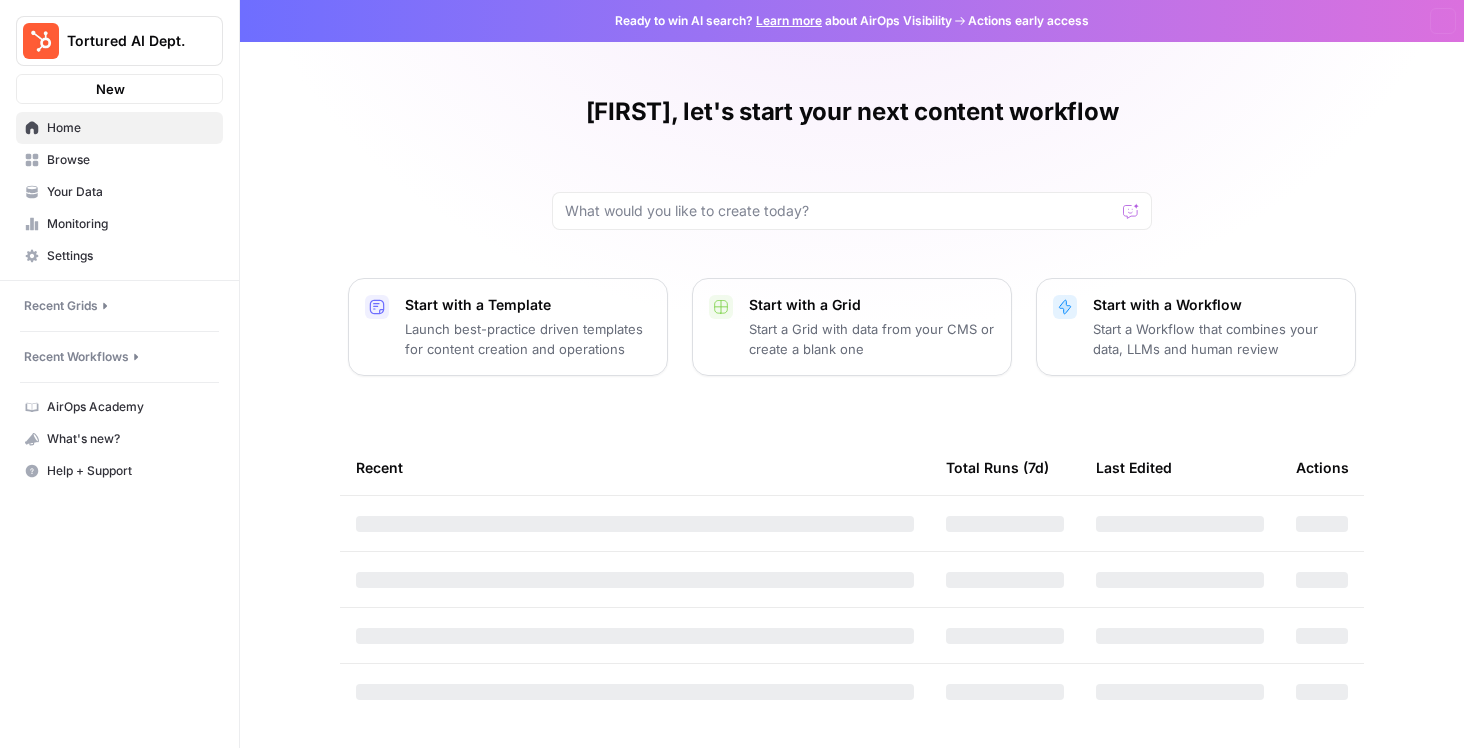 scroll, scrollTop: 0, scrollLeft: 0, axis: both 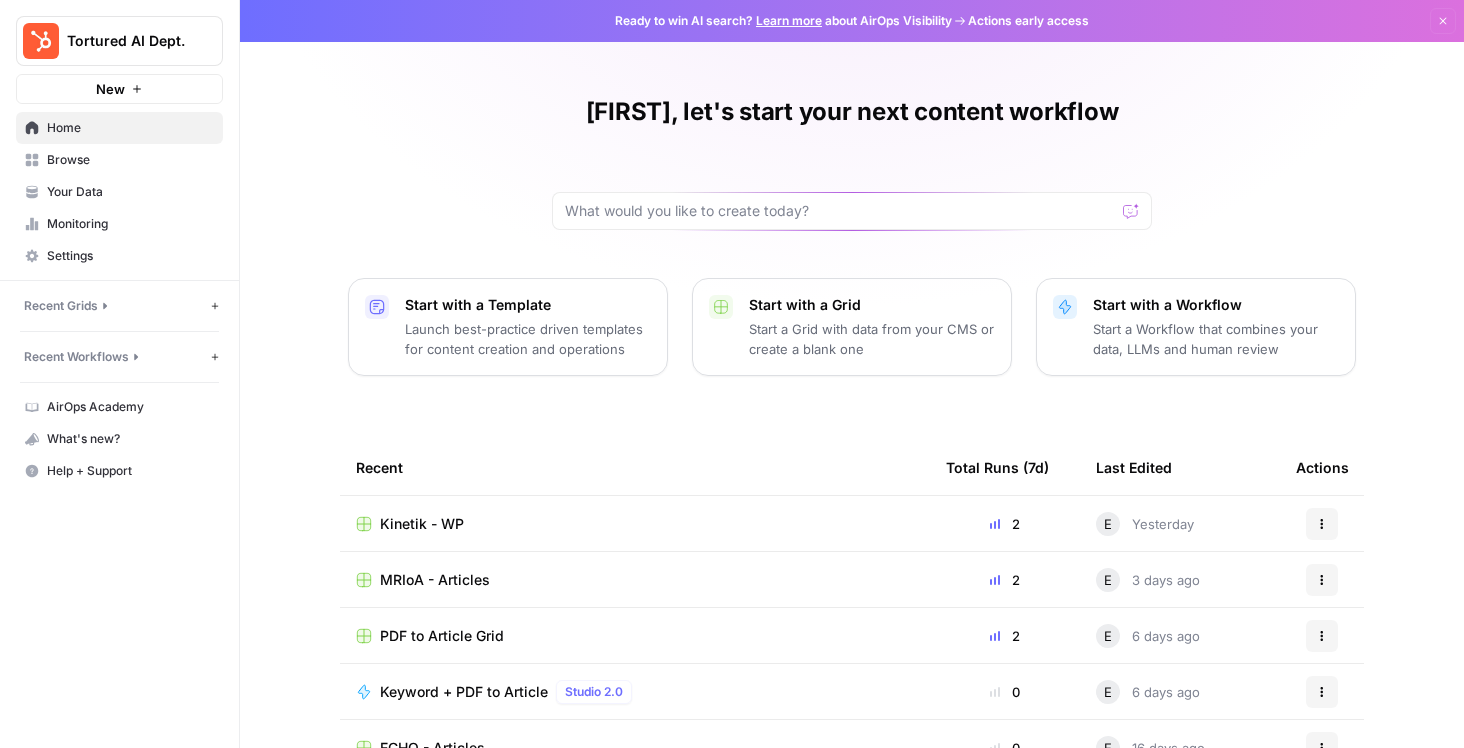 click on "Browse" at bounding box center [119, 160] 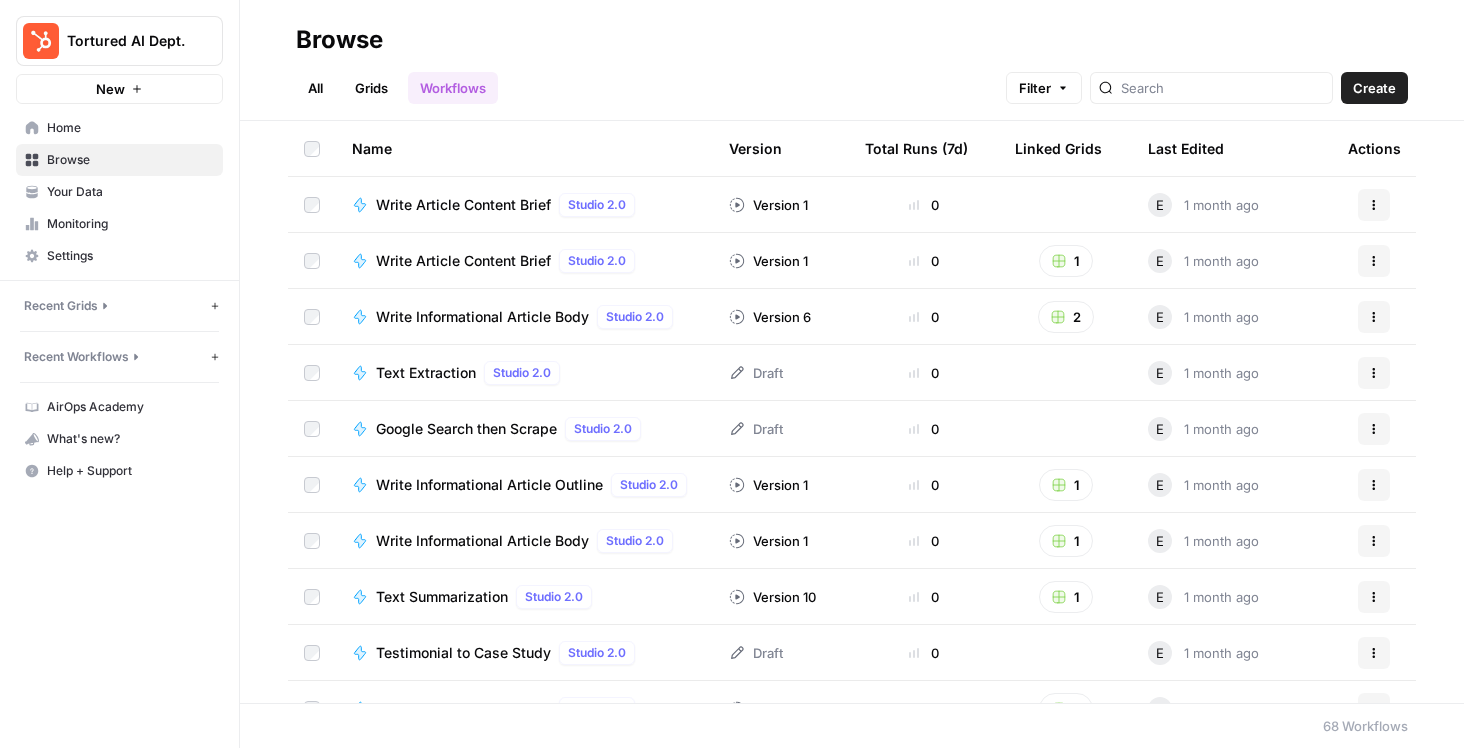 click on "Your Data" at bounding box center [130, 192] 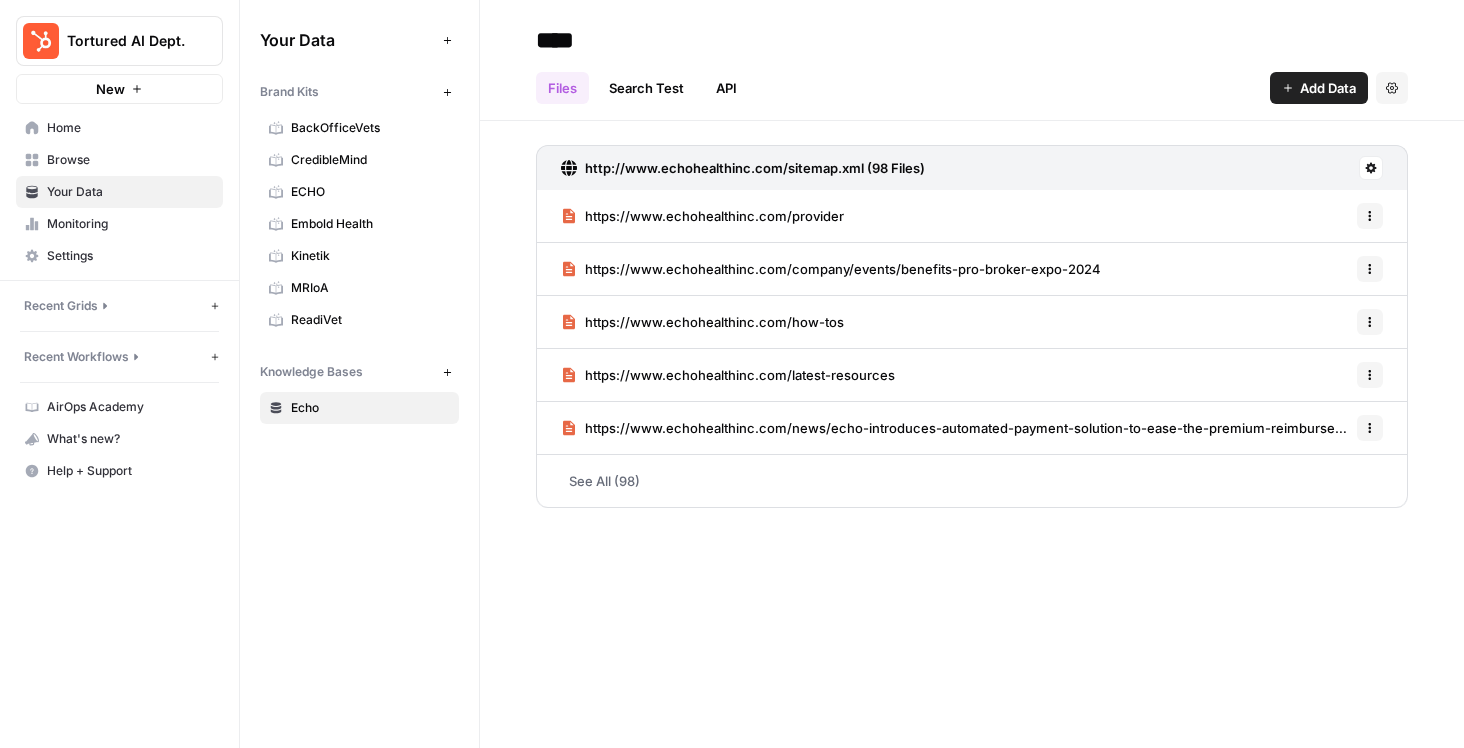 click on "Browse" at bounding box center [130, 160] 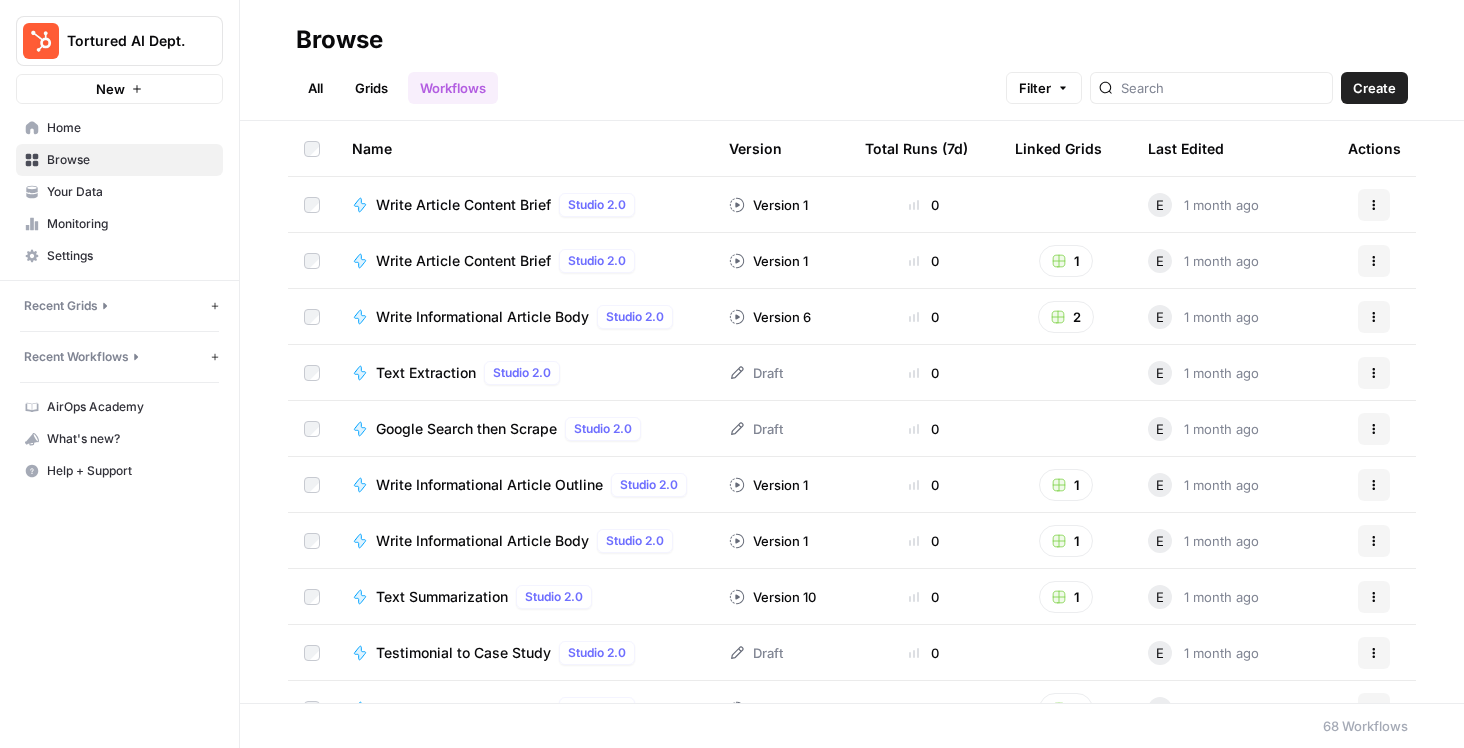 click on "Grids" at bounding box center [371, 88] 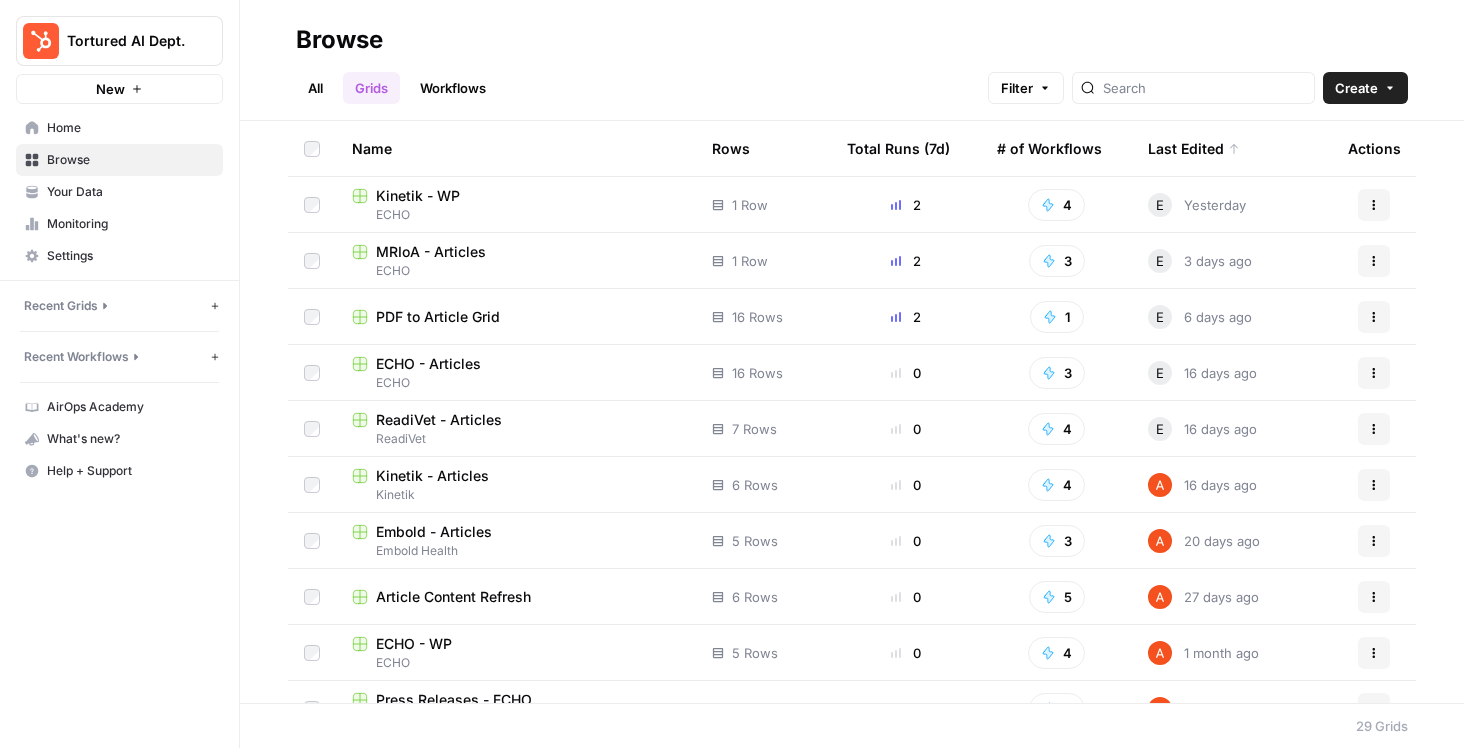 click on "Kinetik - WP" at bounding box center (418, 196) 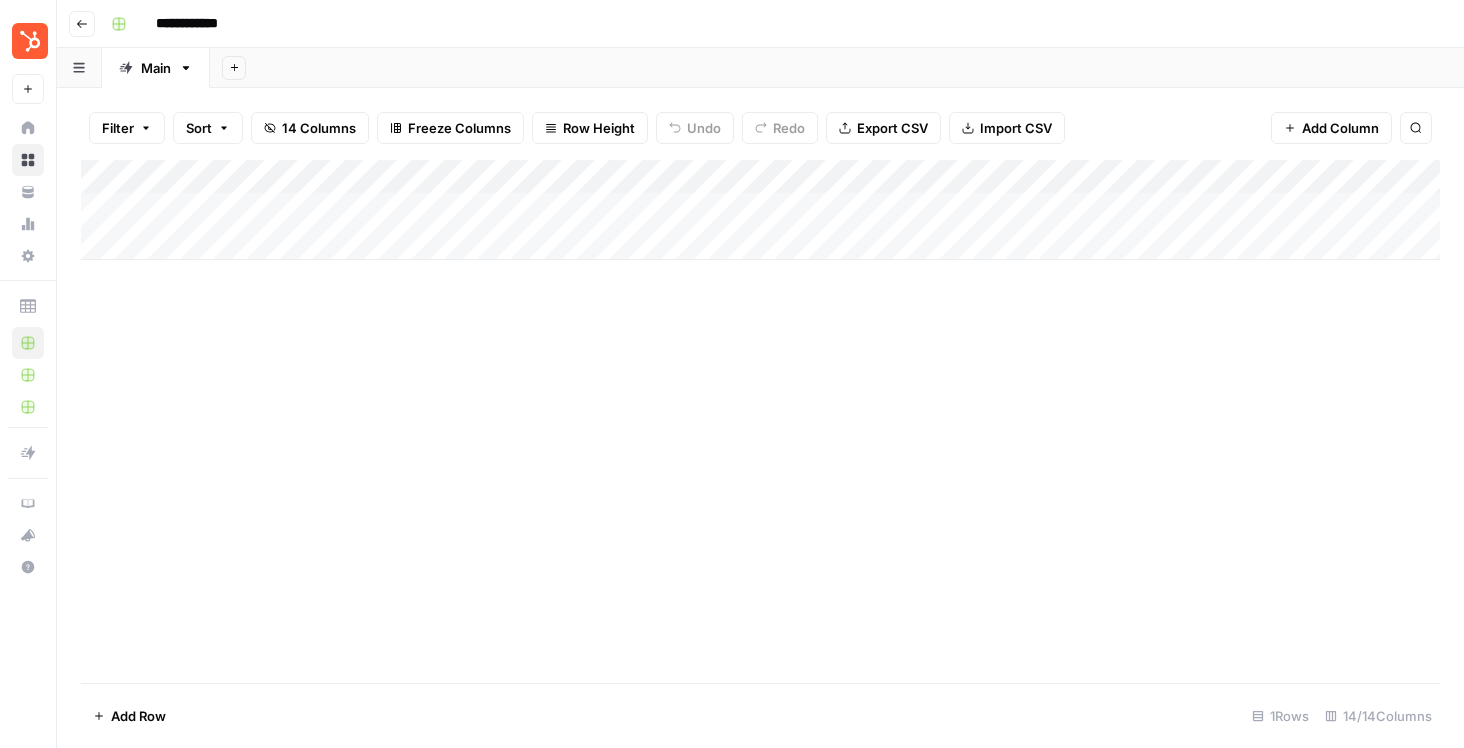 click 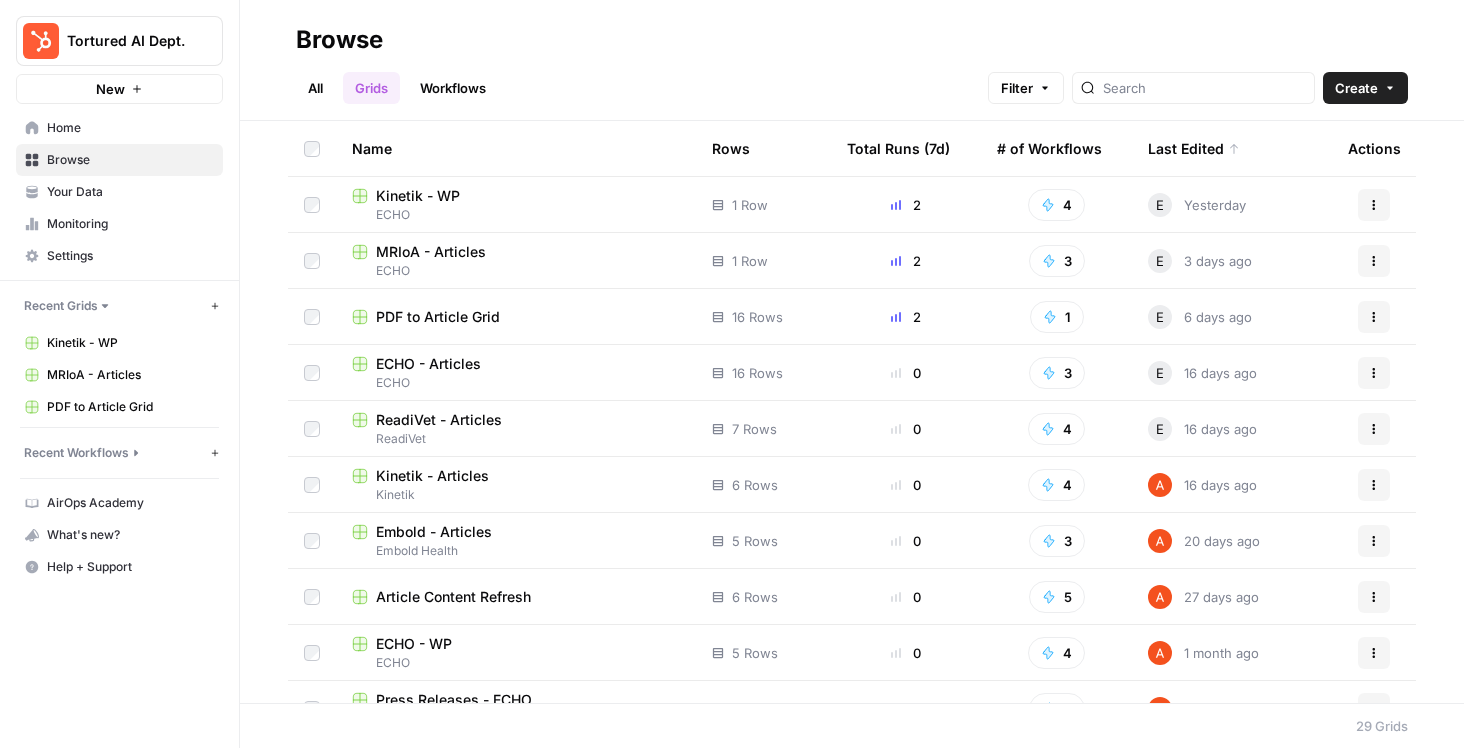 click on "MRIoA - Articles" at bounding box center [431, 252] 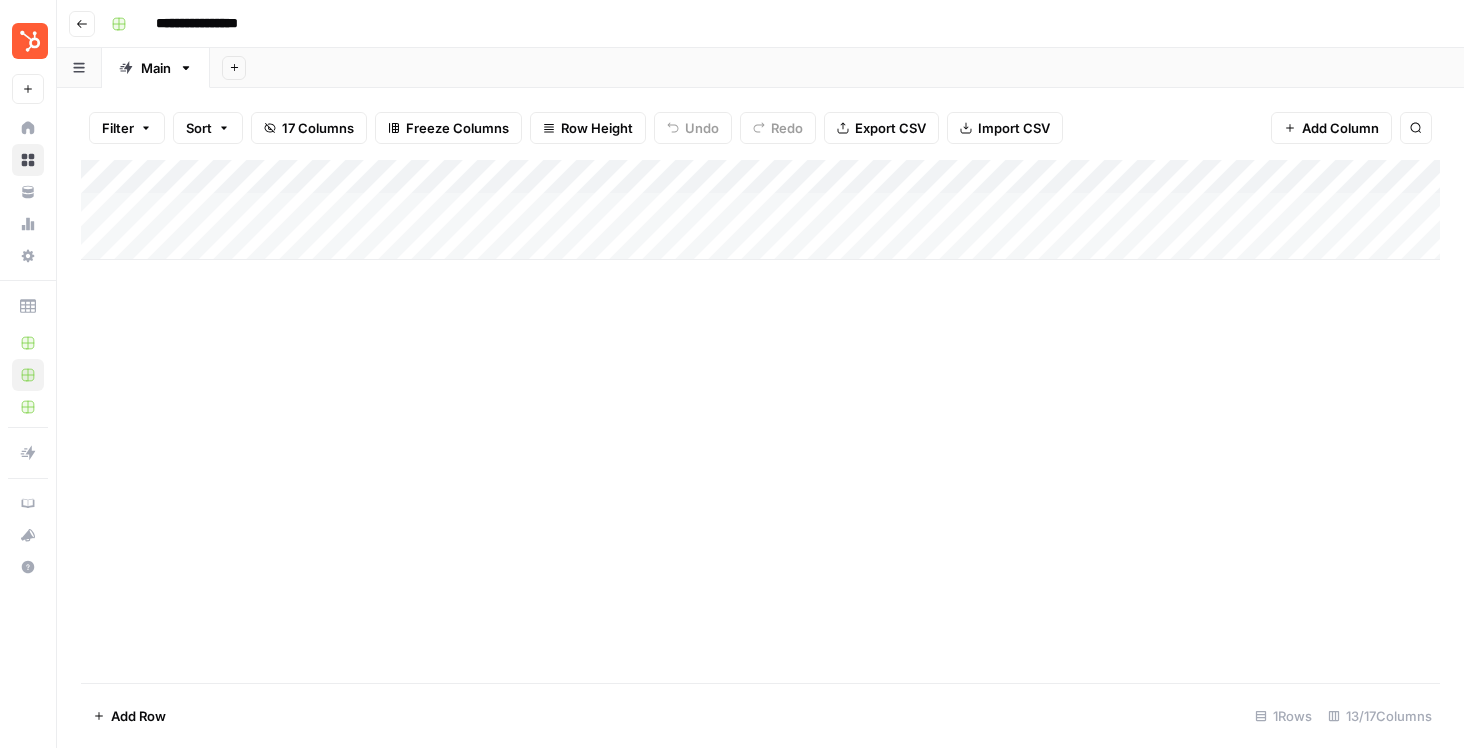 click on "Go back" at bounding box center [82, 24] 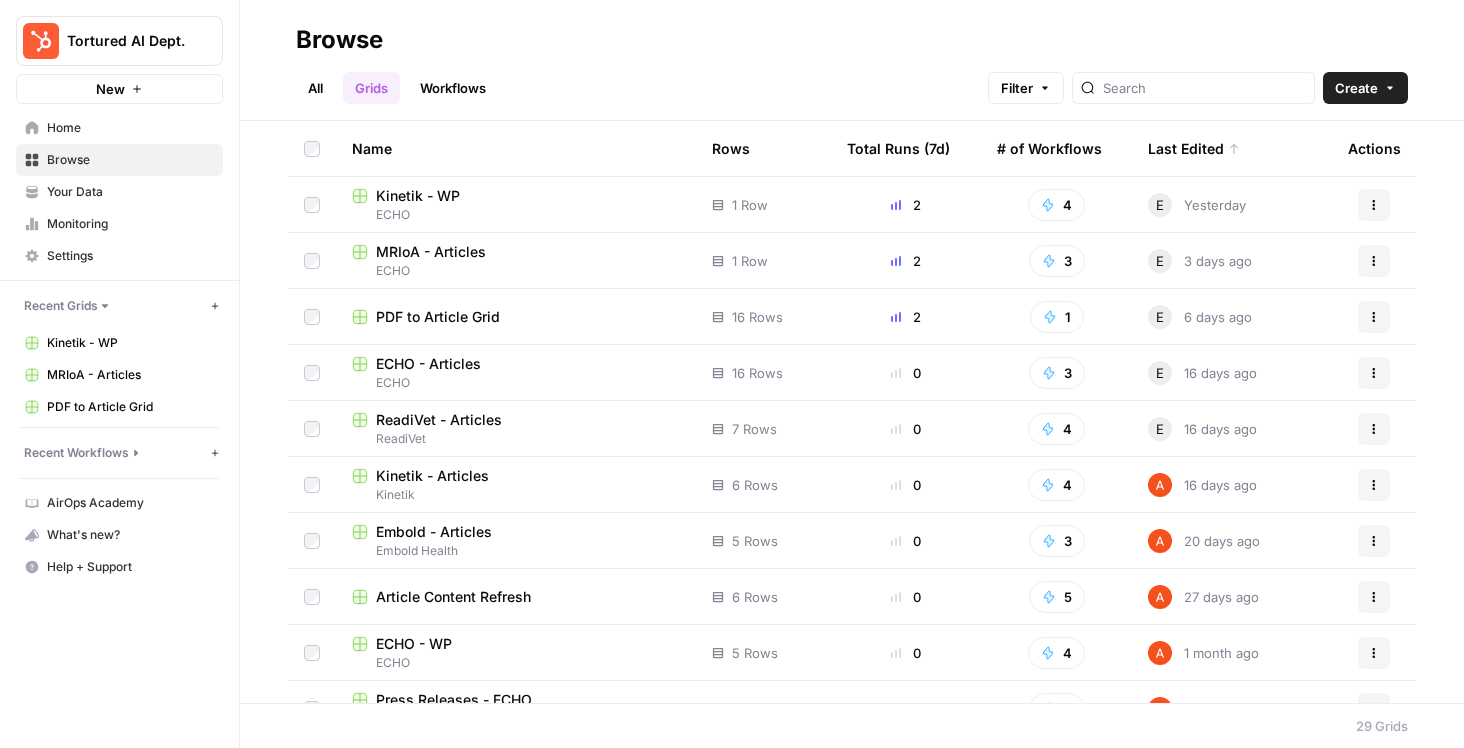 click on "Kinetik - Articles" at bounding box center (432, 476) 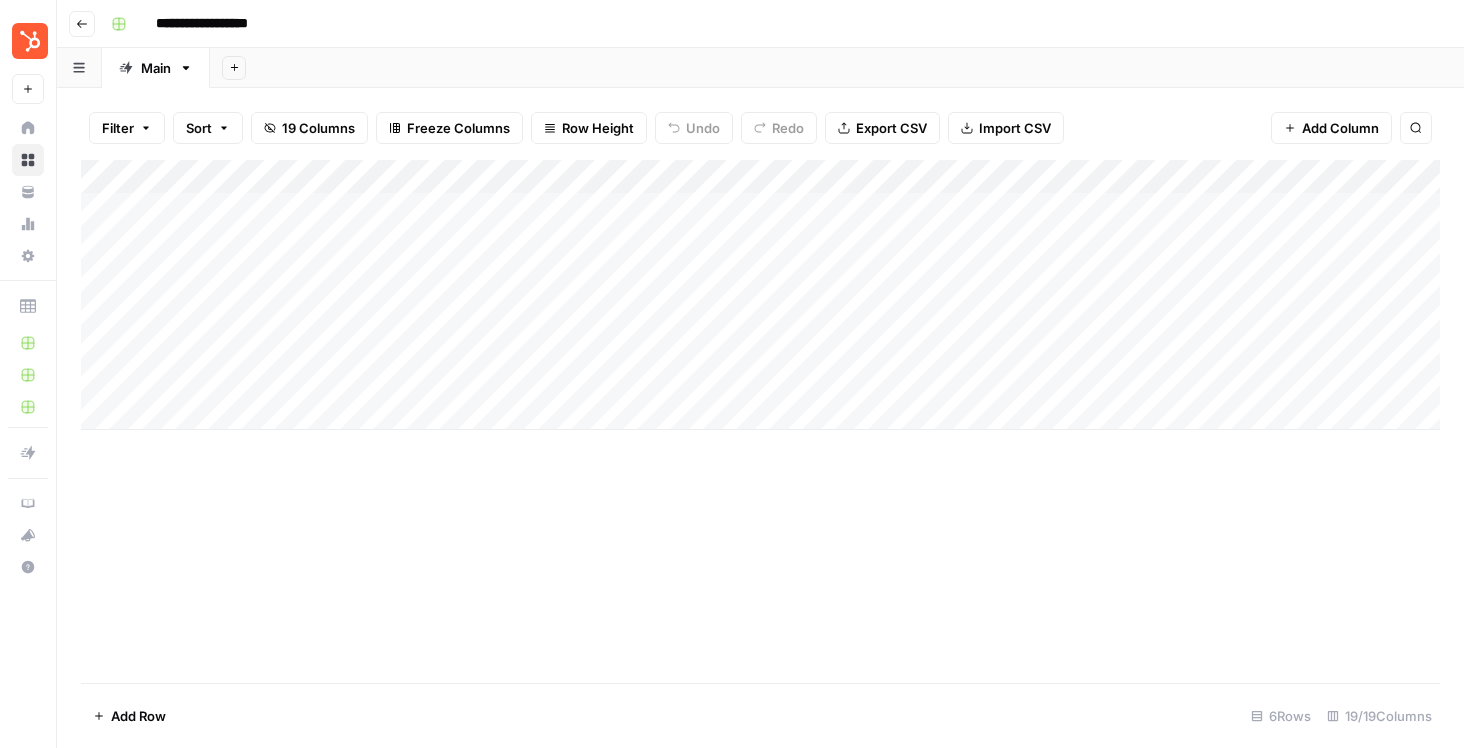click on "Add Column" at bounding box center [760, 295] 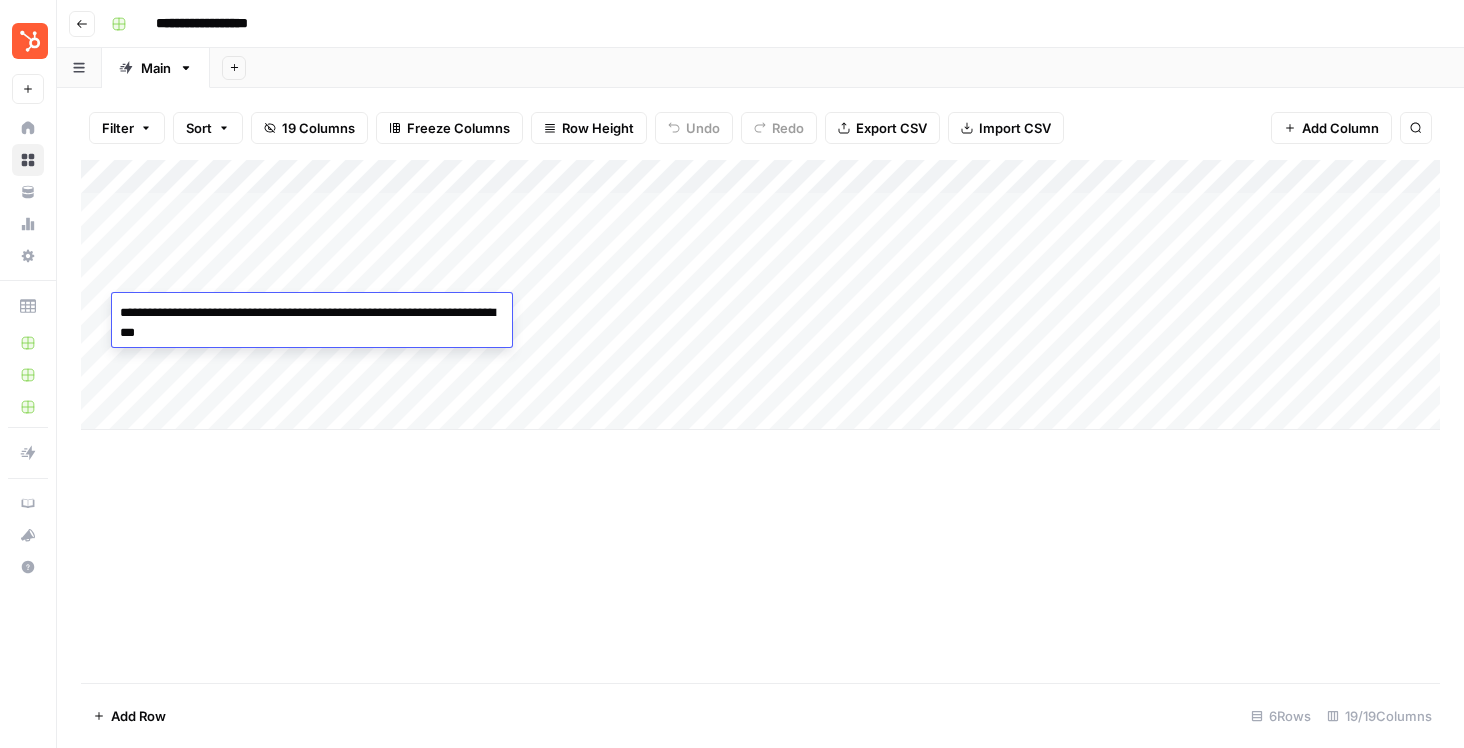 click on "**********" at bounding box center [732, 374] 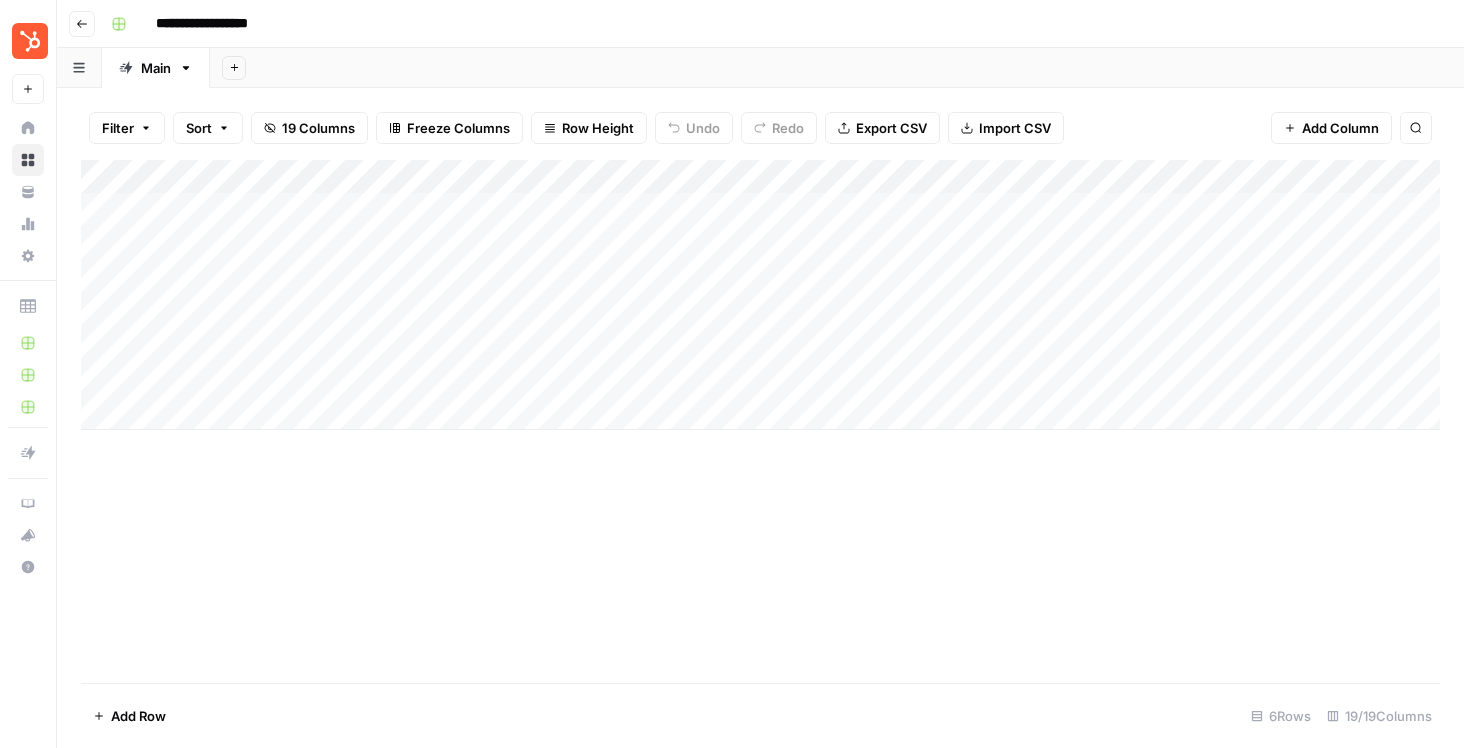 click on "Add Column" at bounding box center (760, 421) 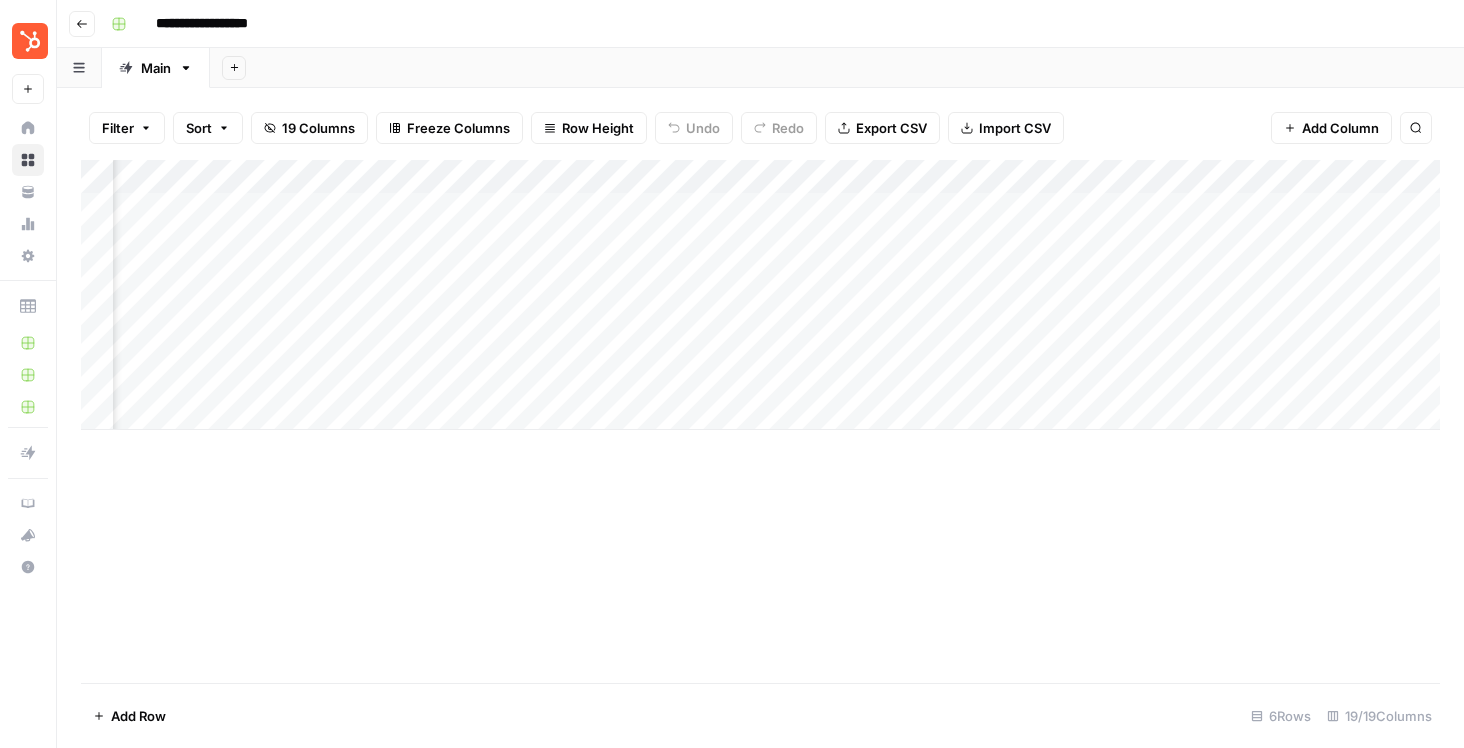 scroll, scrollTop: 0, scrollLeft: 0, axis: both 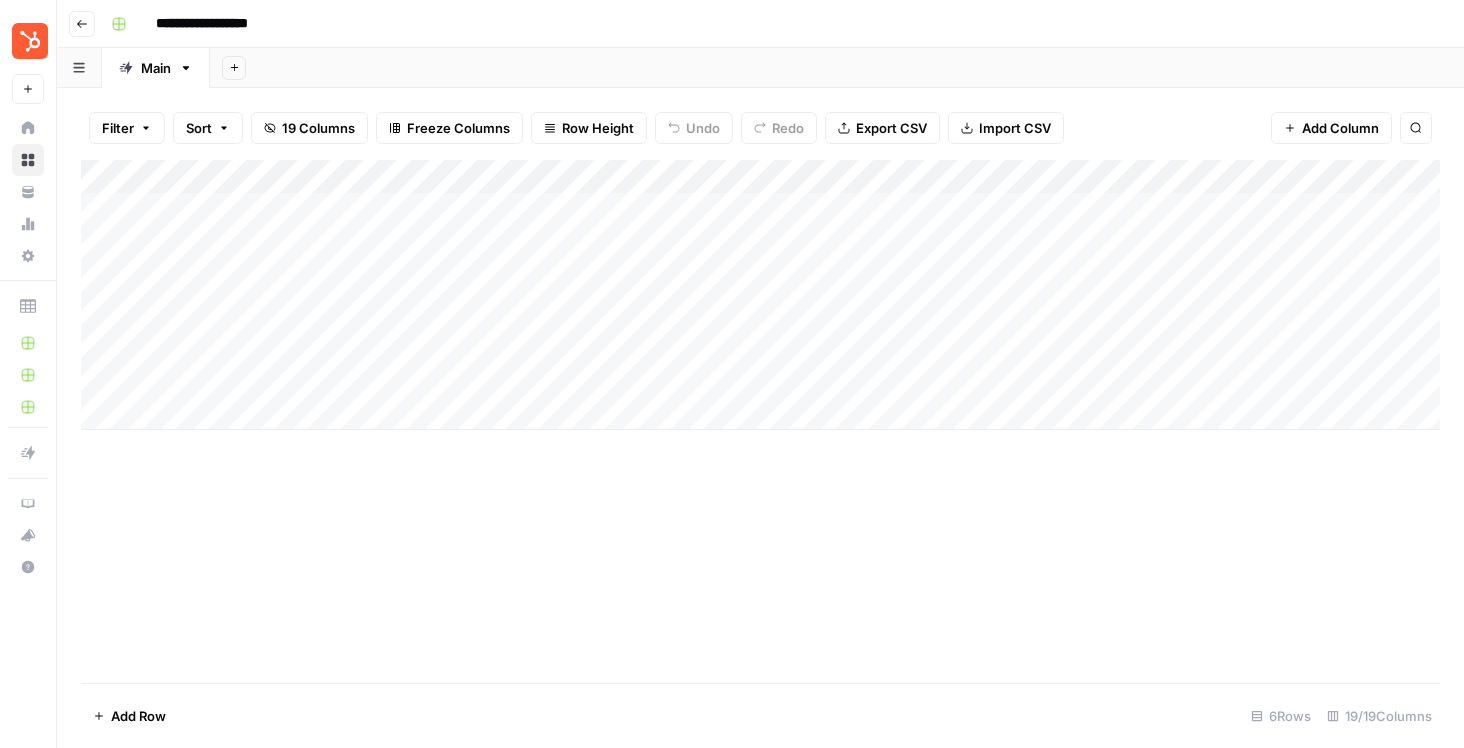 click 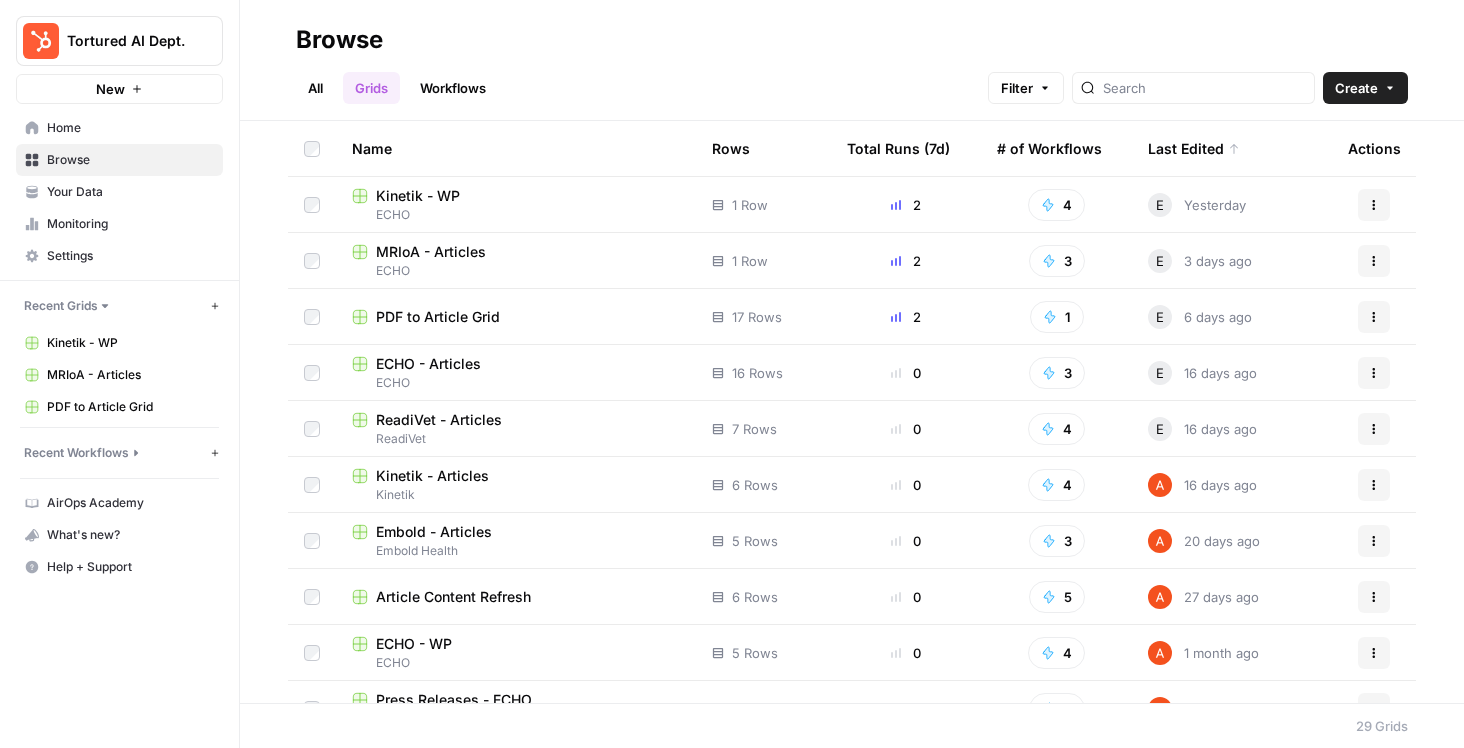 click on "ECHO - Articles" at bounding box center (428, 364) 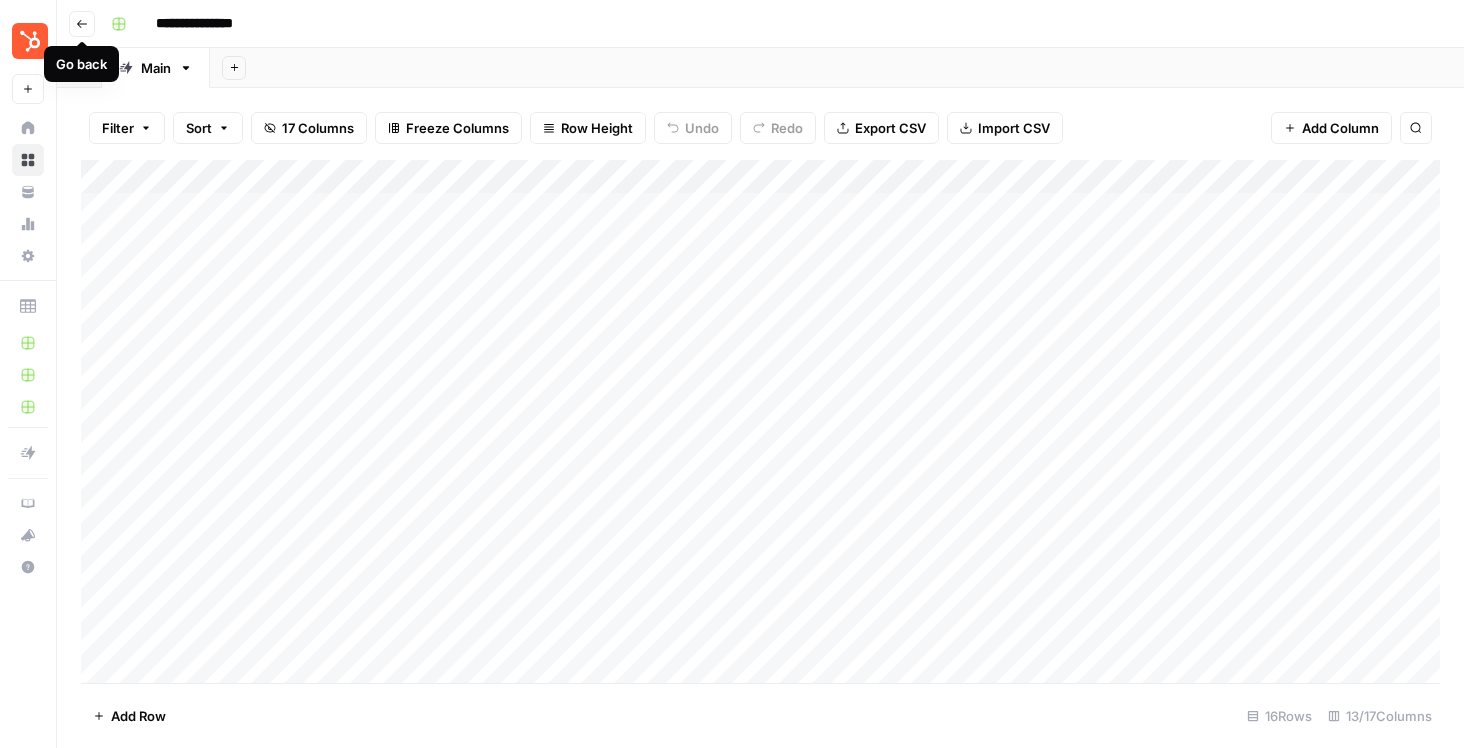 scroll, scrollTop: 87, scrollLeft: 0, axis: vertical 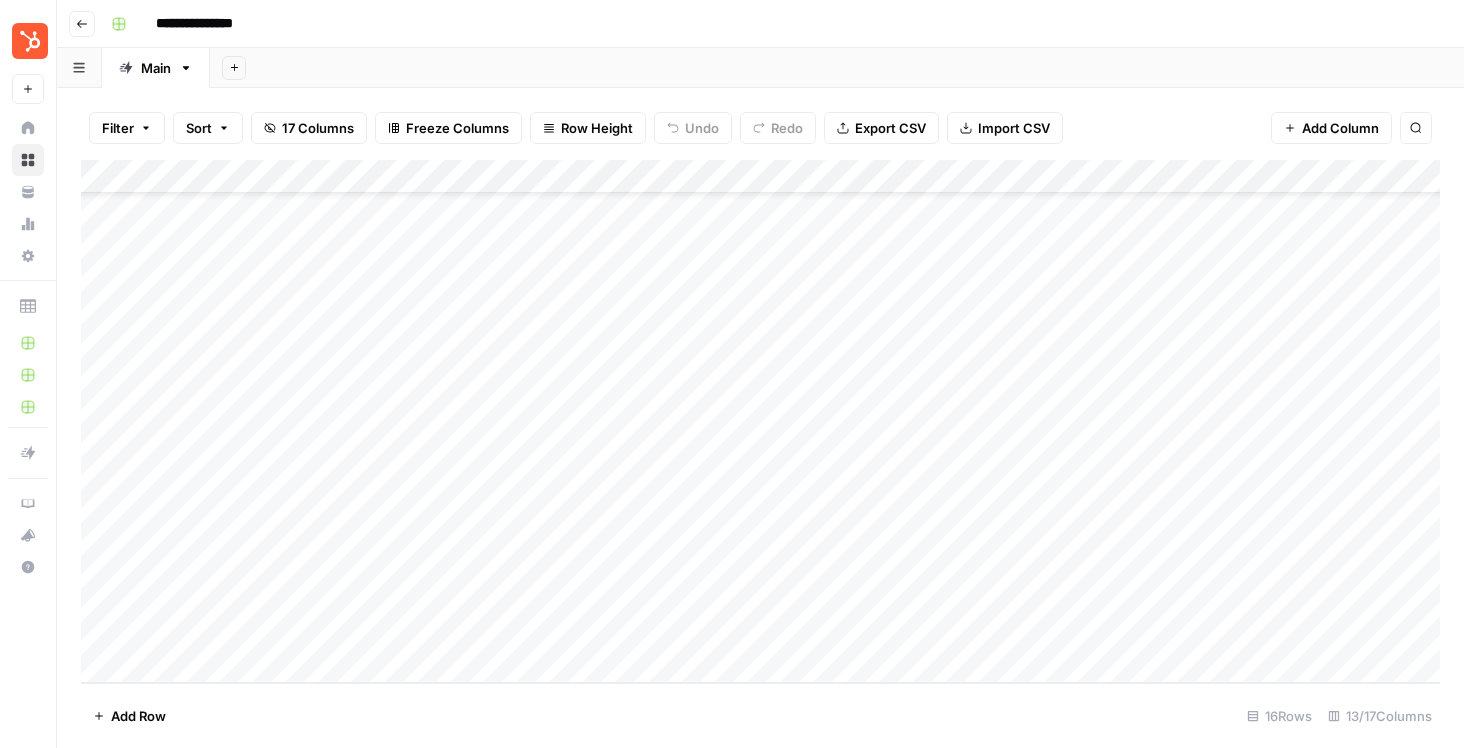 click on "Go back" at bounding box center (82, 24) 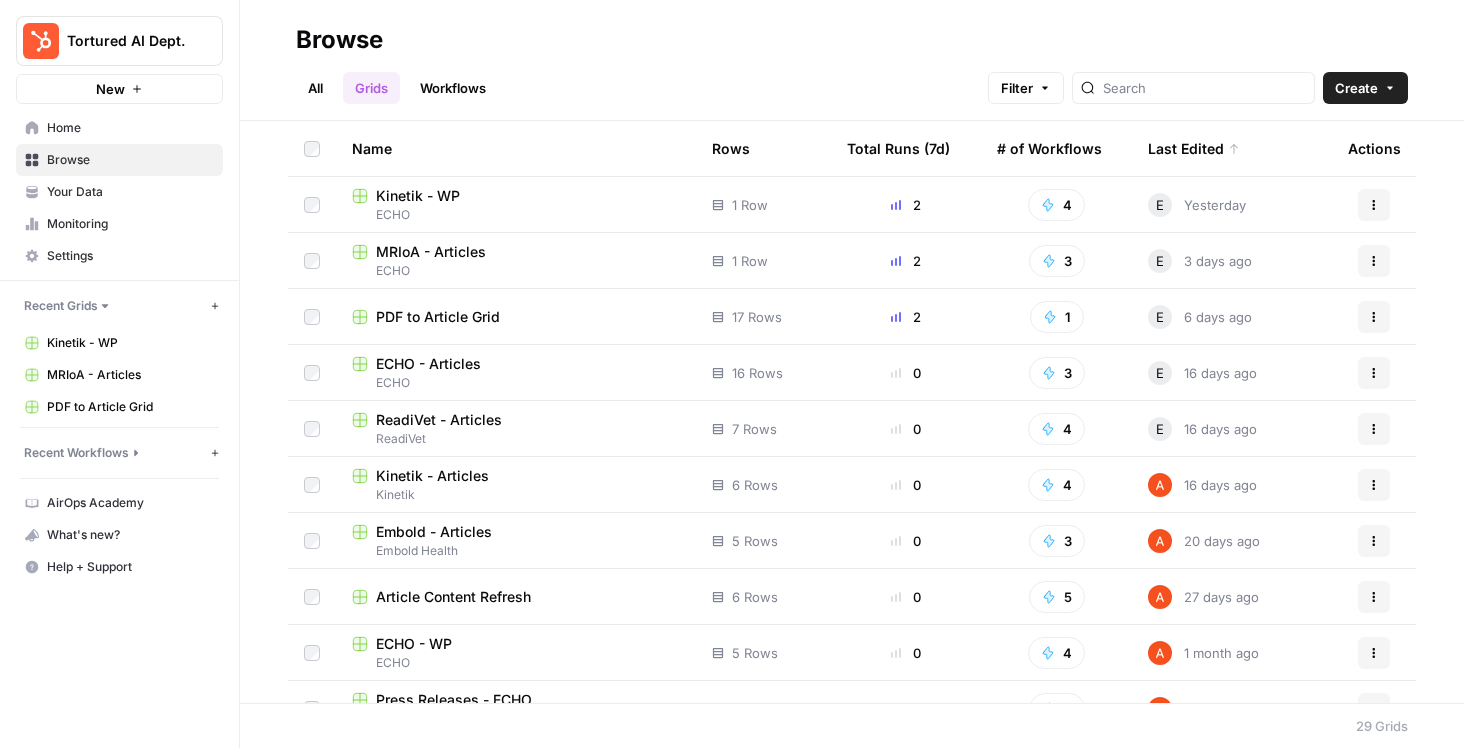 click on "ReadiVet - Articles" at bounding box center (439, 420) 